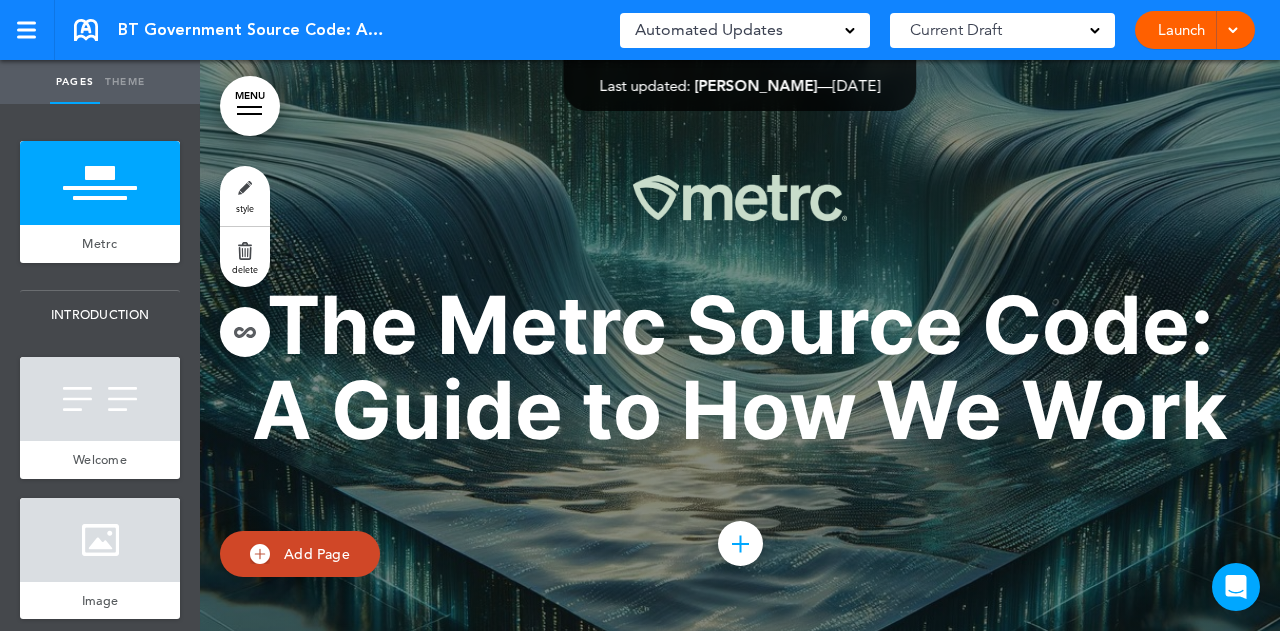 scroll, scrollTop: 0, scrollLeft: 0, axis: both 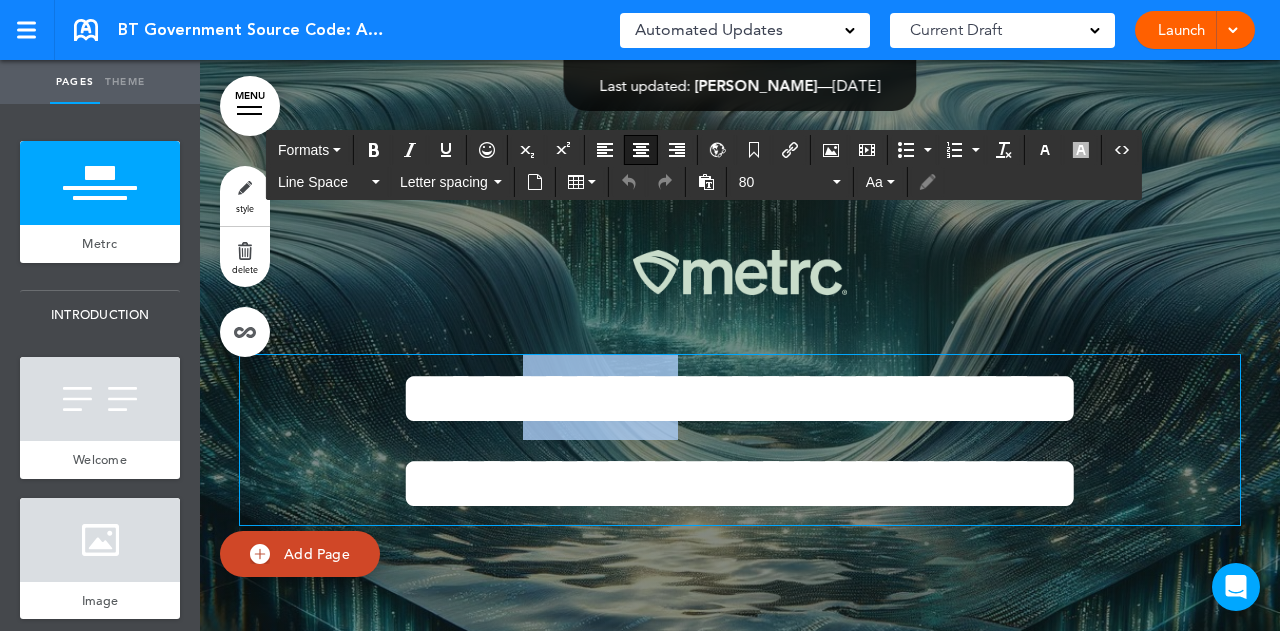drag, startPoint x: 439, startPoint y: 416, endPoint x: 637, endPoint y: 407, distance: 198.20444 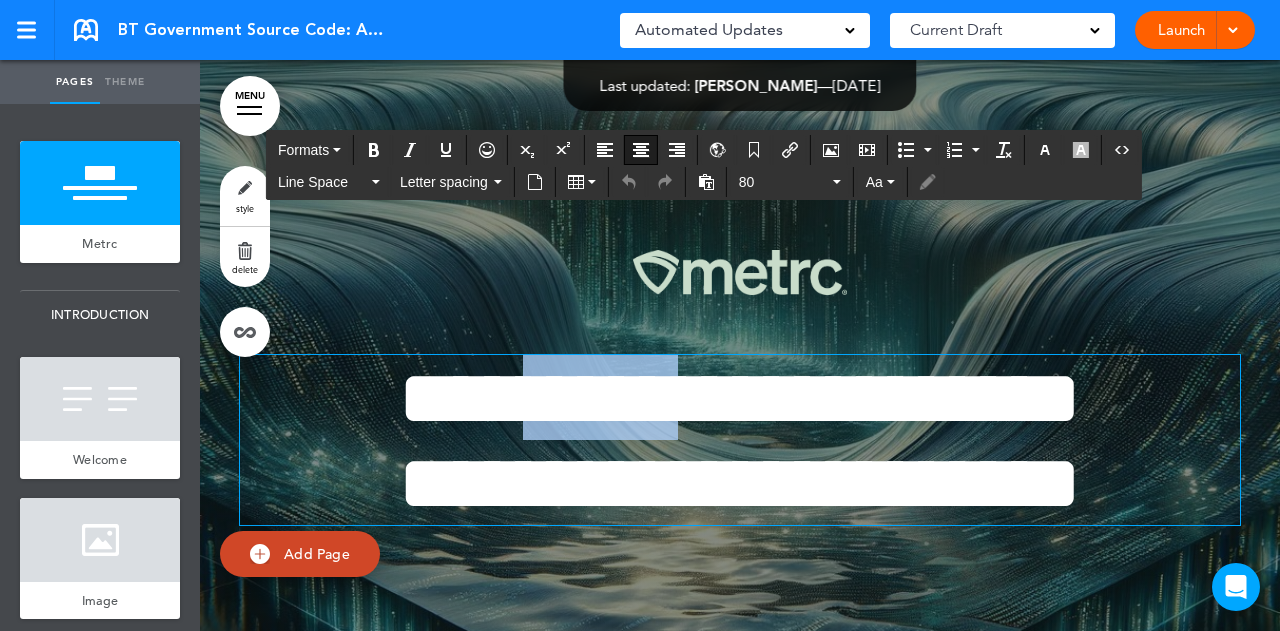 click on "**********" at bounding box center (740, 441) 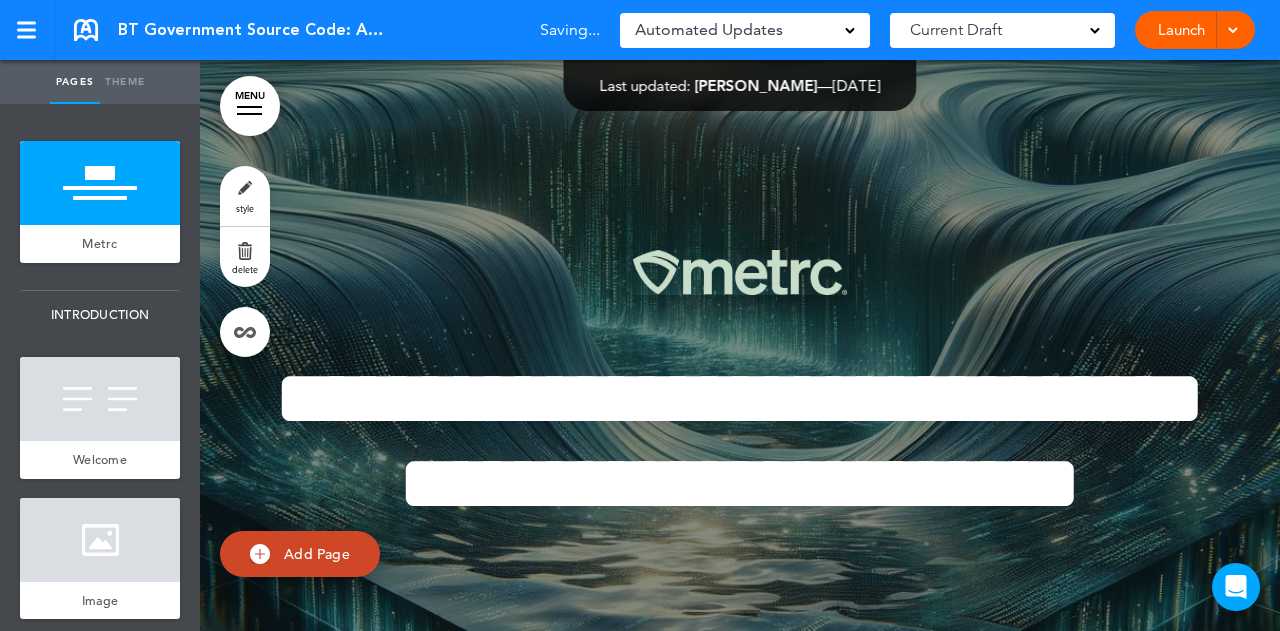 click at bounding box center [740, 273] 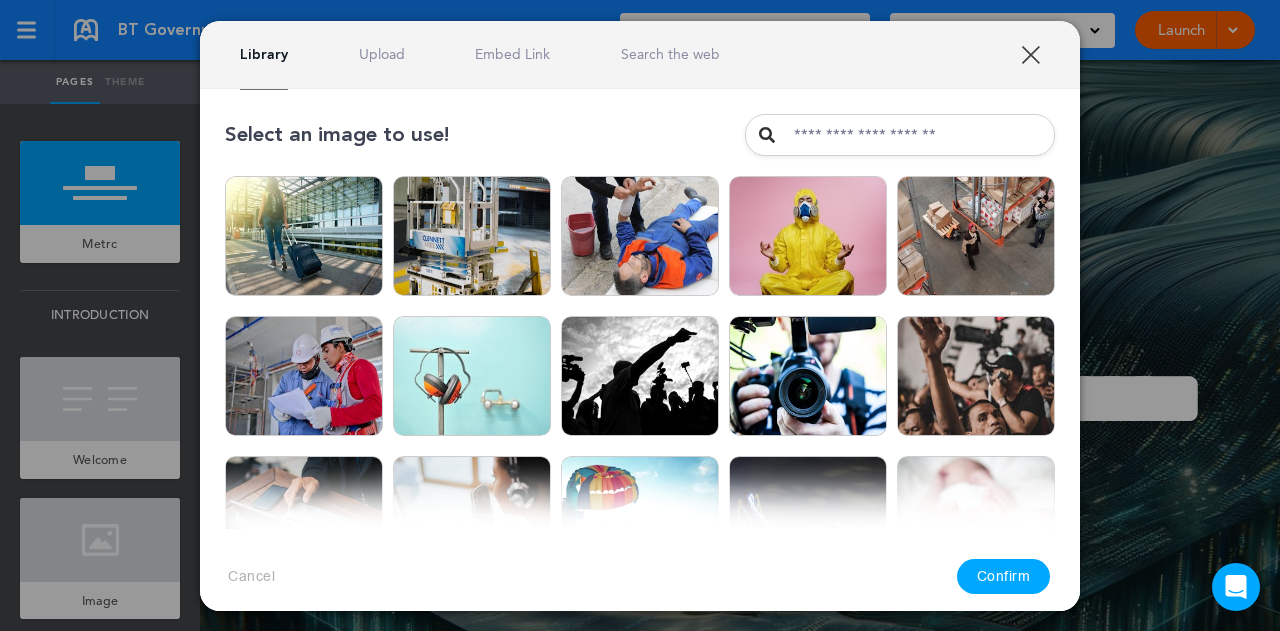 click on "XXX" at bounding box center [1030, 54] 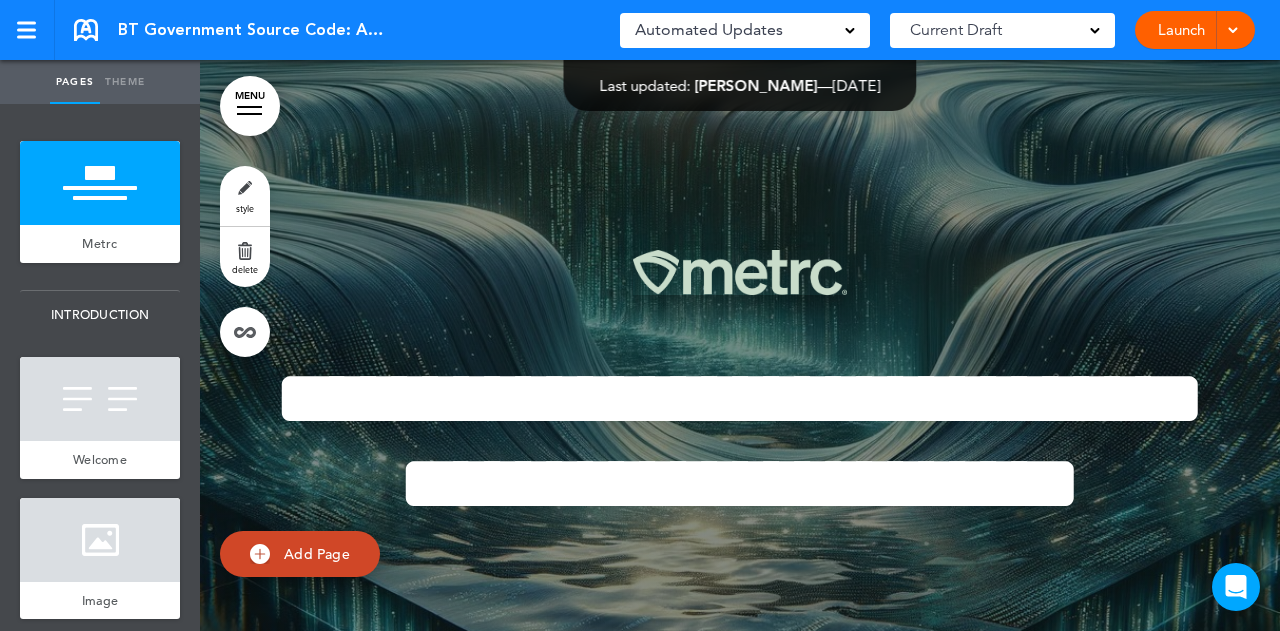click at bounding box center [740, 273] 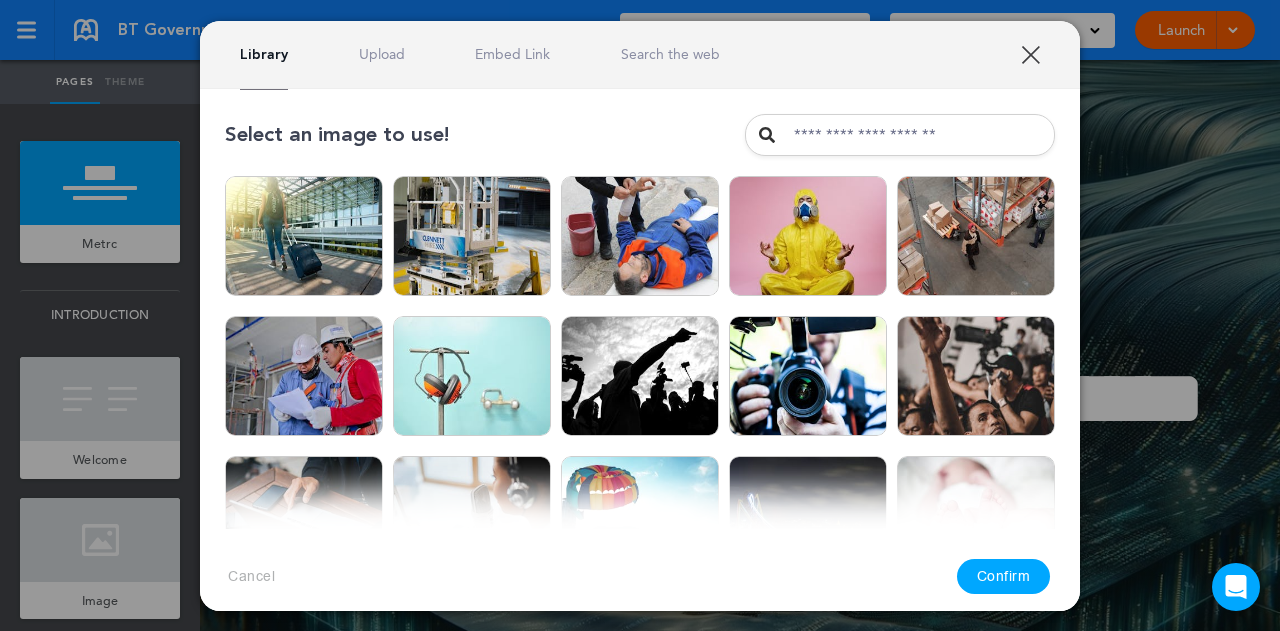 click on "XXX" at bounding box center (1030, 54) 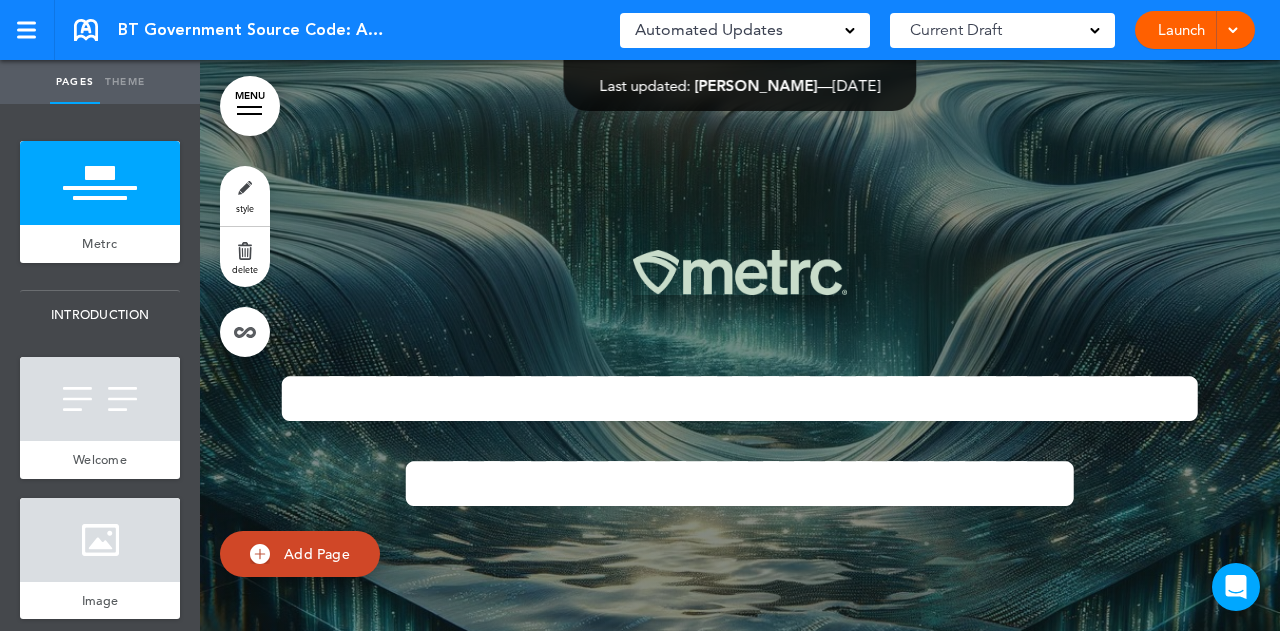click at bounding box center (740, 273) 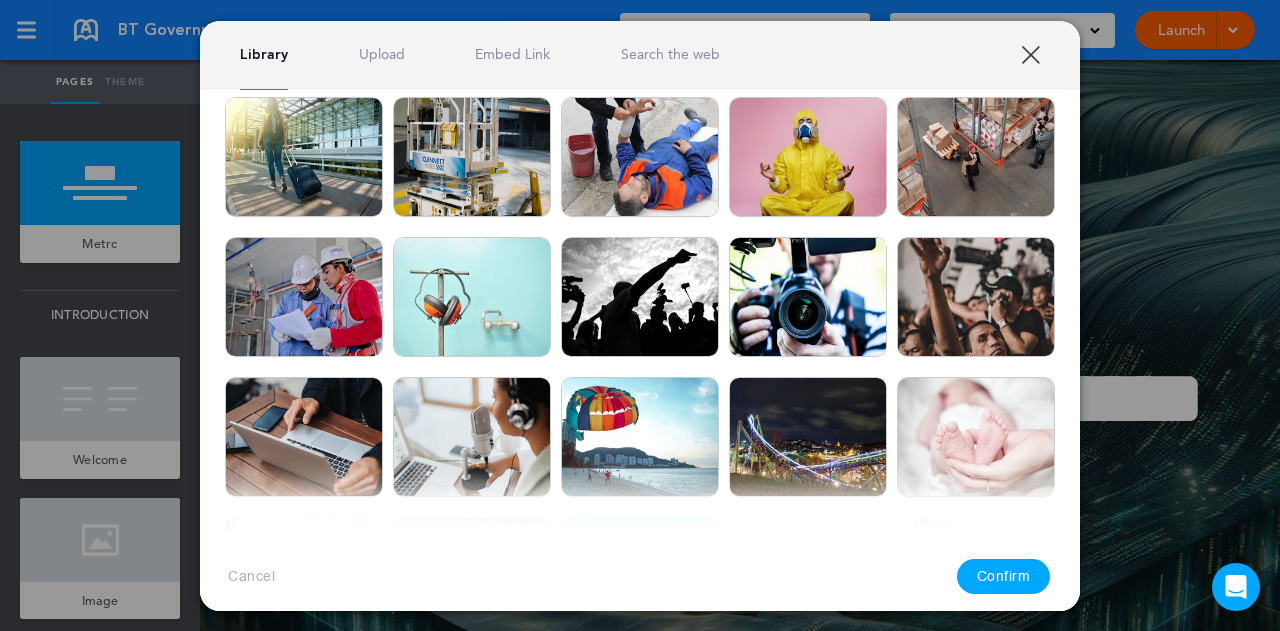 scroll, scrollTop: 0, scrollLeft: 0, axis: both 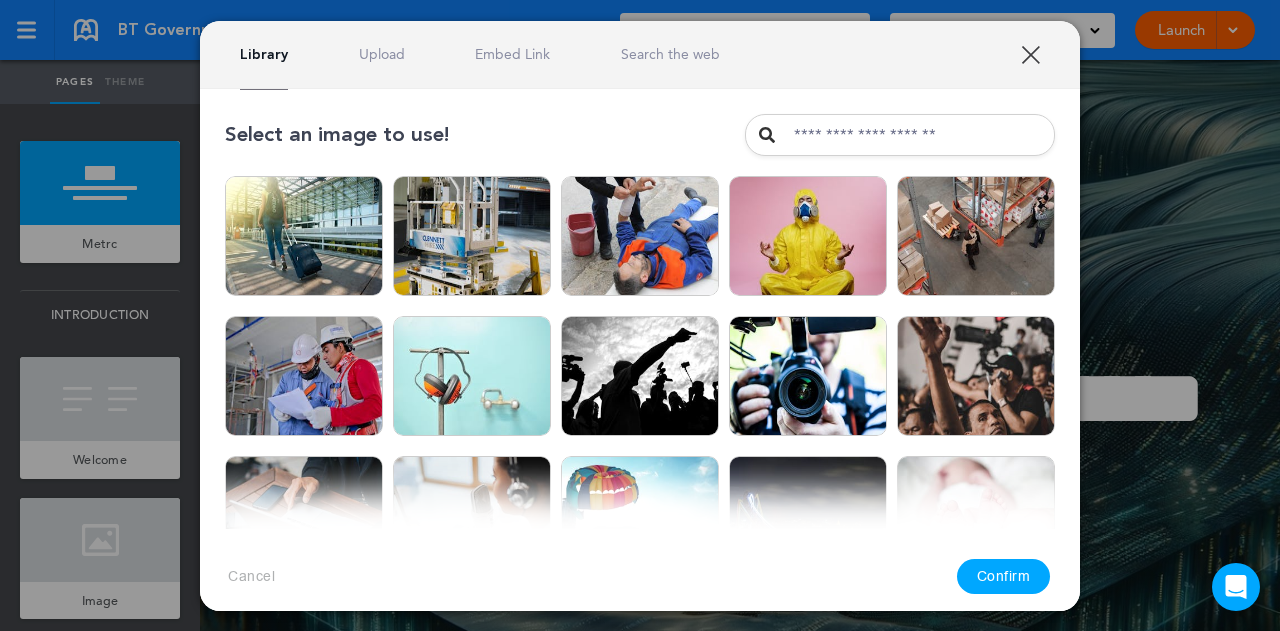 click on "XXX" at bounding box center [1030, 54] 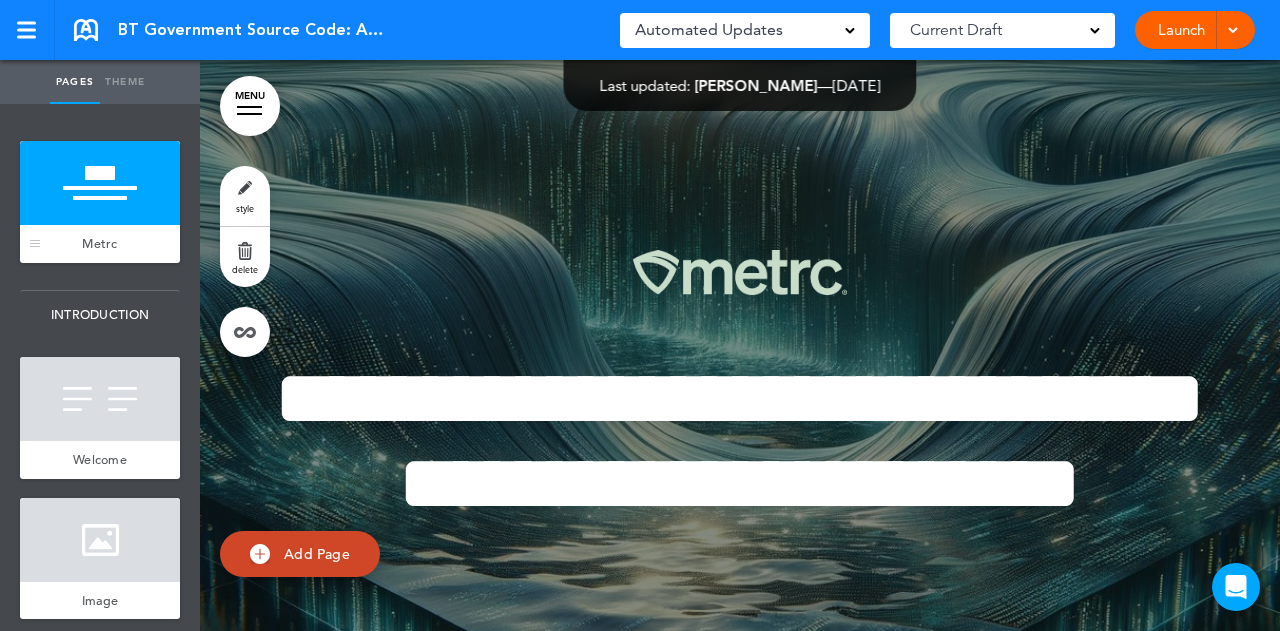click on "Metrc" at bounding box center (100, 244) 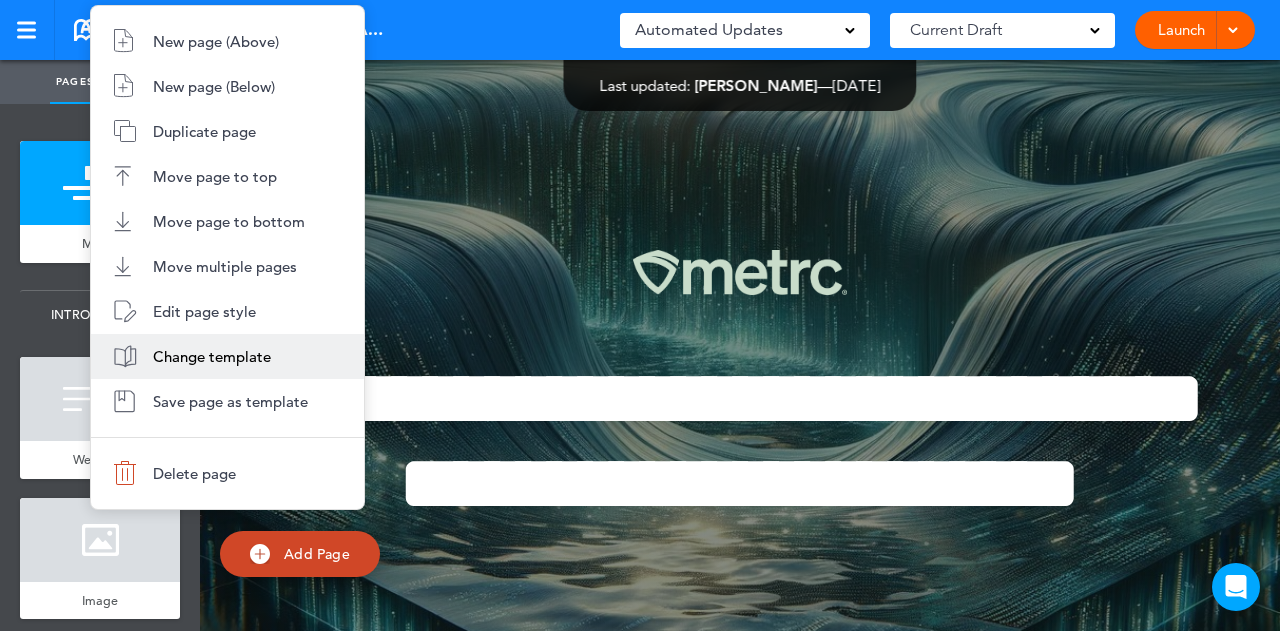 click on "Change template" at bounding box center [212, 356] 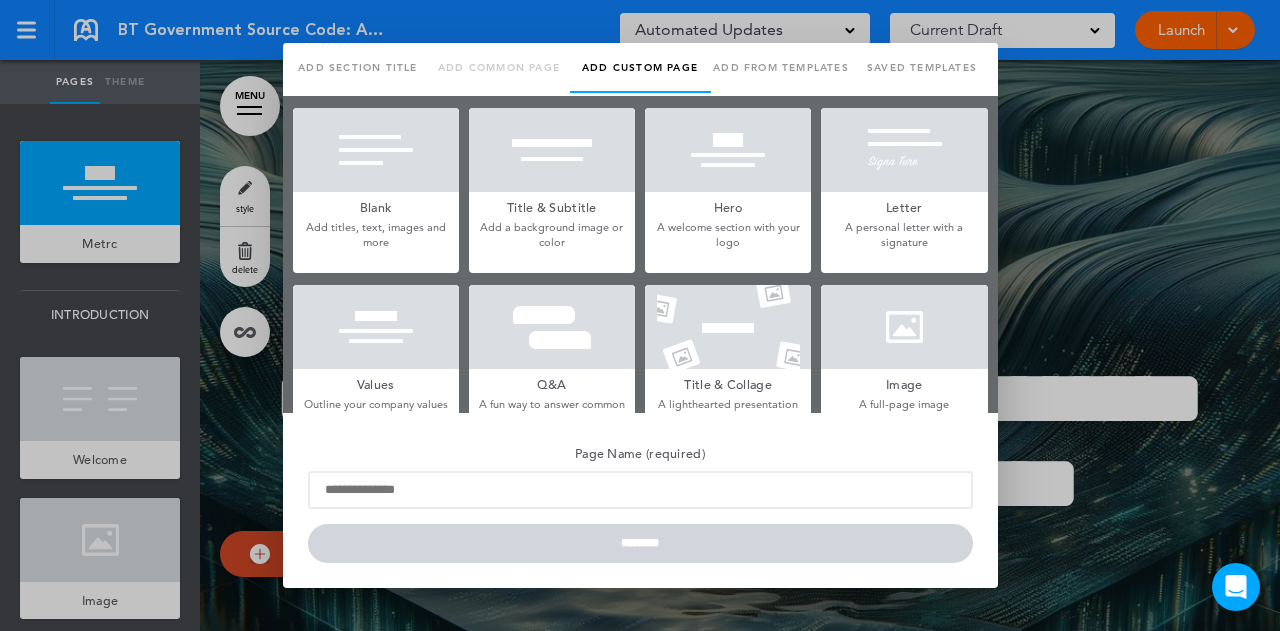 type on "*****" 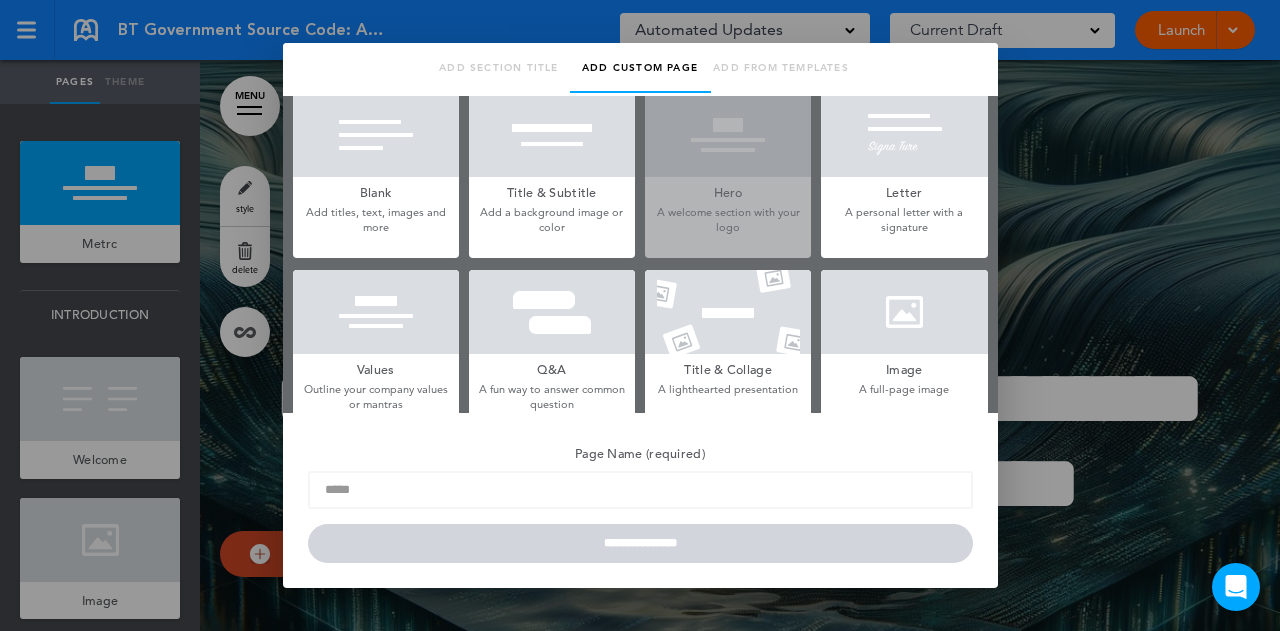 scroll, scrollTop: 0, scrollLeft: 0, axis: both 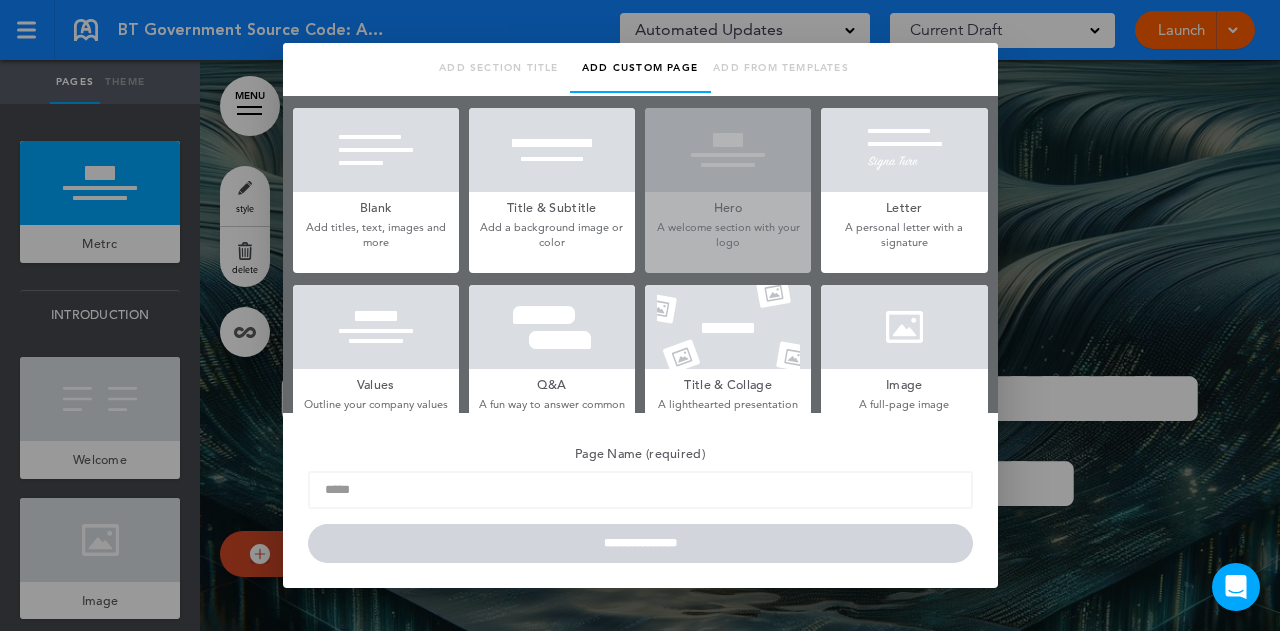 click at bounding box center (552, 150) 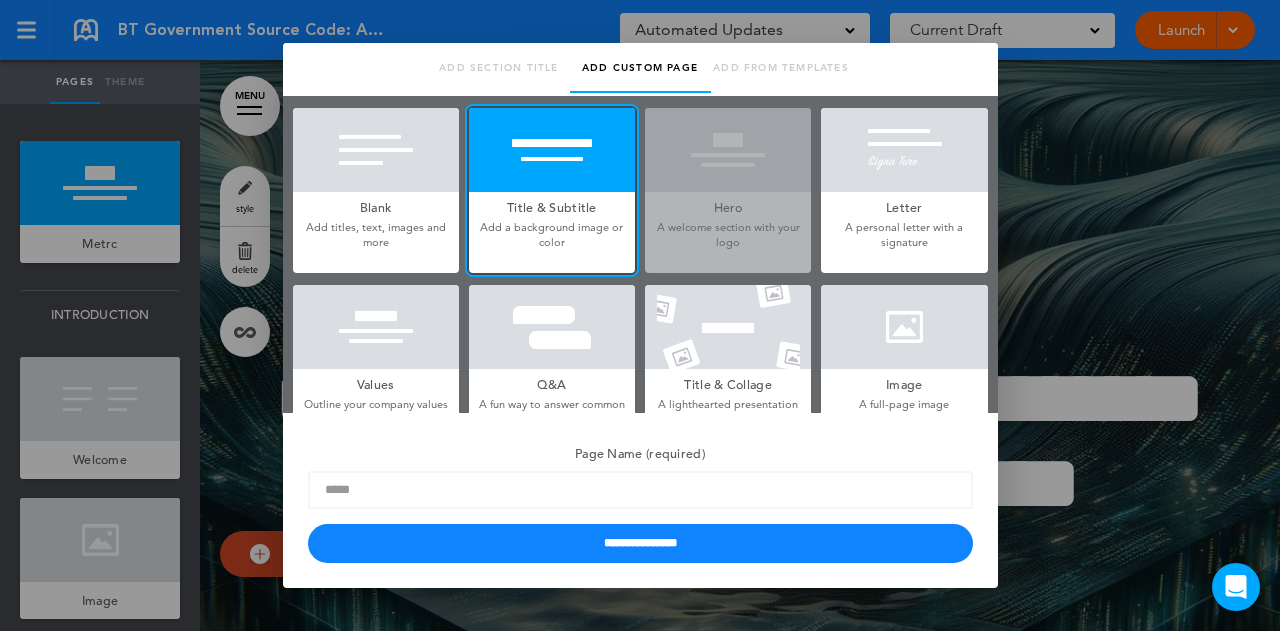 click on "Page Name (required)
*****" at bounding box center (640, 473) 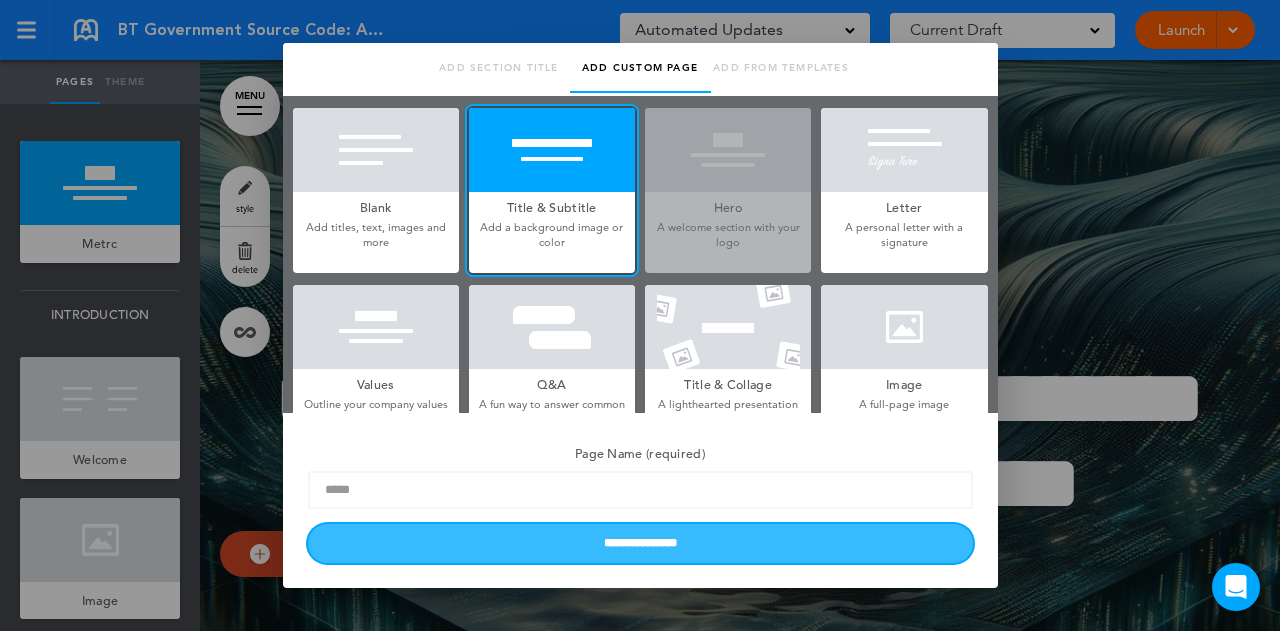 click on "**********" at bounding box center [640, 543] 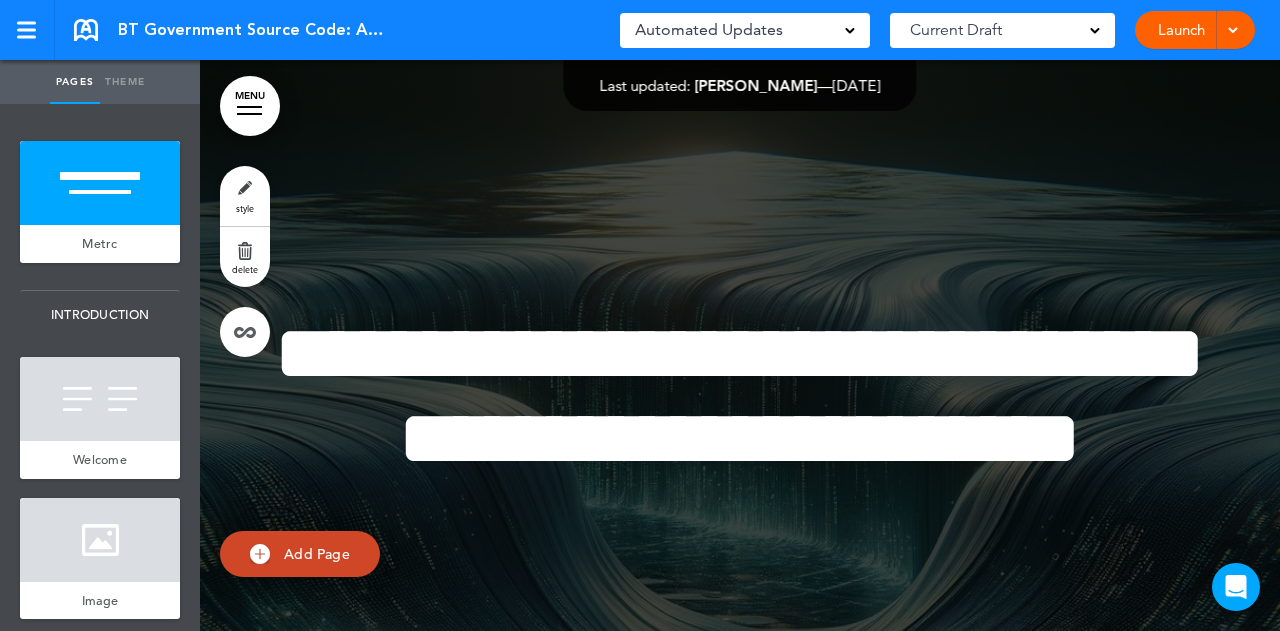 click on "**********" at bounding box center (740, 420) 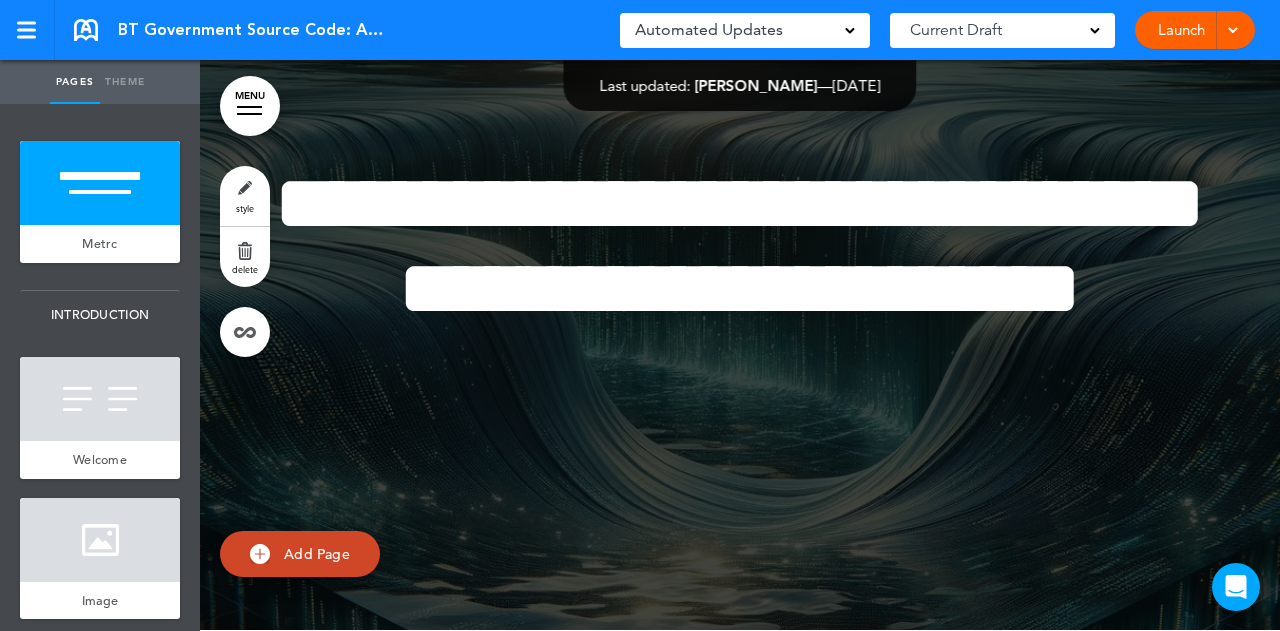 scroll, scrollTop: 280, scrollLeft: 0, axis: vertical 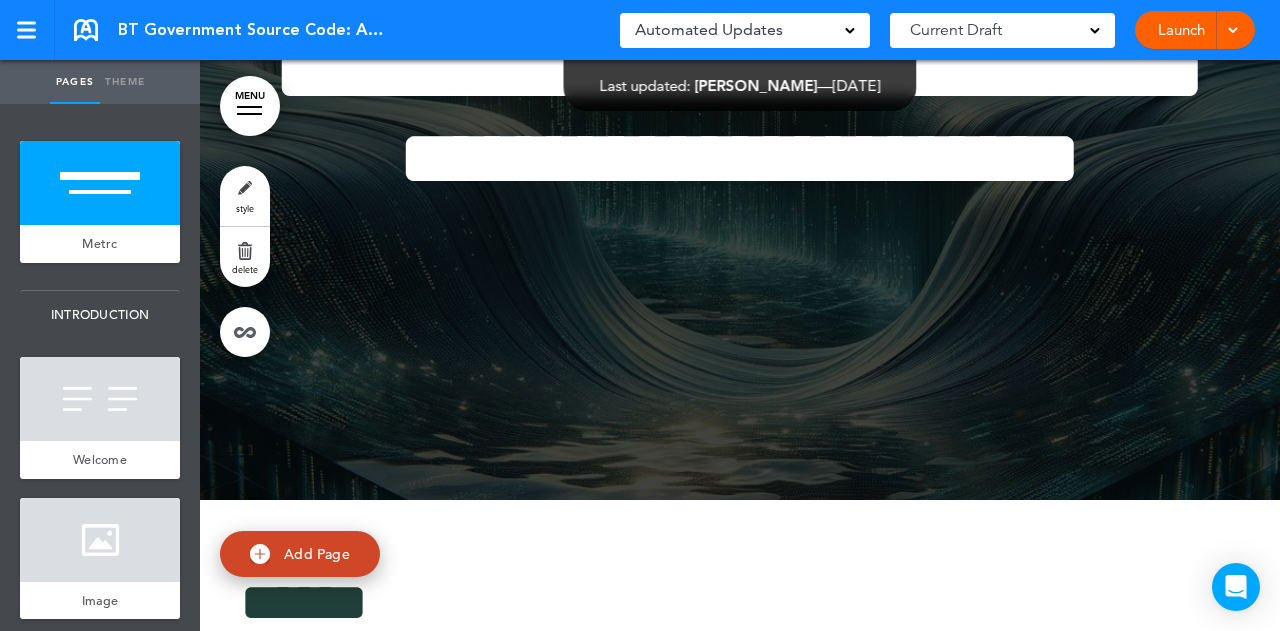 click on "style" at bounding box center [245, 196] 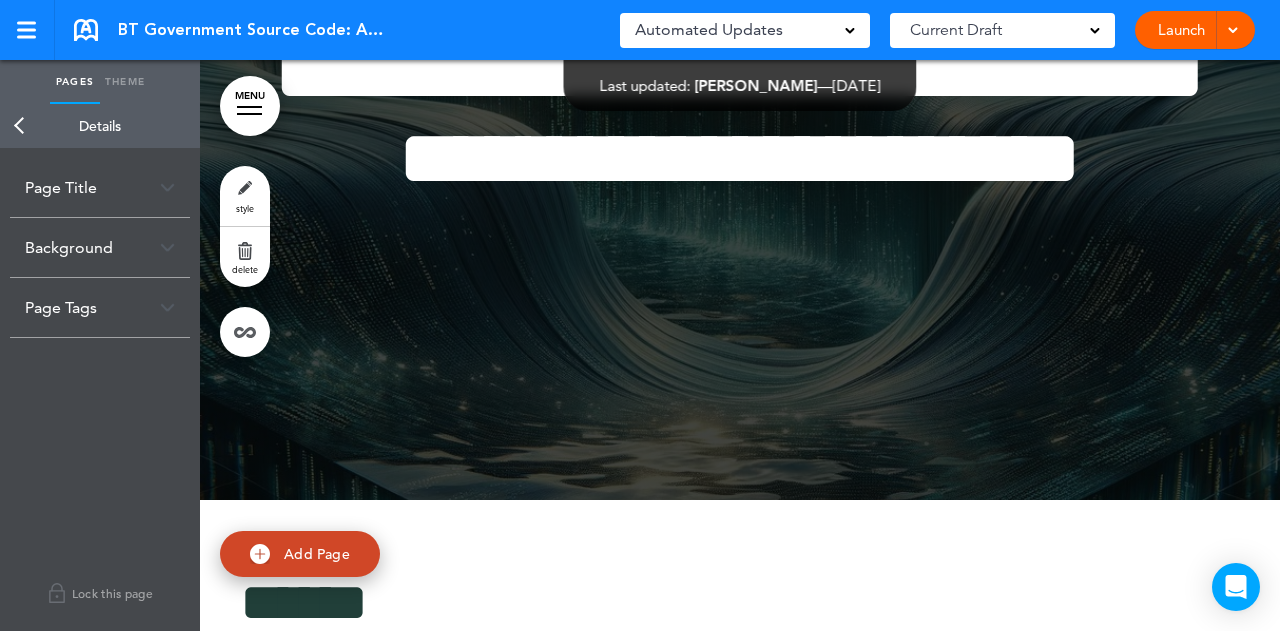 click on "Page Title" at bounding box center (100, 187) 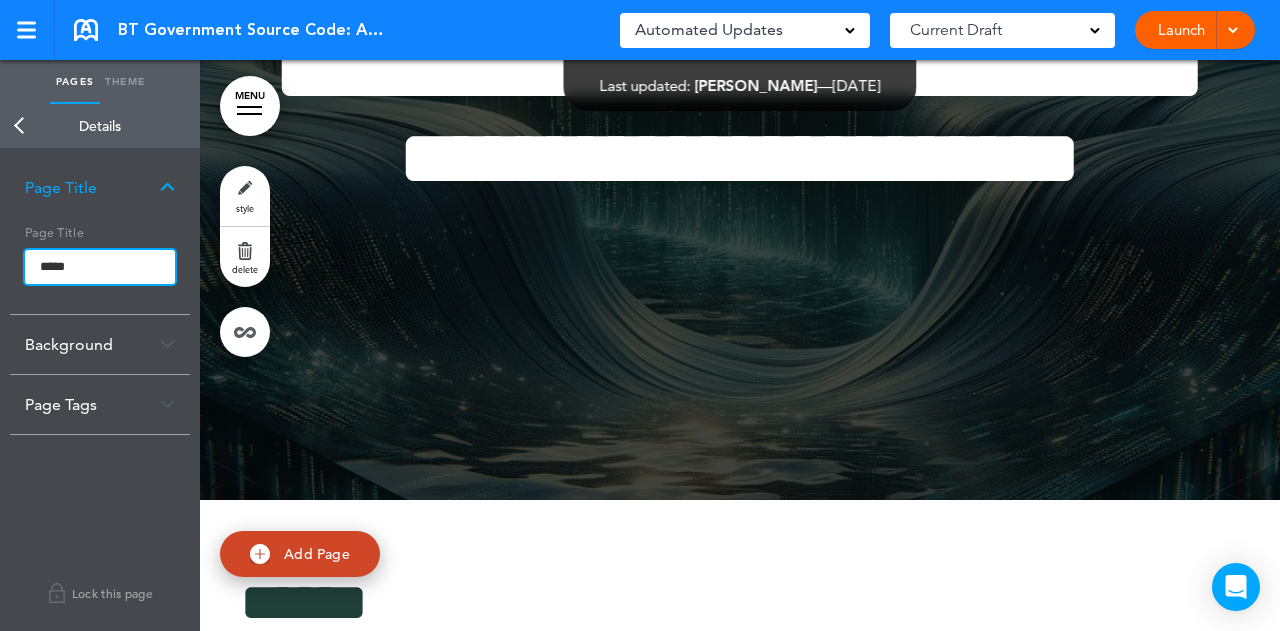drag, startPoint x: 89, startPoint y: 272, endPoint x: 12, endPoint y: 276, distance: 77.10383 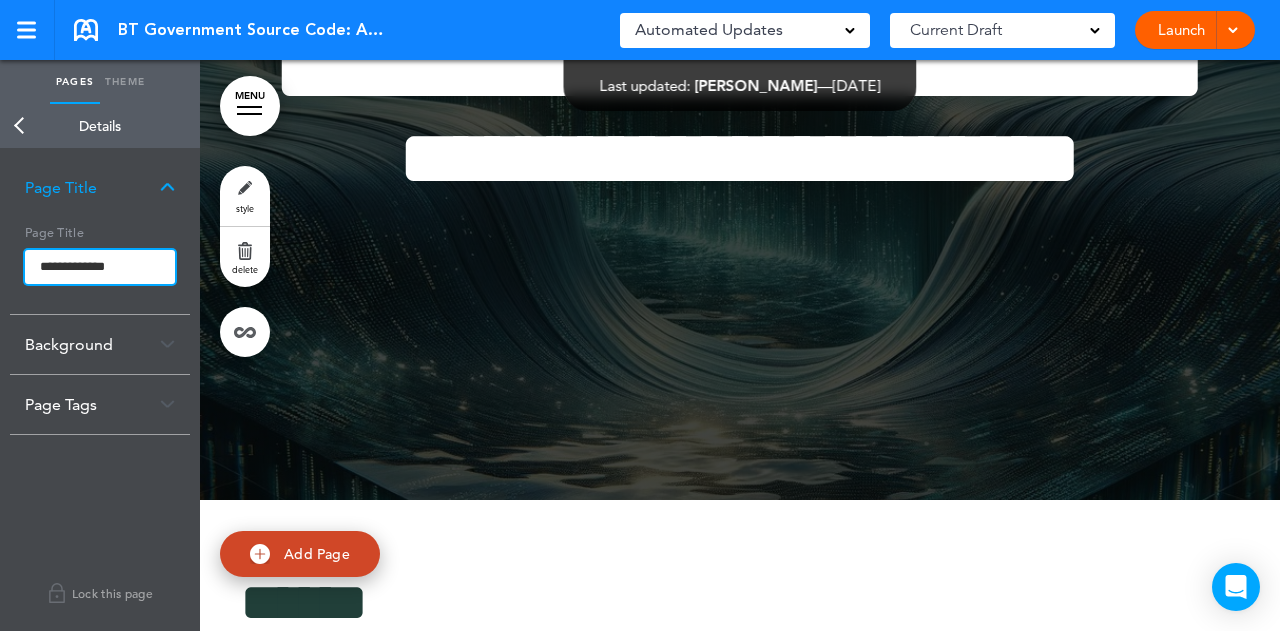type on "**********" 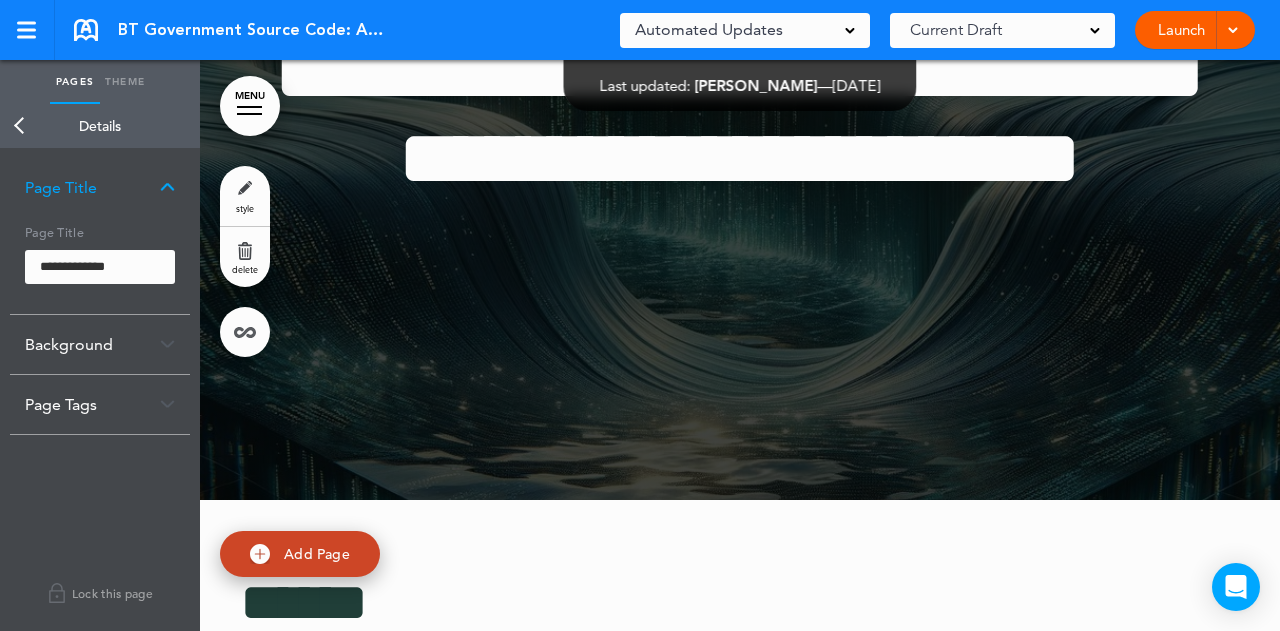 click on "This handbook
Preview
Settings
Signatures
Collaborators
Your Handbooks
Practice Handbook
The Metrc Source Code: A Guide to How We Work
Policy Inventory for Hourly Metrcians
Metrc Compliance Poster Program
Copy of Policy Inventory for Hourly Metrcians
+ New Handbook
Account
Manage Organization
My Account
Help
Logout
BT Government Source Code: A Guide to How We Work
Saved!" at bounding box center [640, 315] 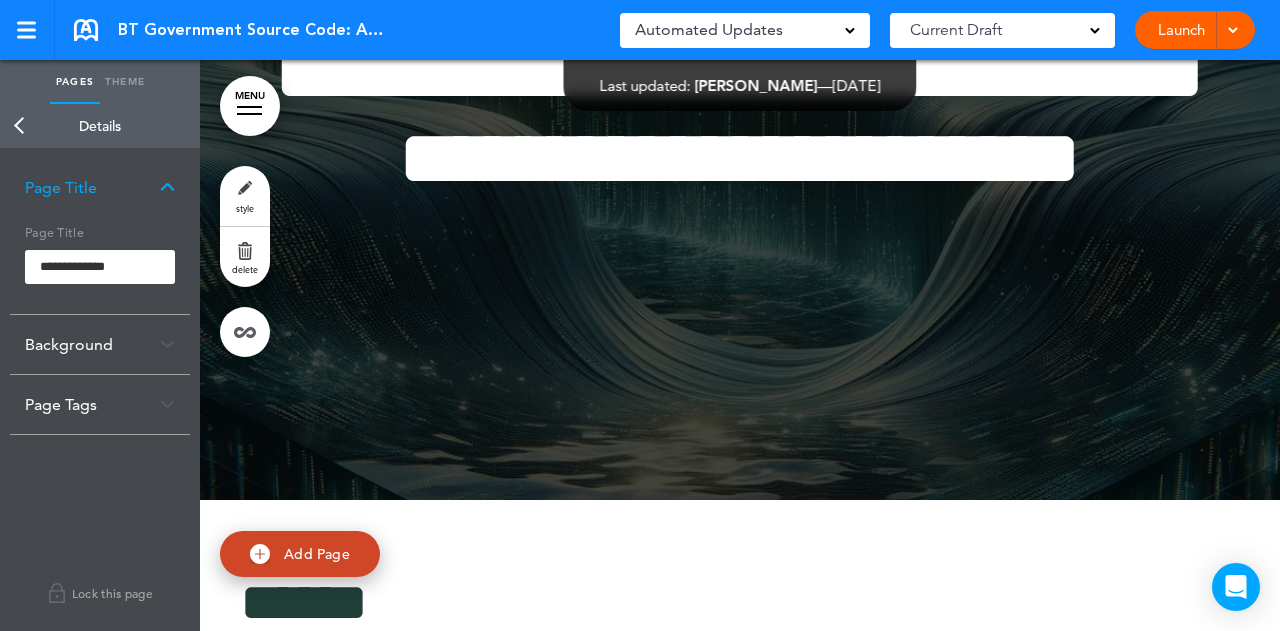 click on "Back" at bounding box center [20, 126] 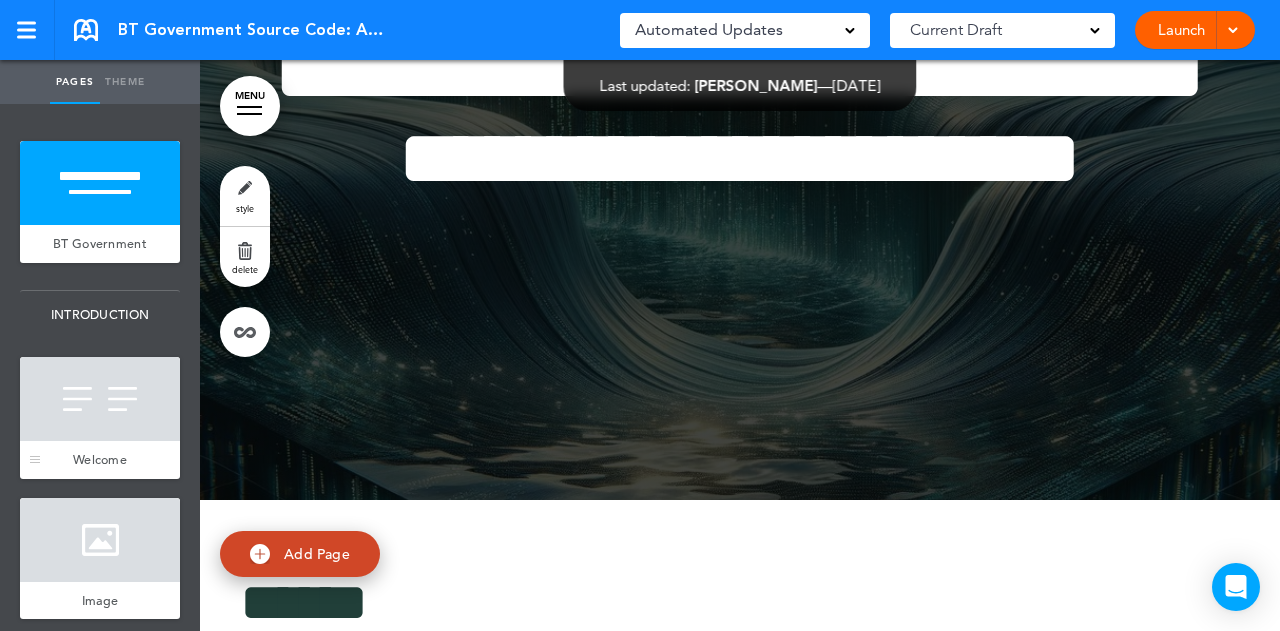 click at bounding box center (100, 399) 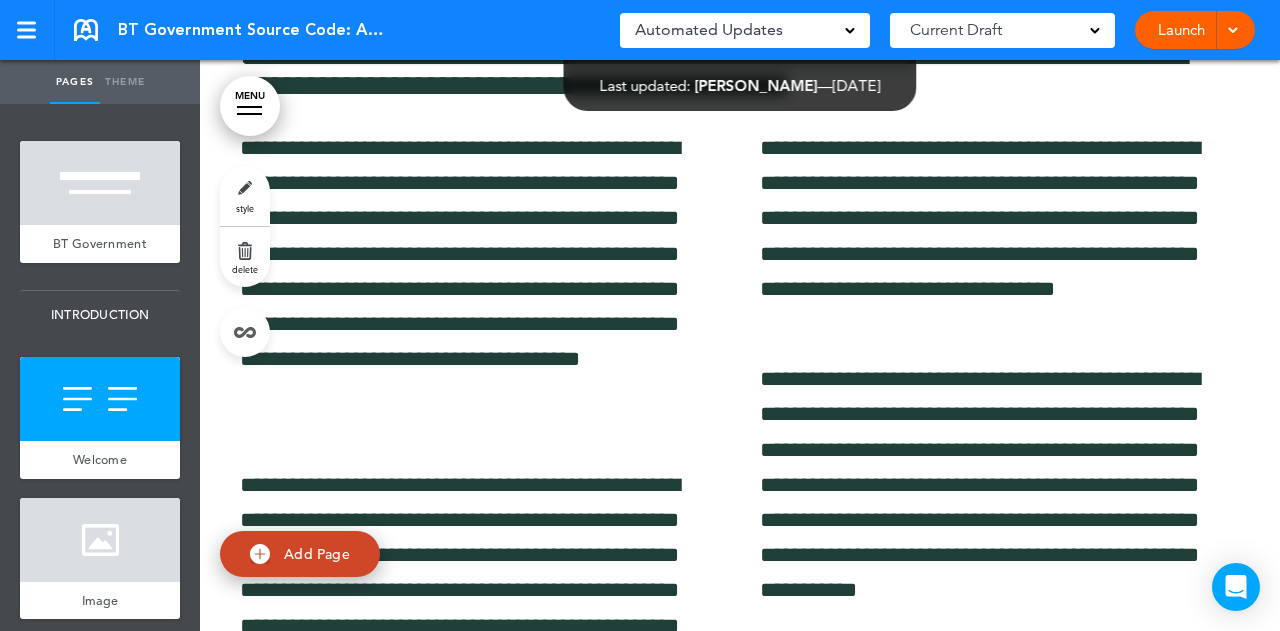 scroll, scrollTop: 786, scrollLeft: 0, axis: vertical 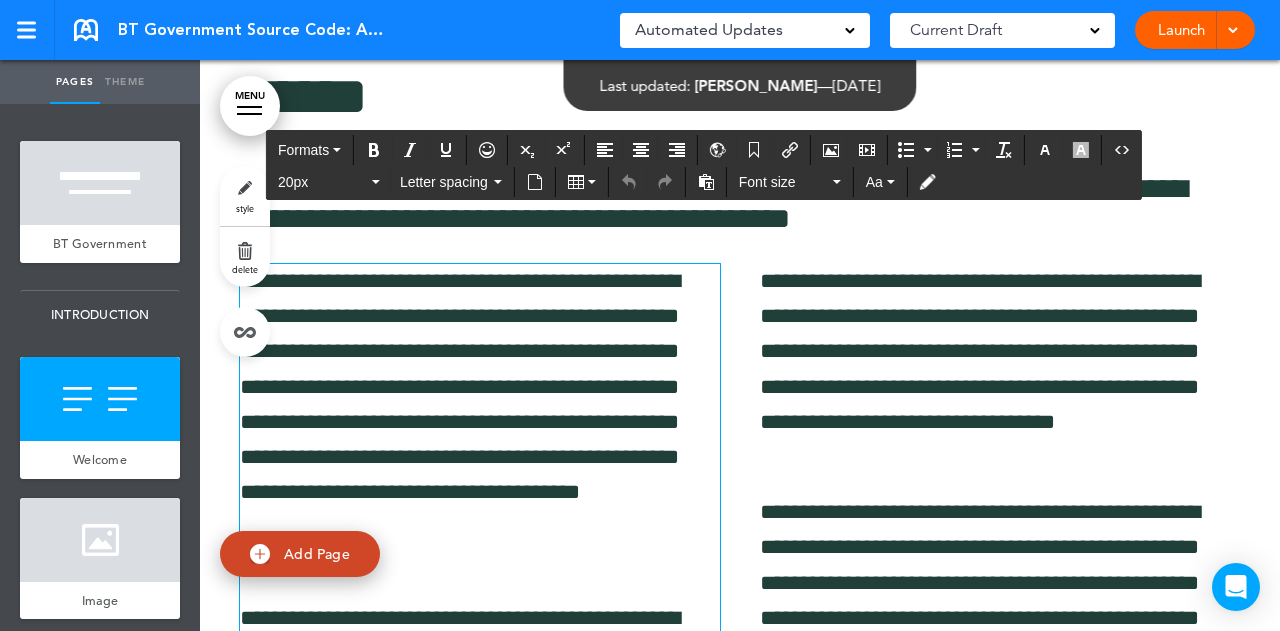 click on "**********" at bounding box center (480, 422) 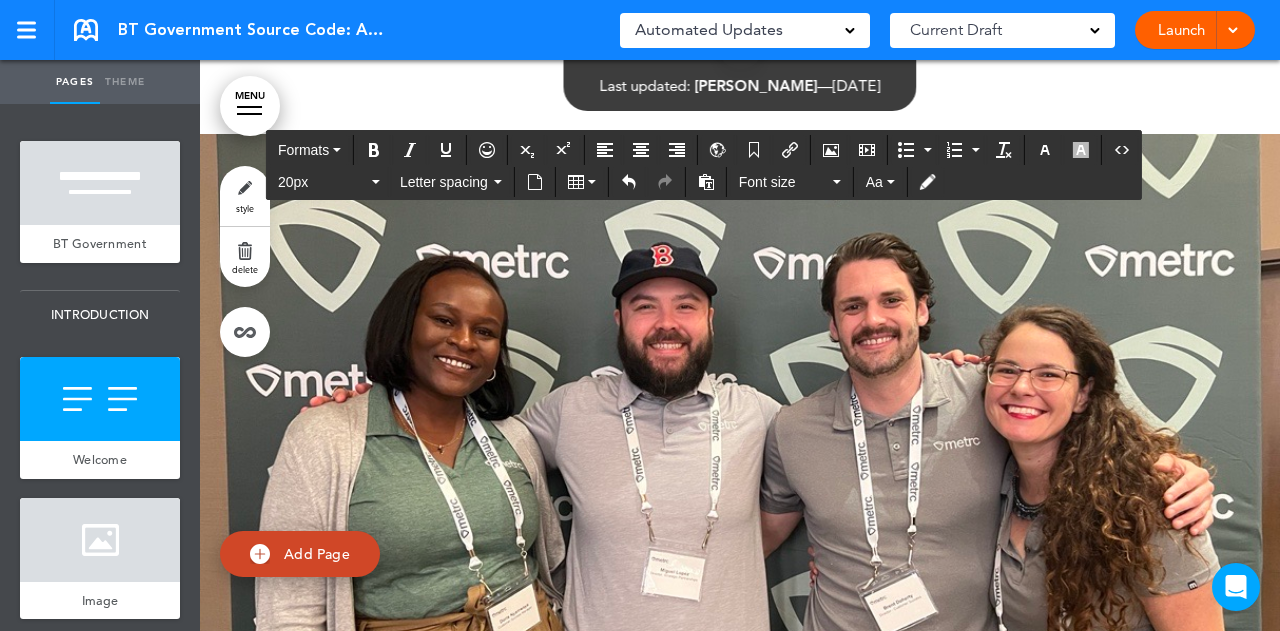 scroll, scrollTop: 1747, scrollLeft: 0, axis: vertical 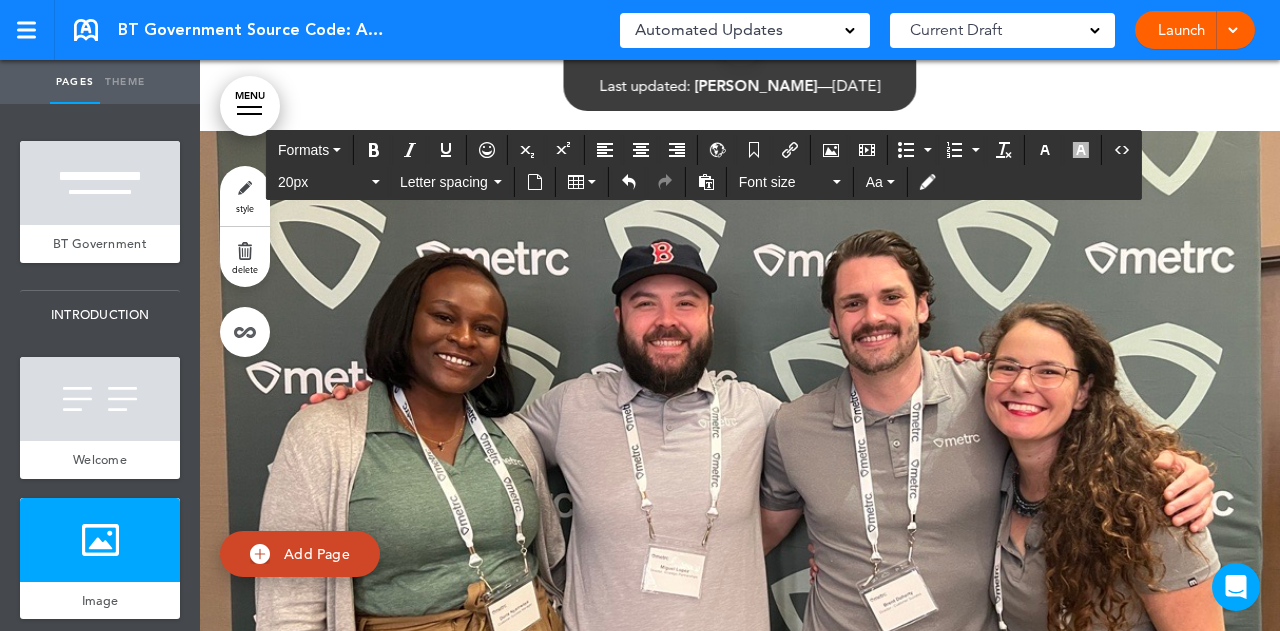 click at bounding box center (740, 491) 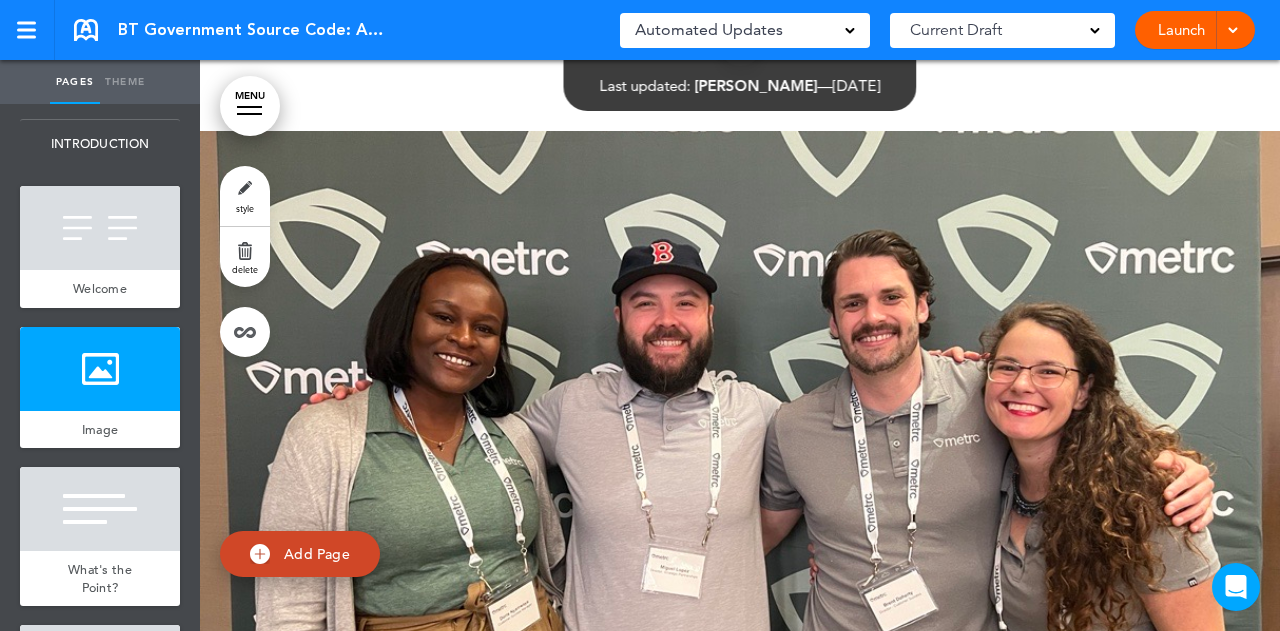 scroll, scrollTop: 200, scrollLeft: 0, axis: vertical 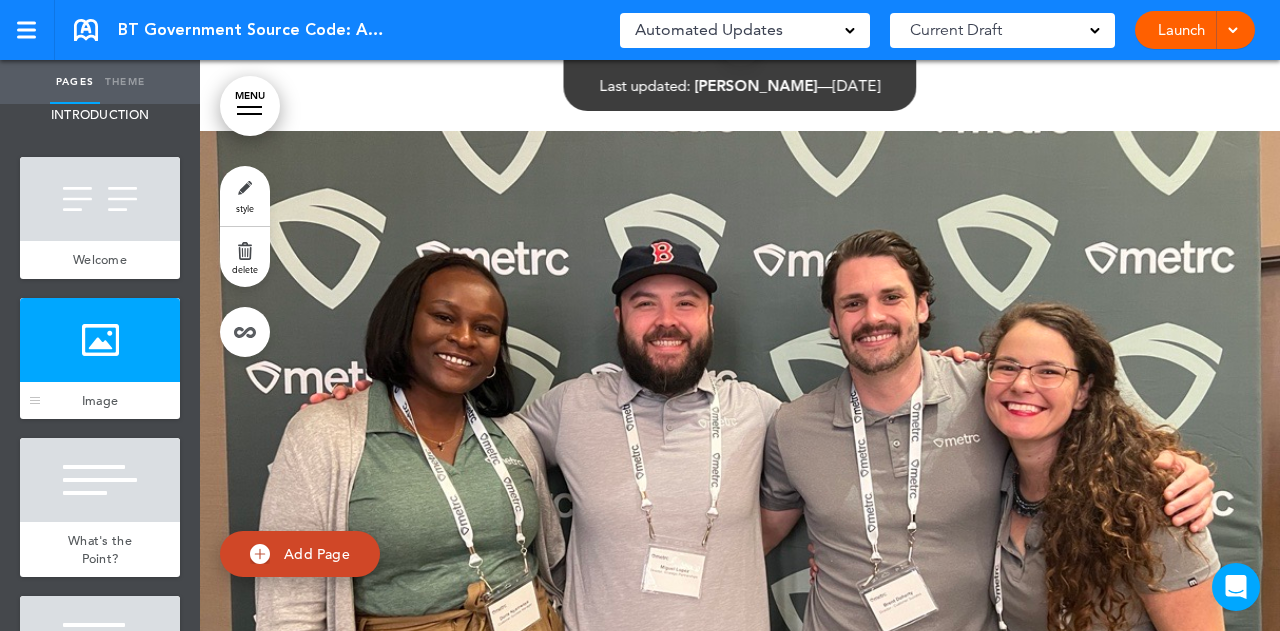click on "Image" at bounding box center [100, 401] 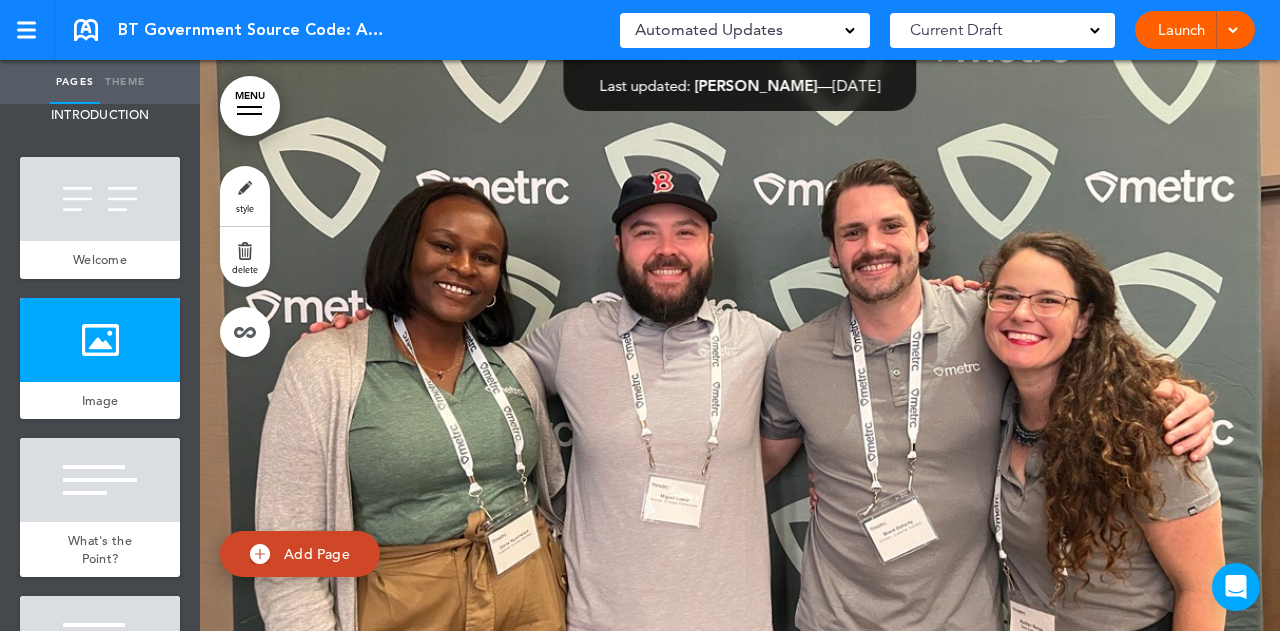 scroll, scrollTop: 1818, scrollLeft: 0, axis: vertical 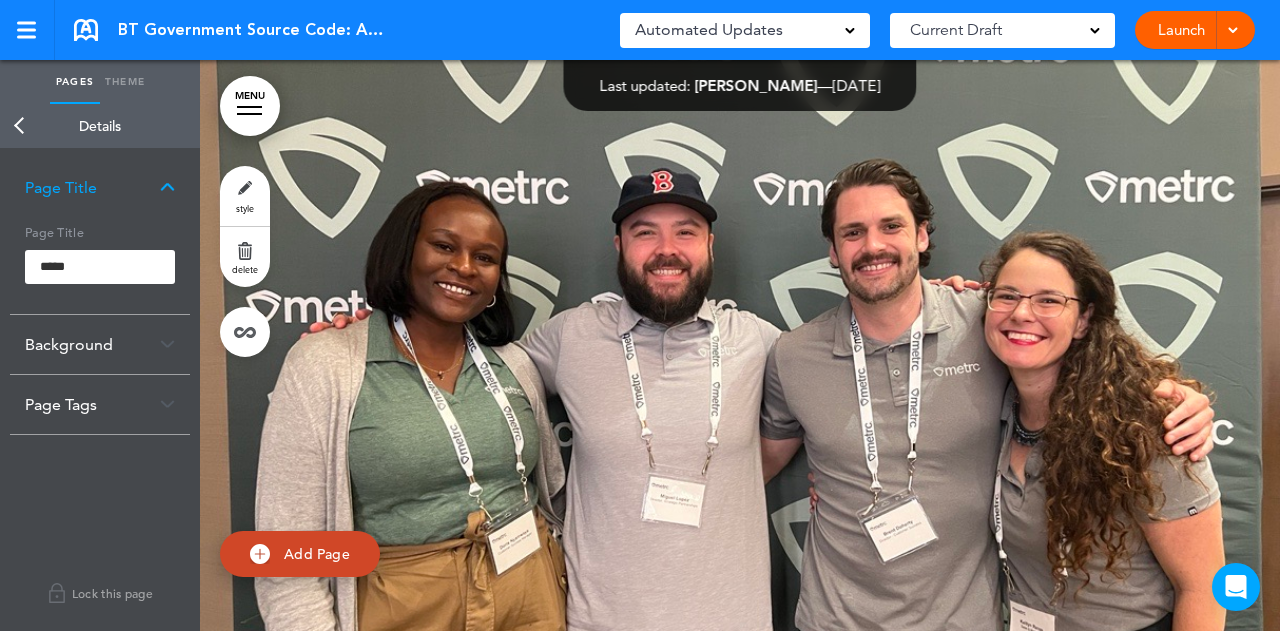 click at bounding box center [167, 344] 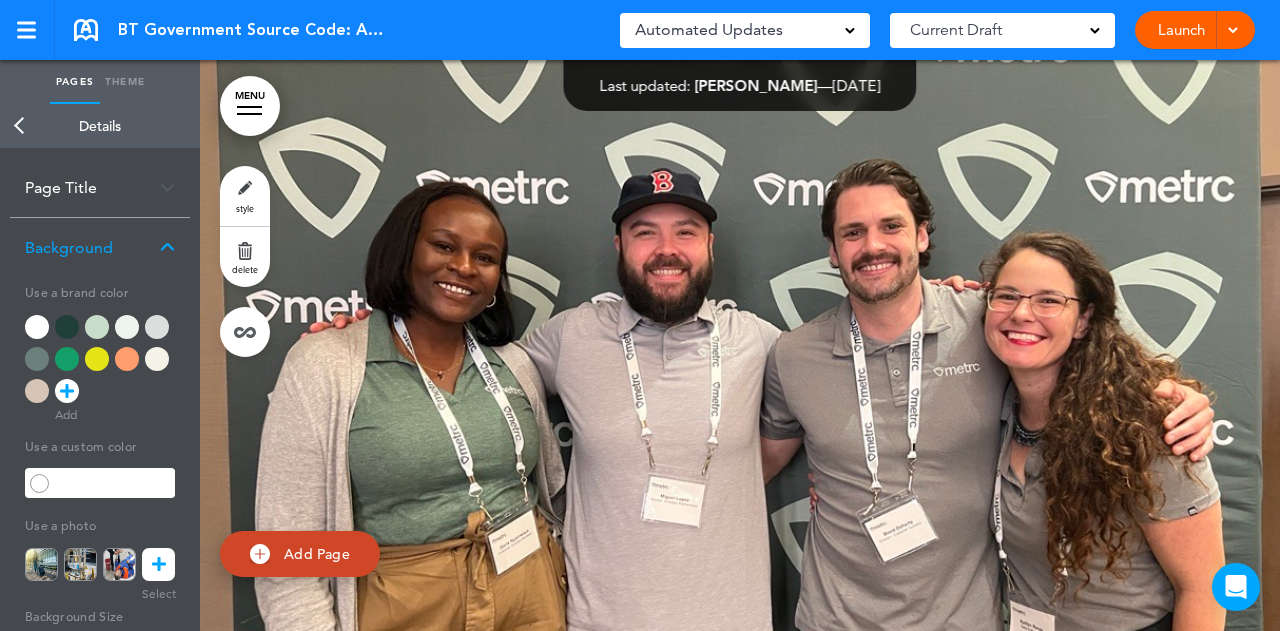 click at bounding box center [158, 564] 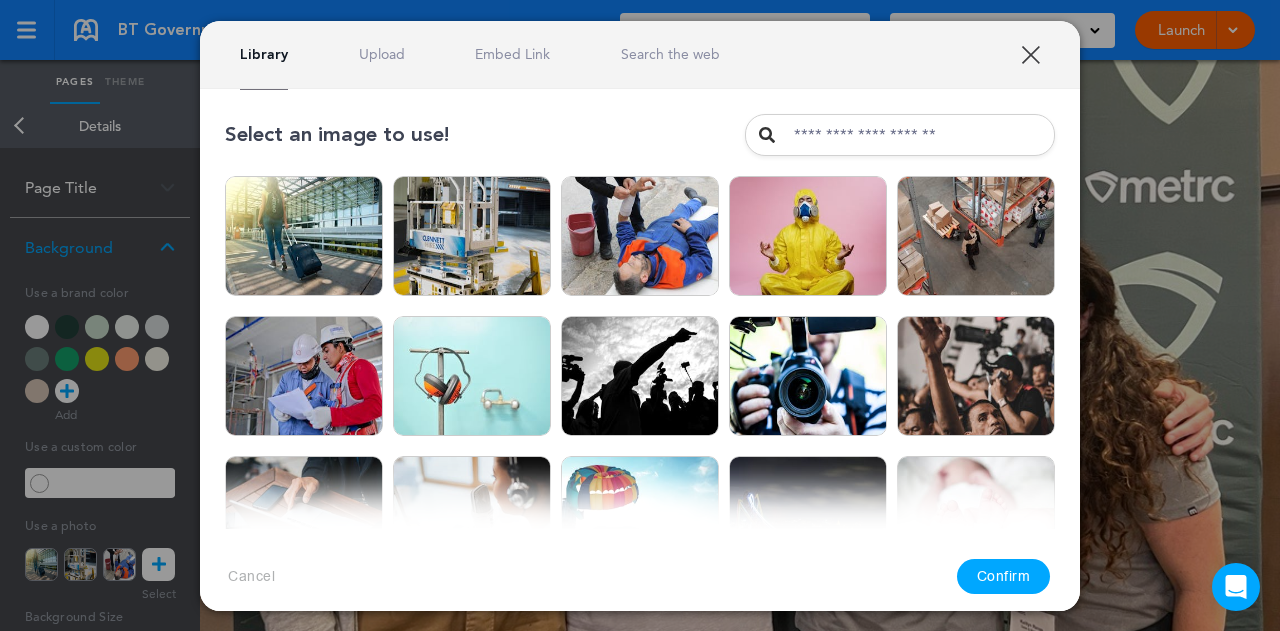 click on "Search the web" at bounding box center (670, 54) 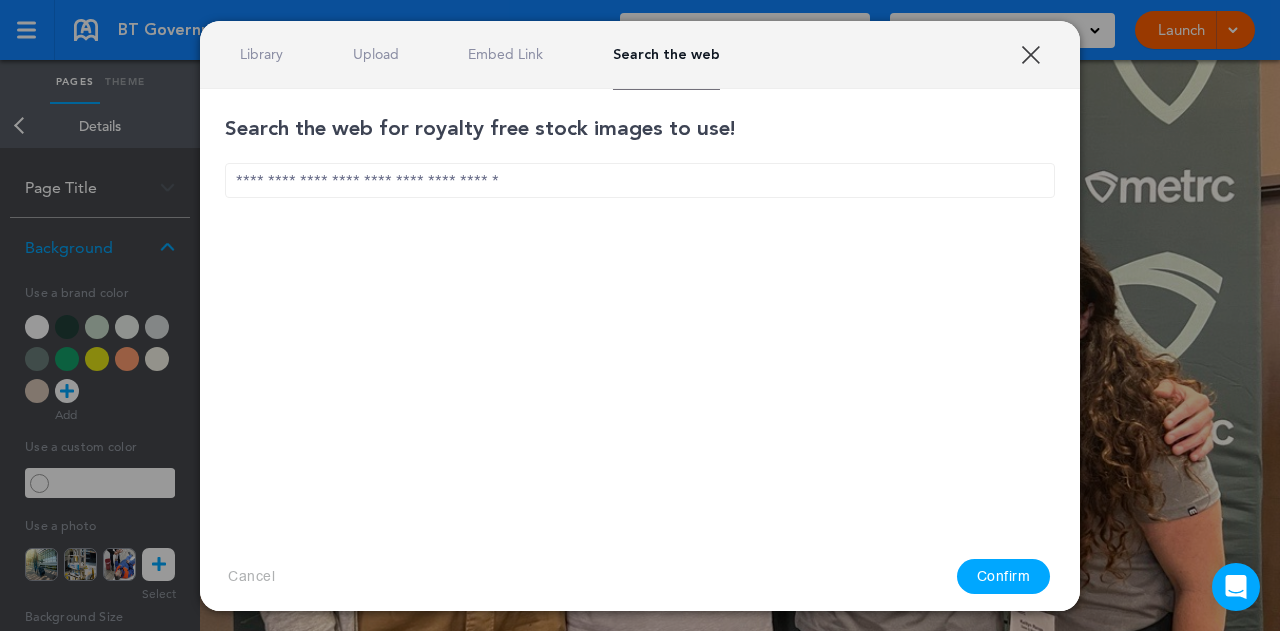 click at bounding box center (640, 180) 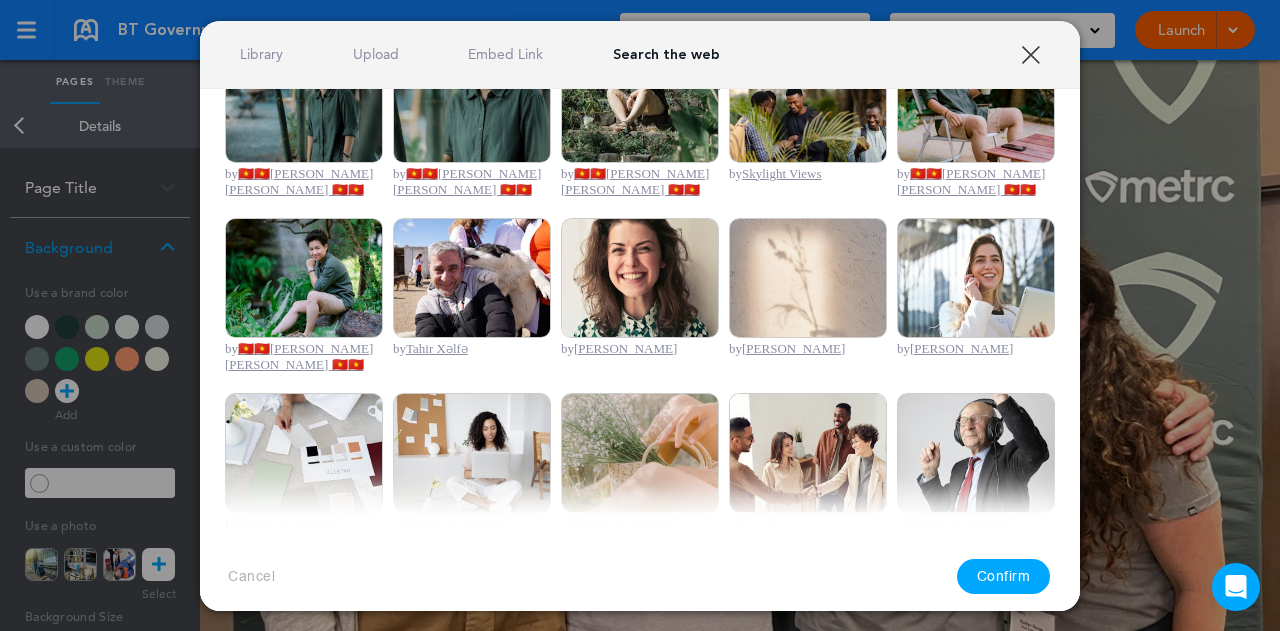 scroll, scrollTop: 748, scrollLeft: 0, axis: vertical 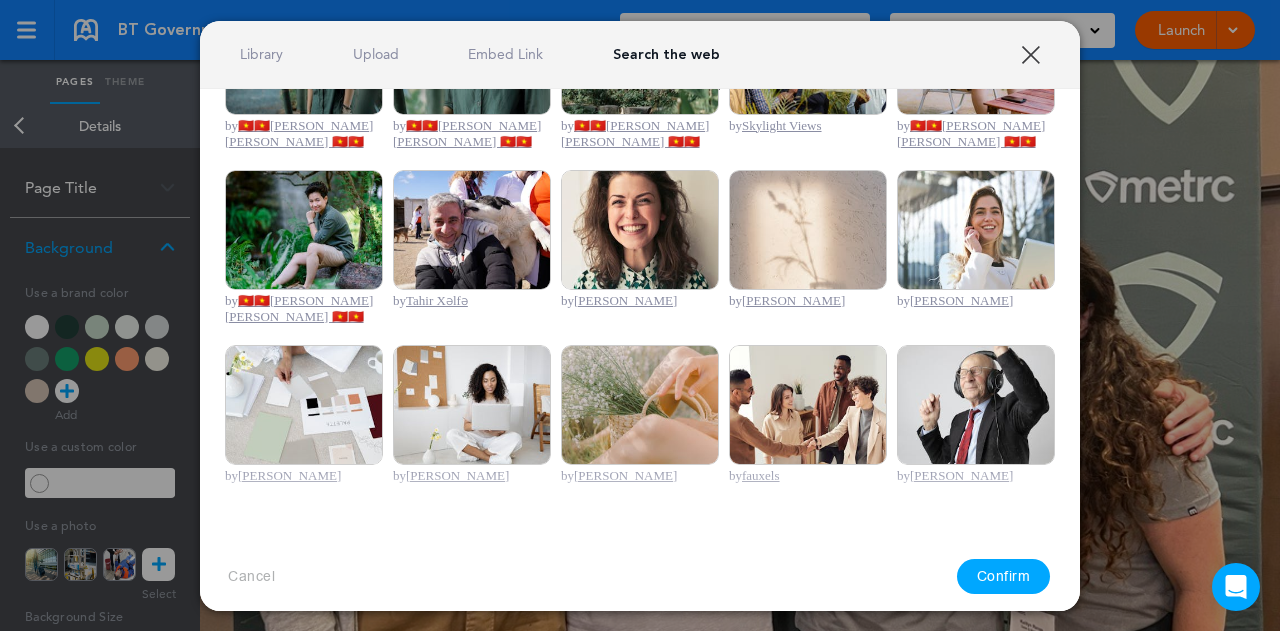 type on "**********" 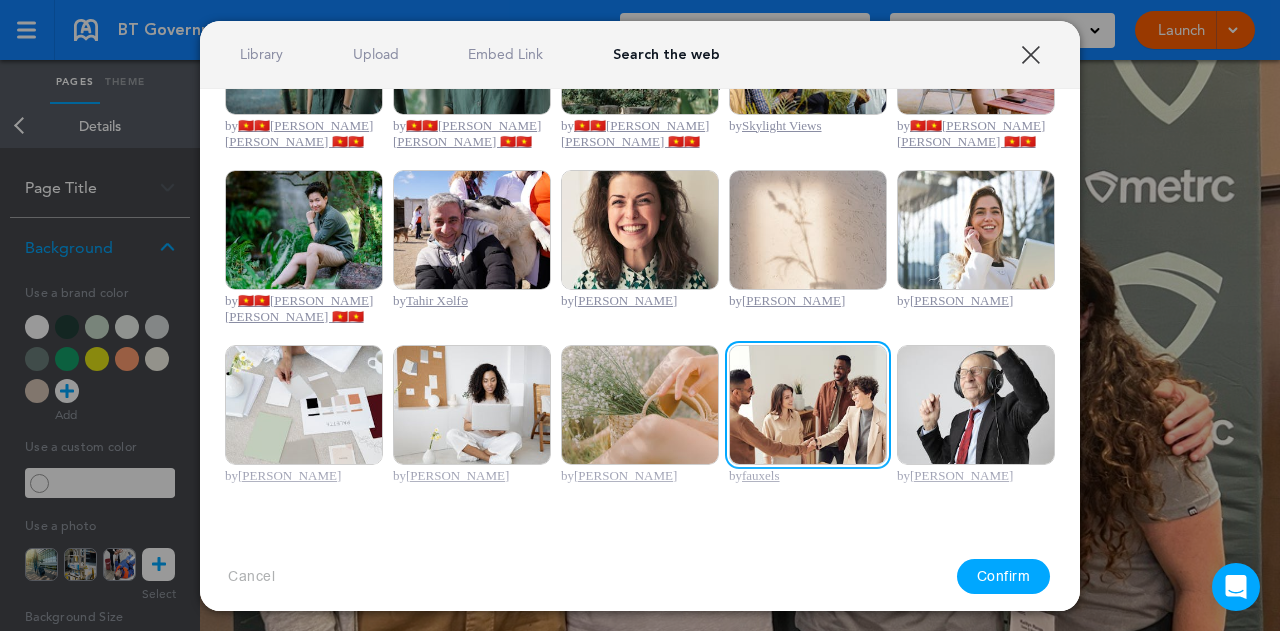 click on "Confirm" at bounding box center (1004, 576) 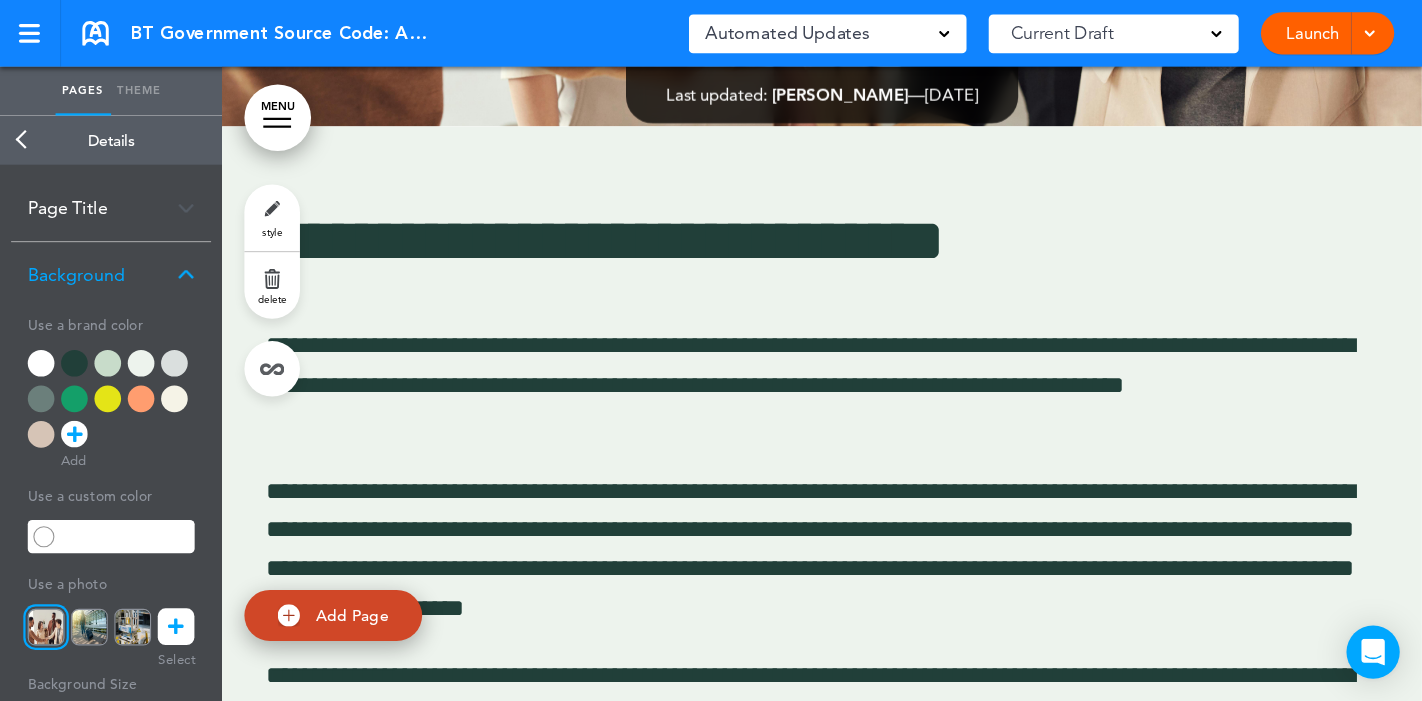 scroll, scrollTop: 2284, scrollLeft: 0, axis: vertical 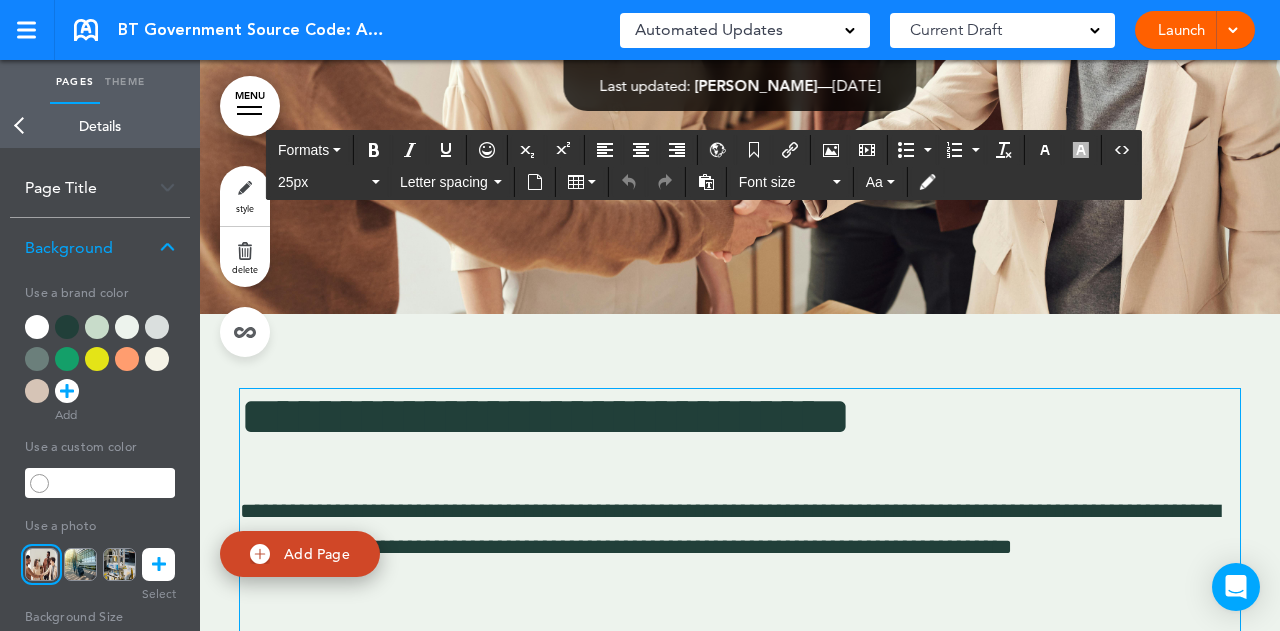 click on "**********" at bounding box center [740, 547] 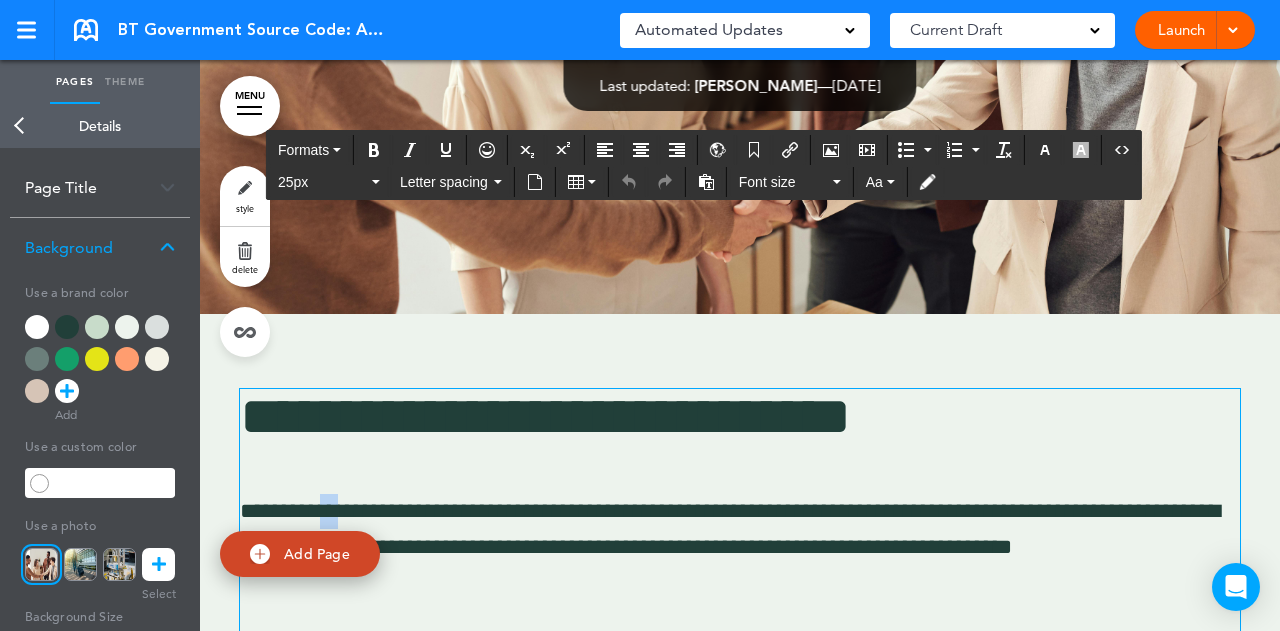 drag, startPoint x: 316, startPoint y: 511, endPoint x: 348, endPoint y: 517, distance: 32.55764 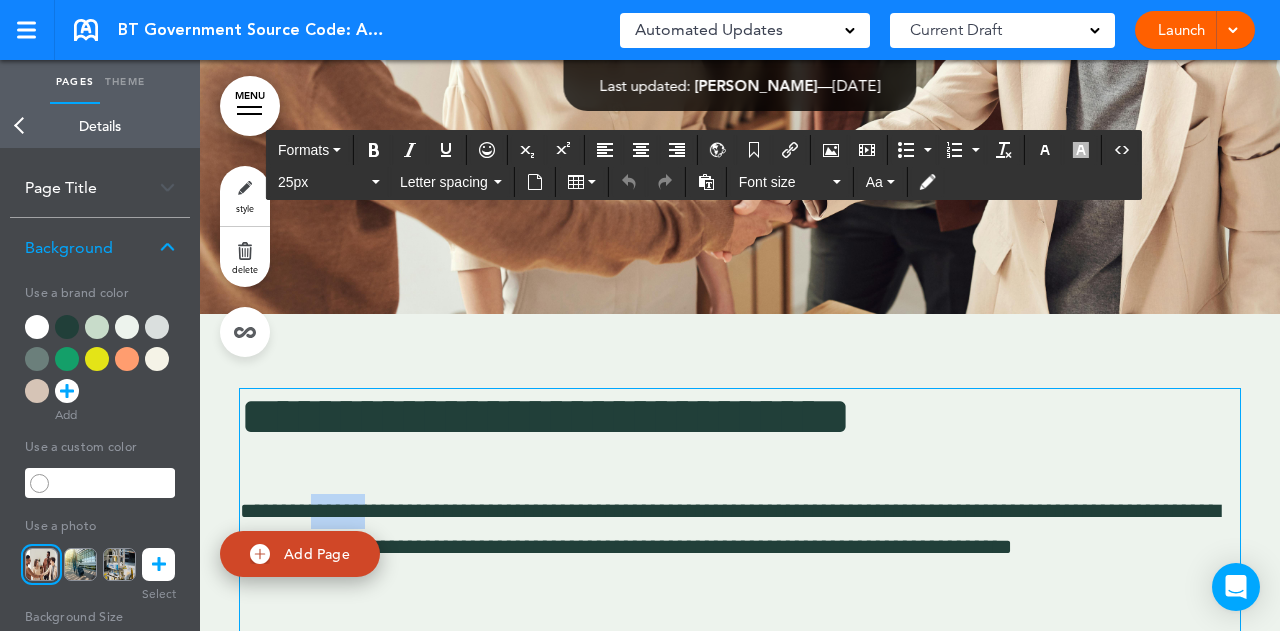 drag, startPoint x: 312, startPoint y: 509, endPoint x: 369, endPoint y: 508, distance: 57.00877 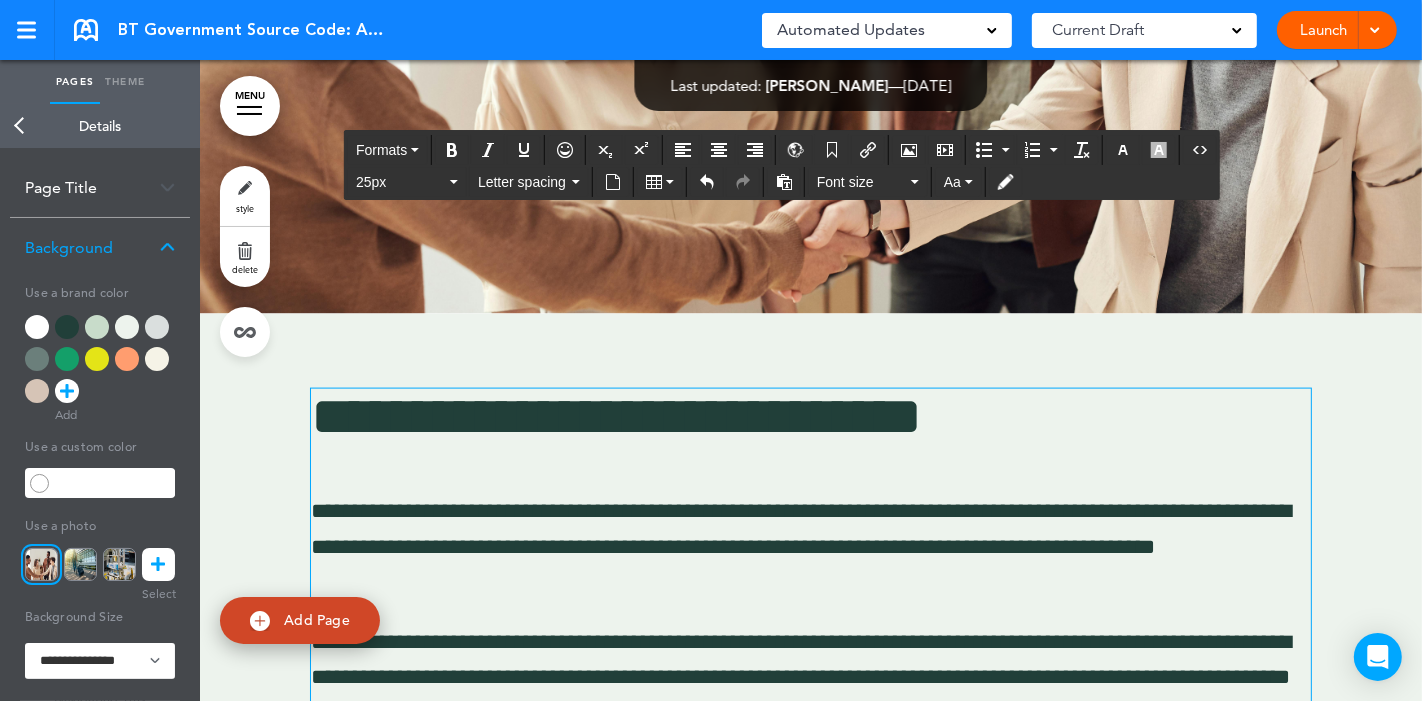 scroll, scrollTop: 200, scrollLeft: 0, axis: vertical 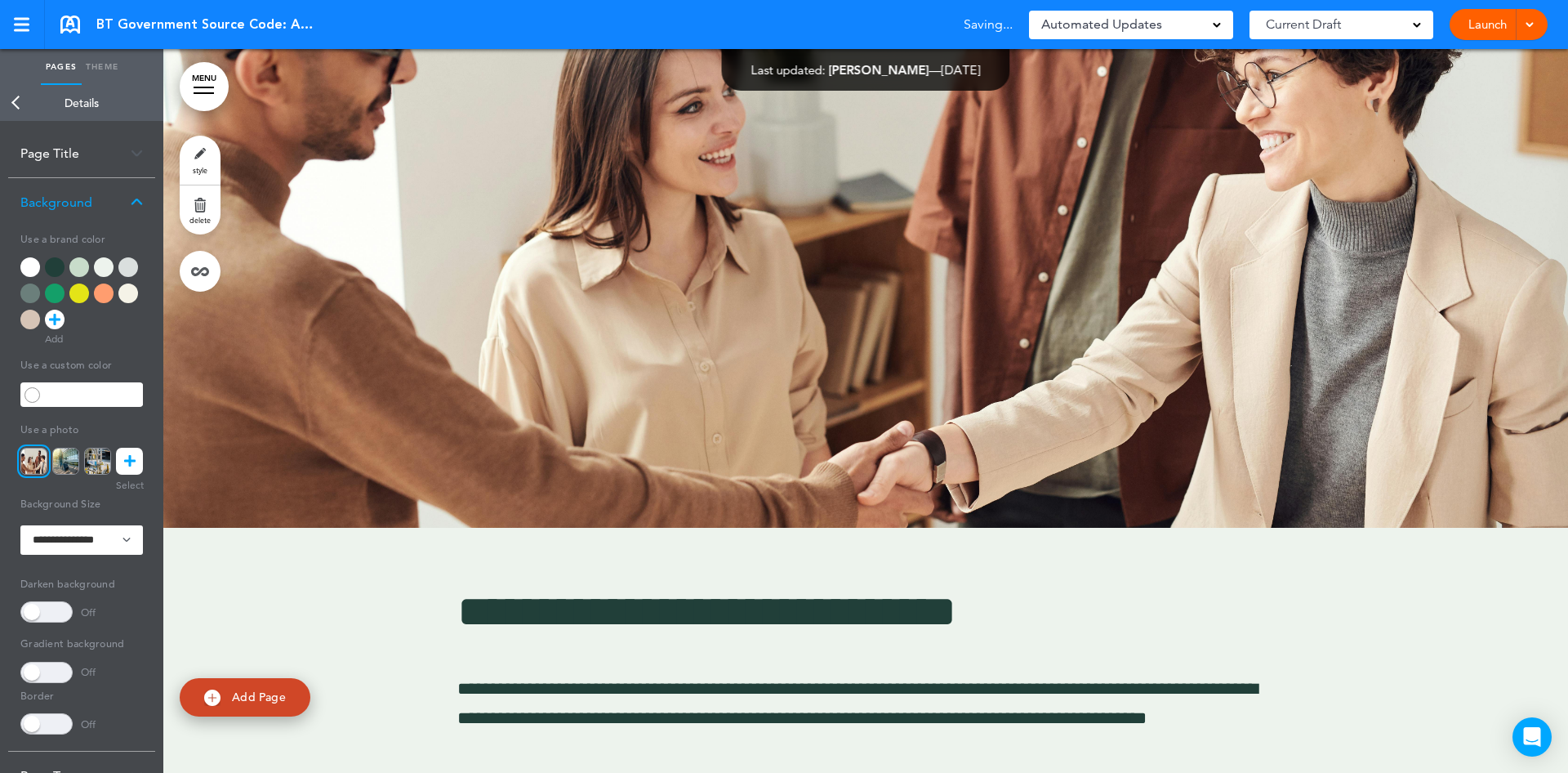 drag, startPoint x: 1018, startPoint y: 0, endPoint x: 1064, endPoint y: 544, distance: 545.94139 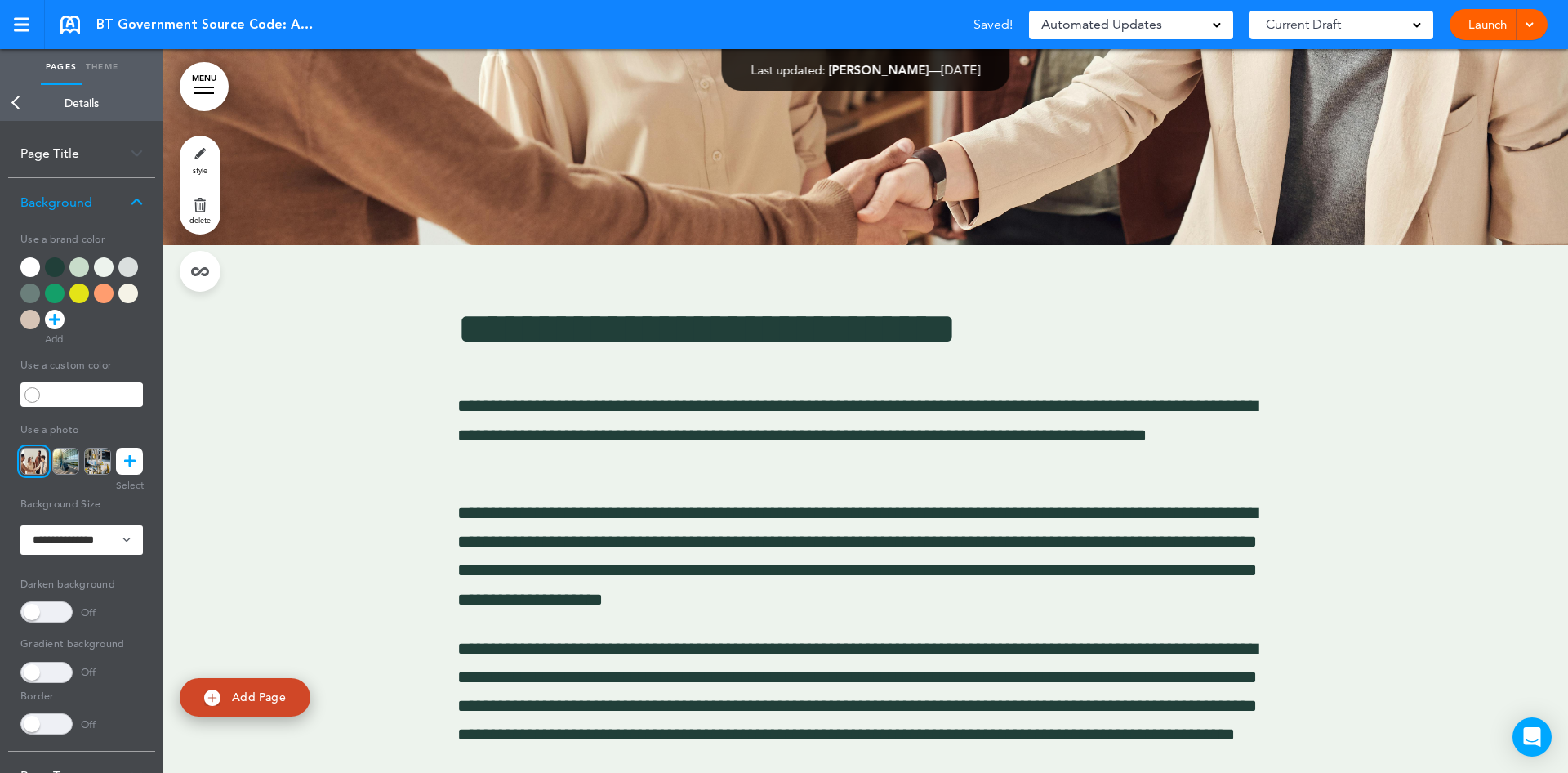 scroll, scrollTop: 2205, scrollLeft: 0, axis: vertical 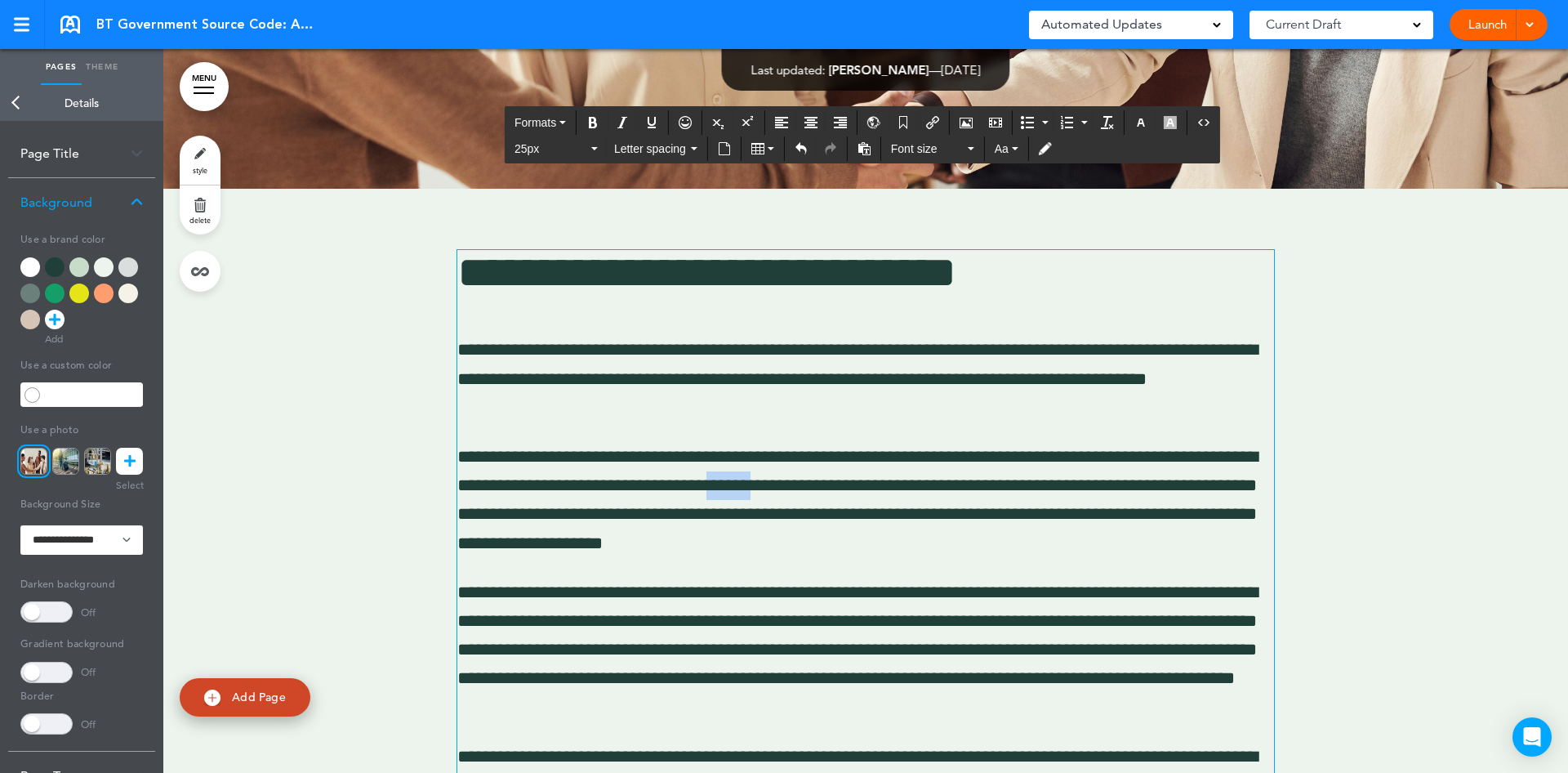 drag, startPoint x: 858, startPoint y: 485, endPoint x: 911, endPoint y: 488, distance: 53.08484 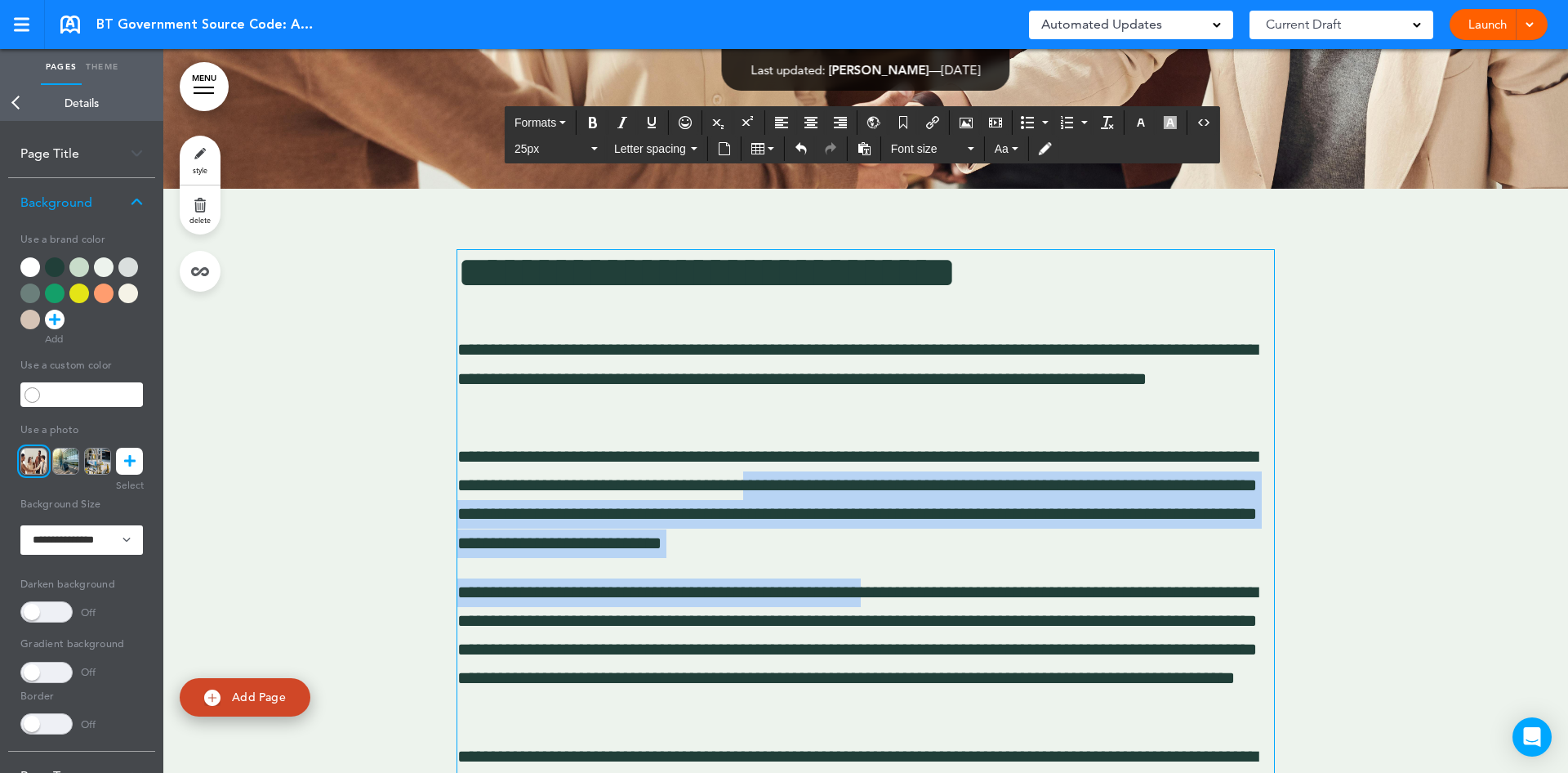 drag, startPoint x: 911, startPoint y: 488, endPoint x: 933, endPoint y: 556, distance: 71.470274 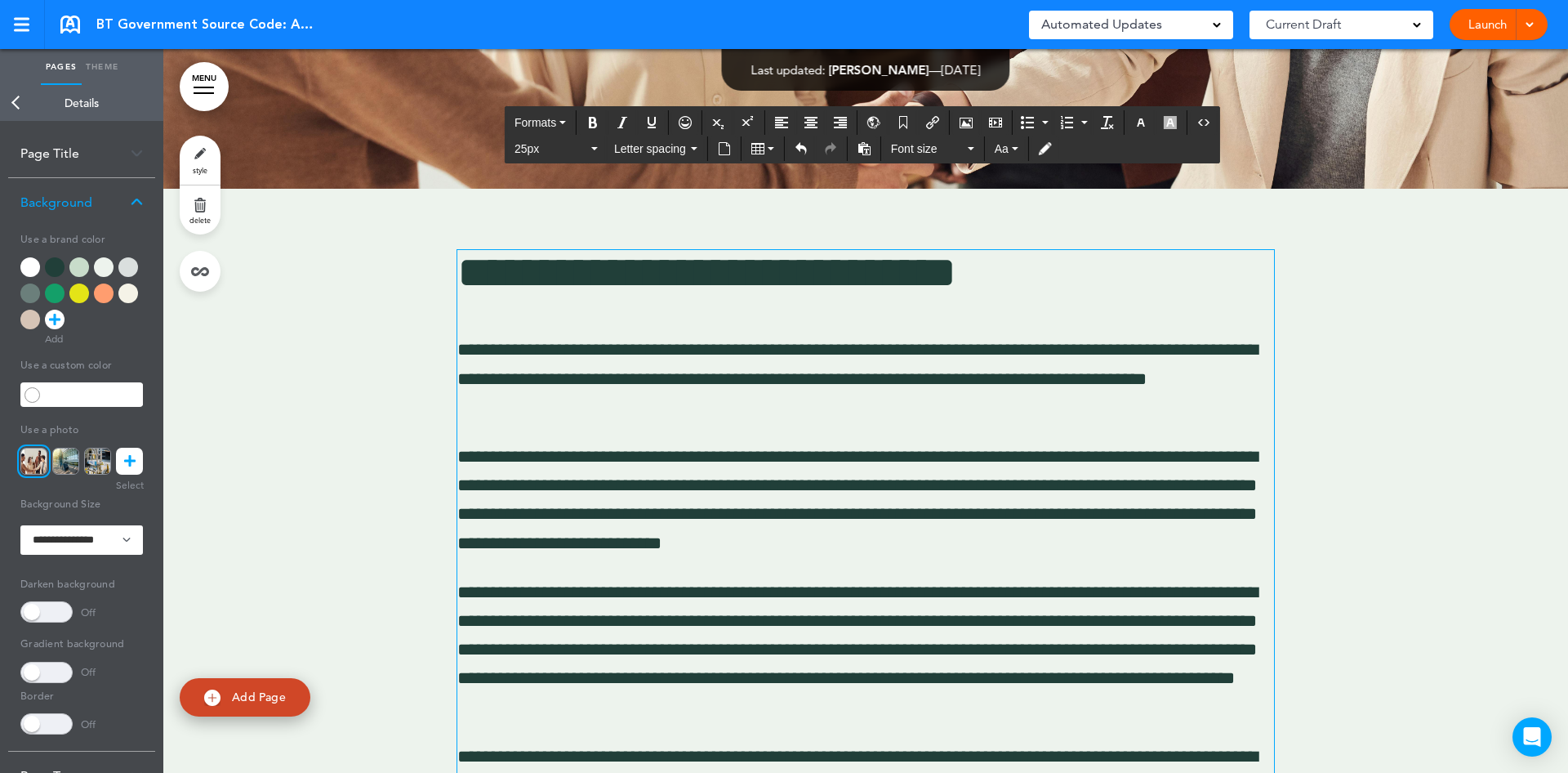 click on "**********" at bounding box center (866, 539) 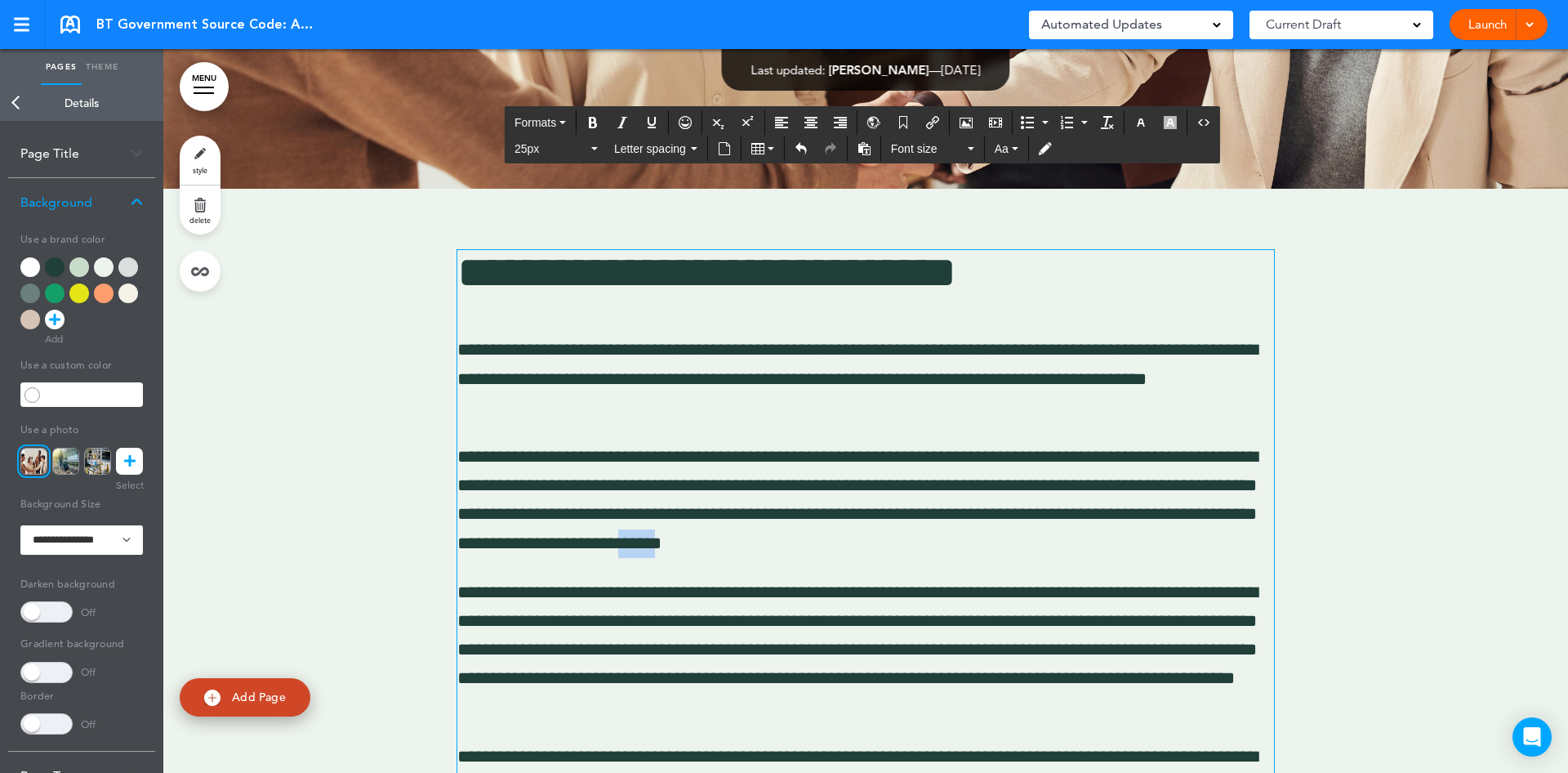 drag, startPoint x: 1090, startPoint y: 538, endPoint x: 1137, endPoint y: 545, distance: 47.518417 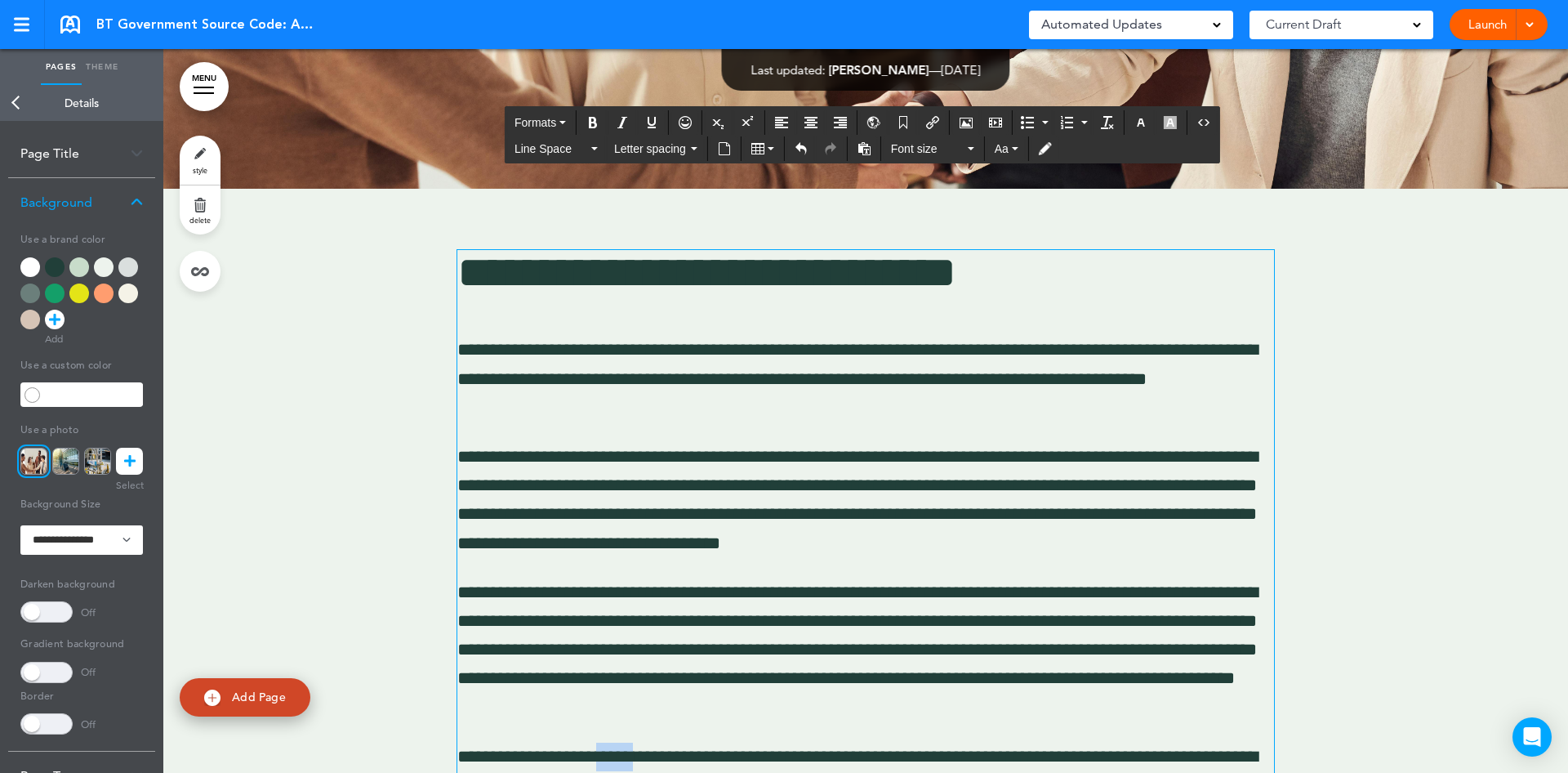 drag, startPoint x: 598, startPoint y: 751, endPoint x: 650, endPoint y: 757, distance: 52.34501 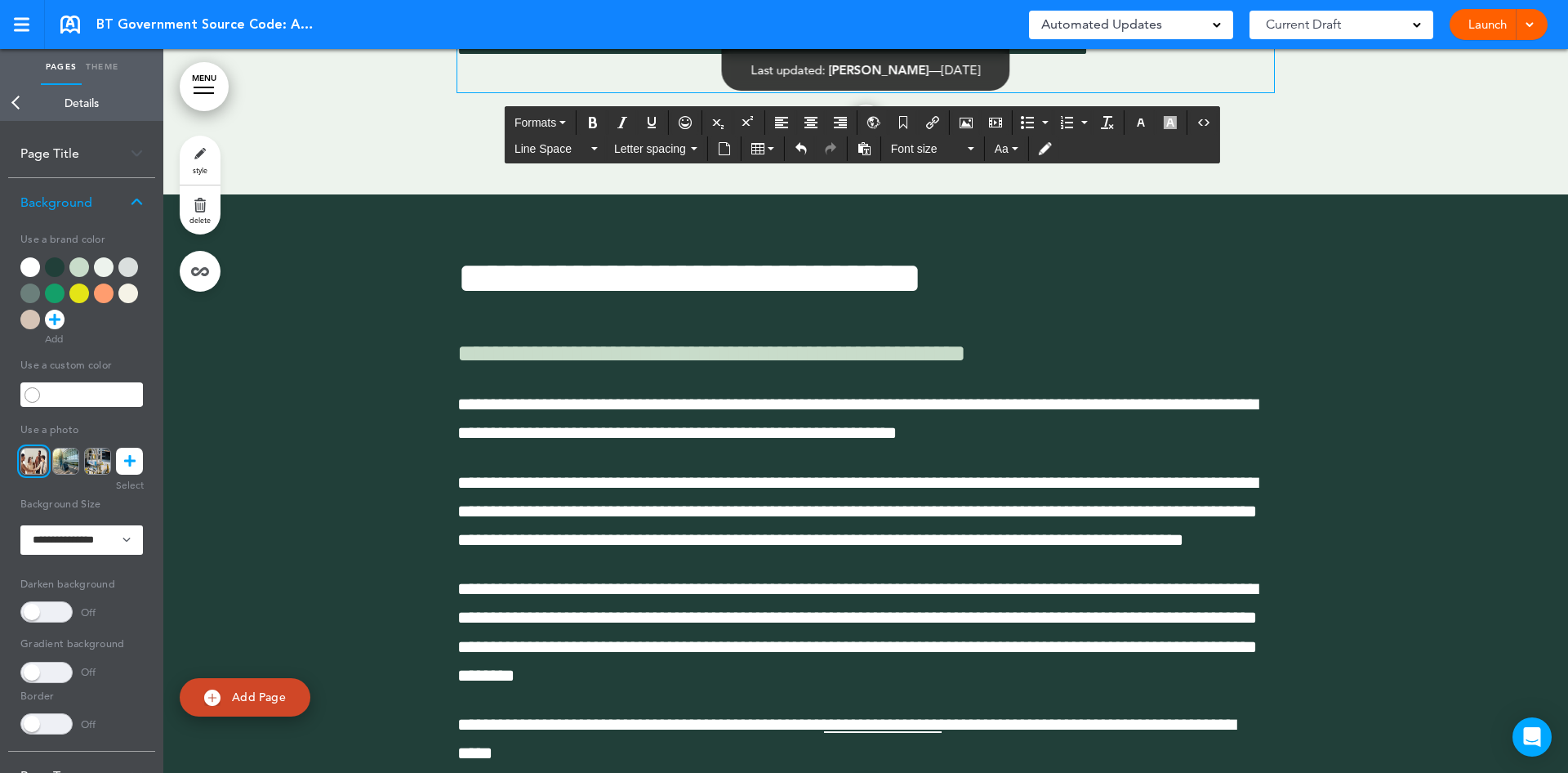 scroll, scrollTop: 2943, scrollLeft: 0, axis: vertical 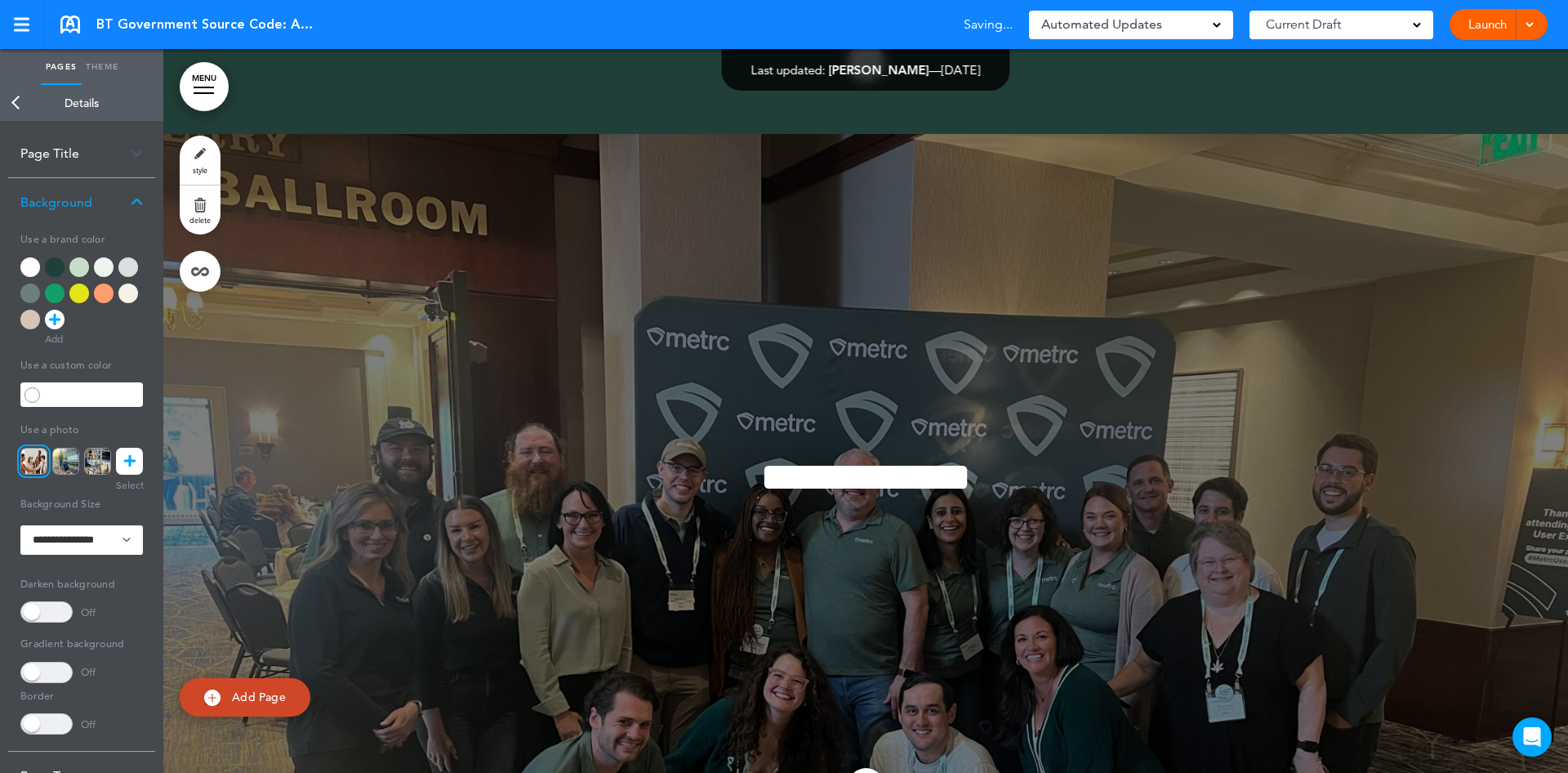 click at bounding box center [866, 496] 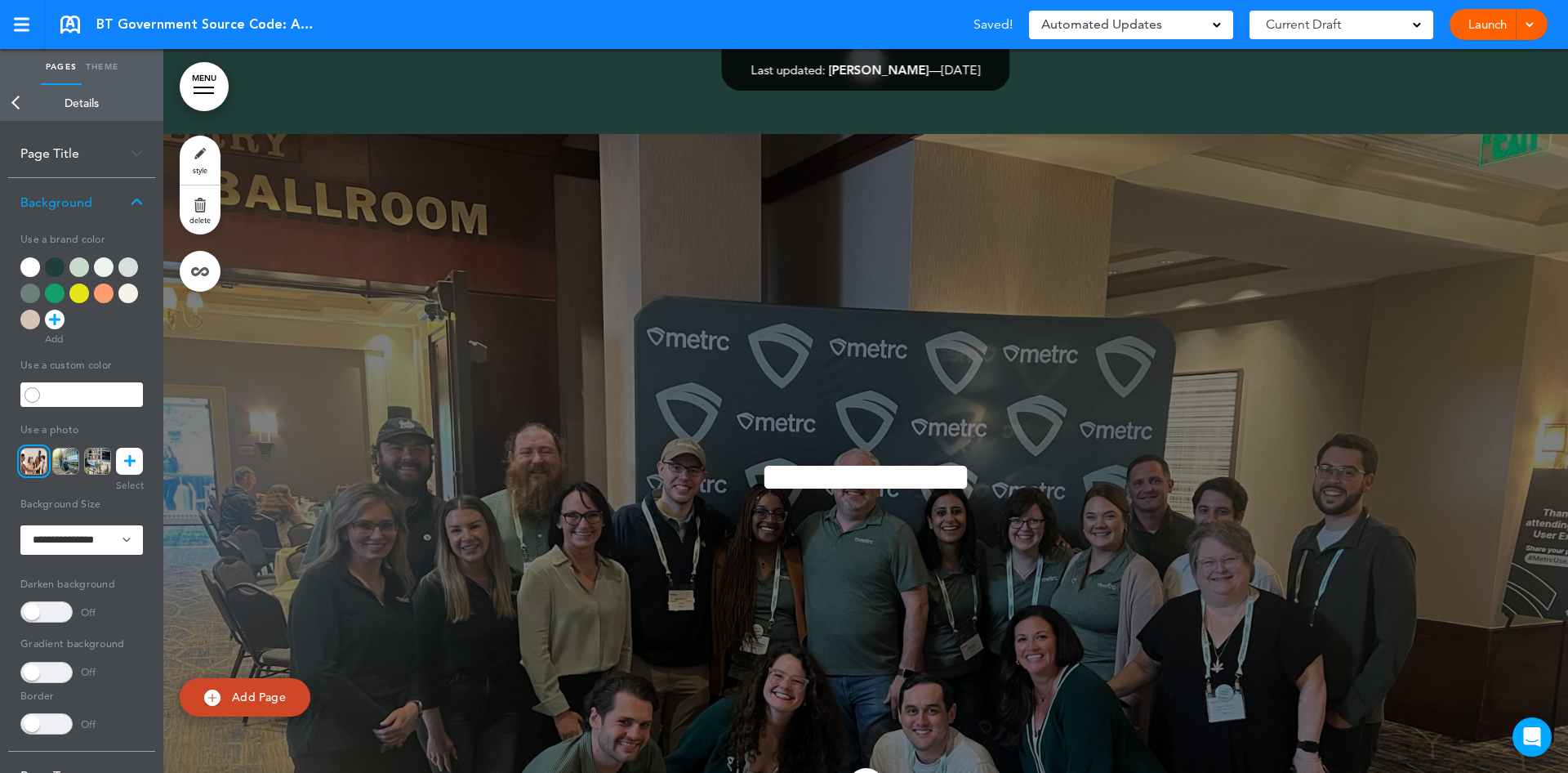 click on "style" at bounding box center (200, 160) 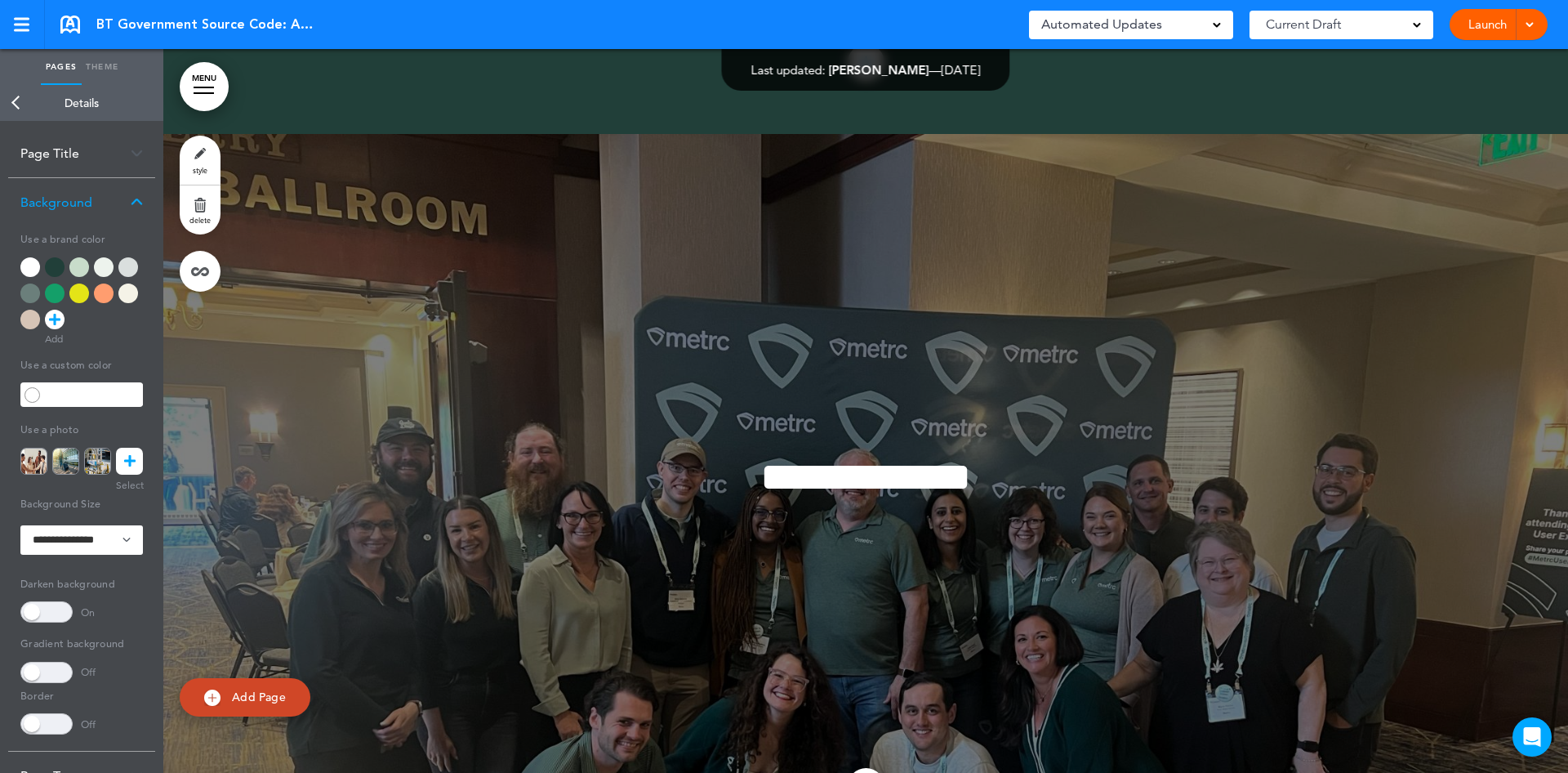 click at bounding box center [129, 461] 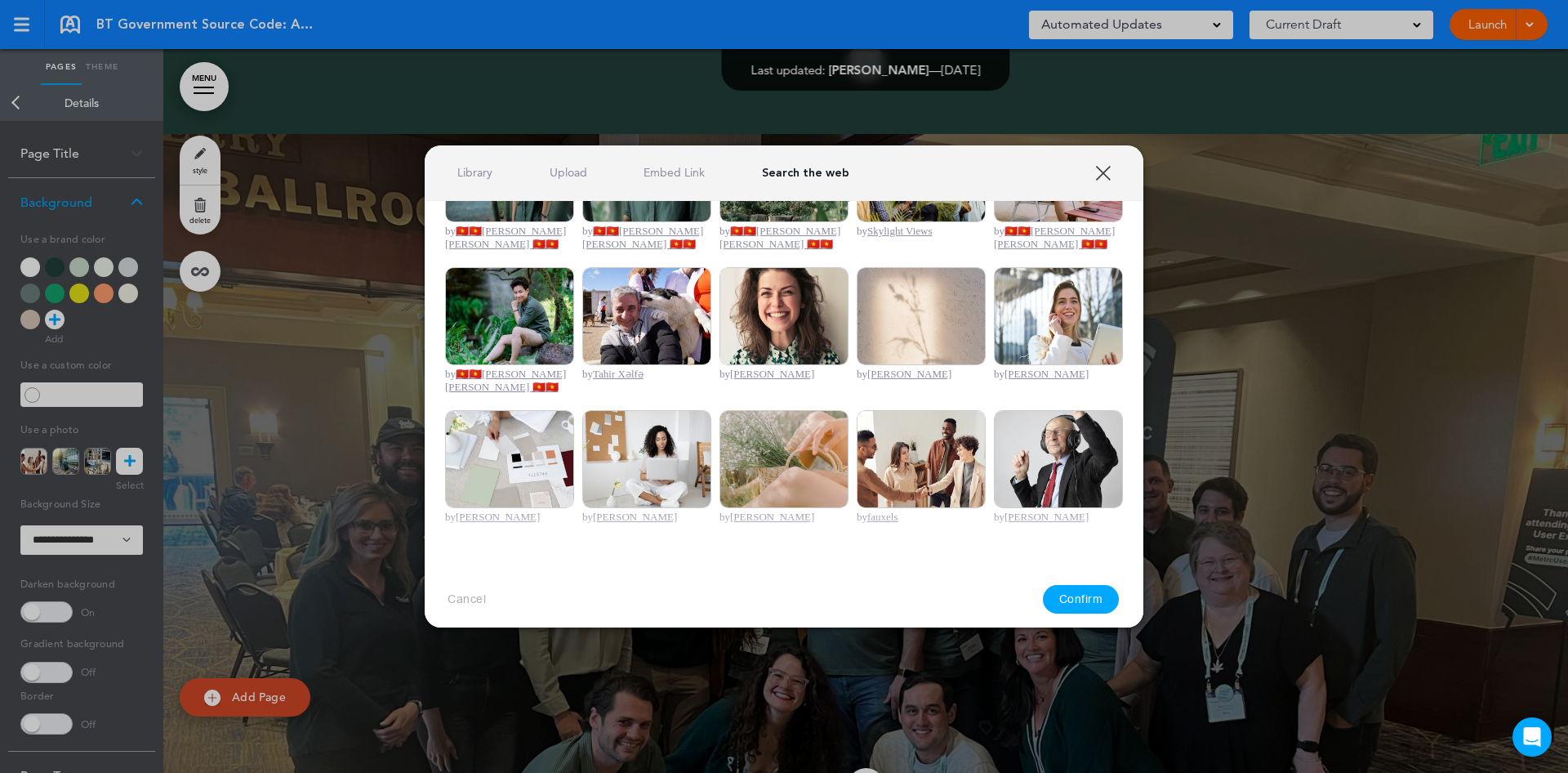scroll, scrollTop: 610, scrollLeft: 0, axis: vertical 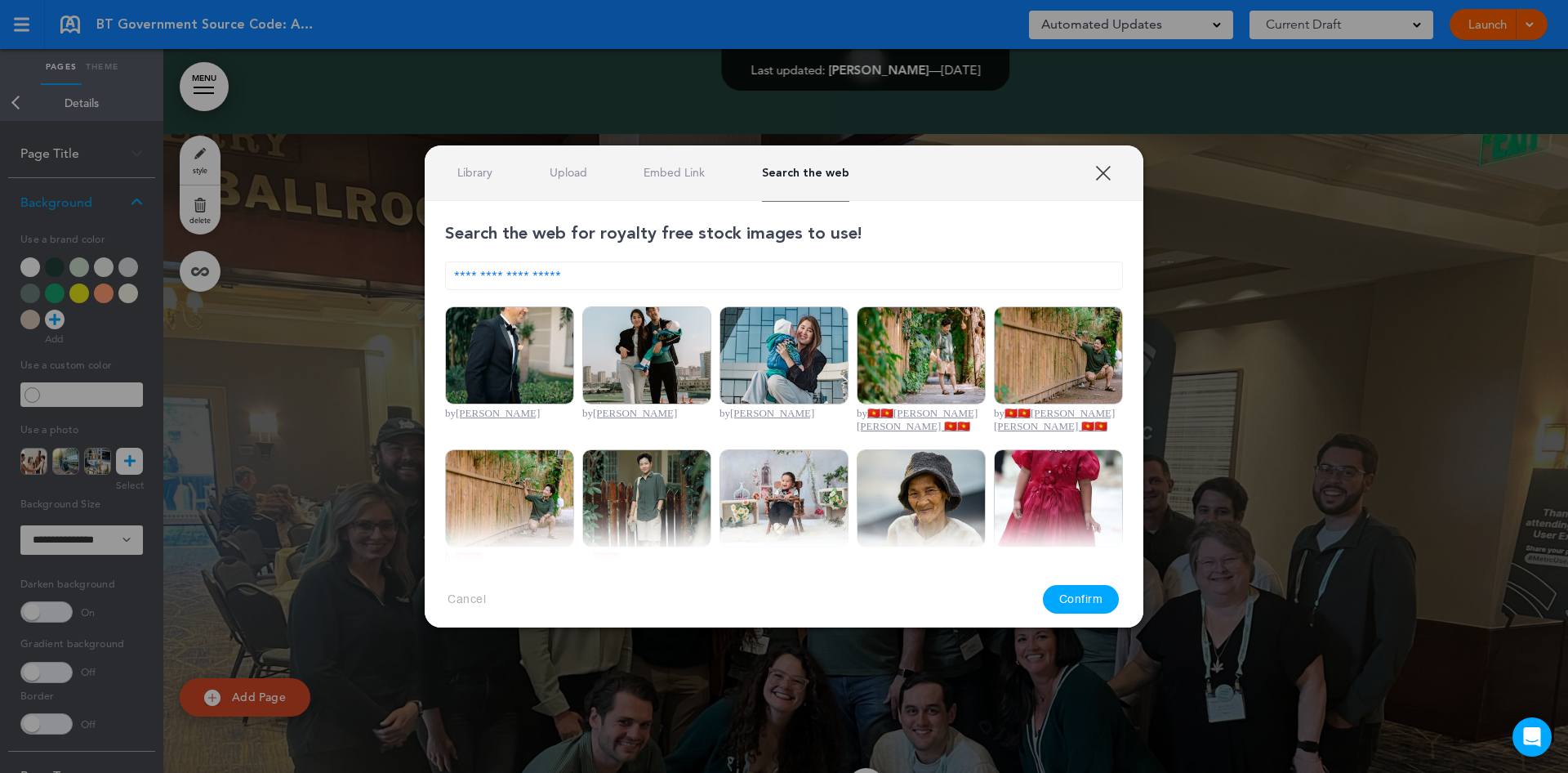 drag, startPoint x: 577, startPoint y: 277, endPoint x: 429, endPoint y: 270, distance: 148.16545 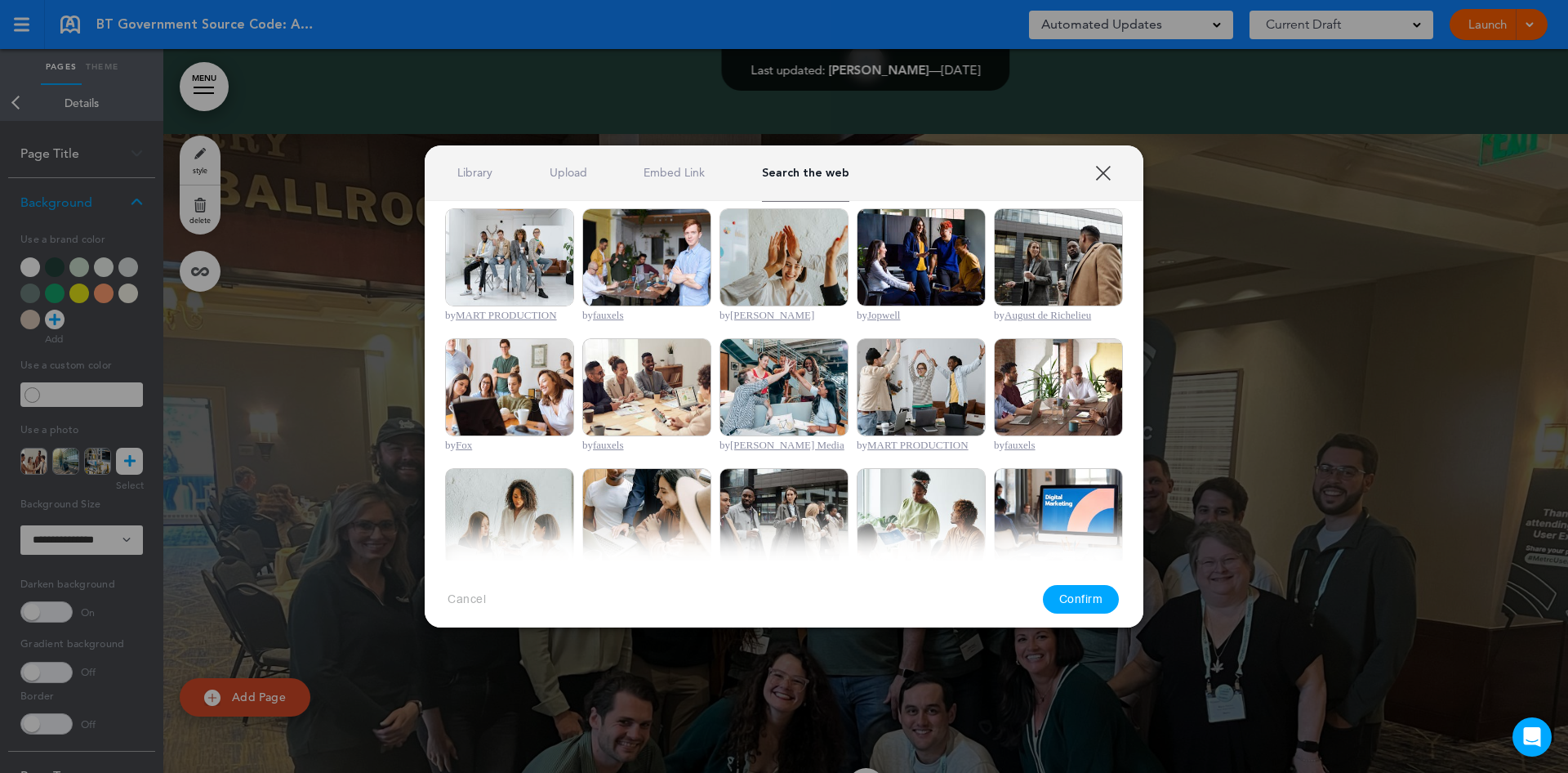 scroll, scrollTop: 360, scrollLeft: 0, axis: vertical 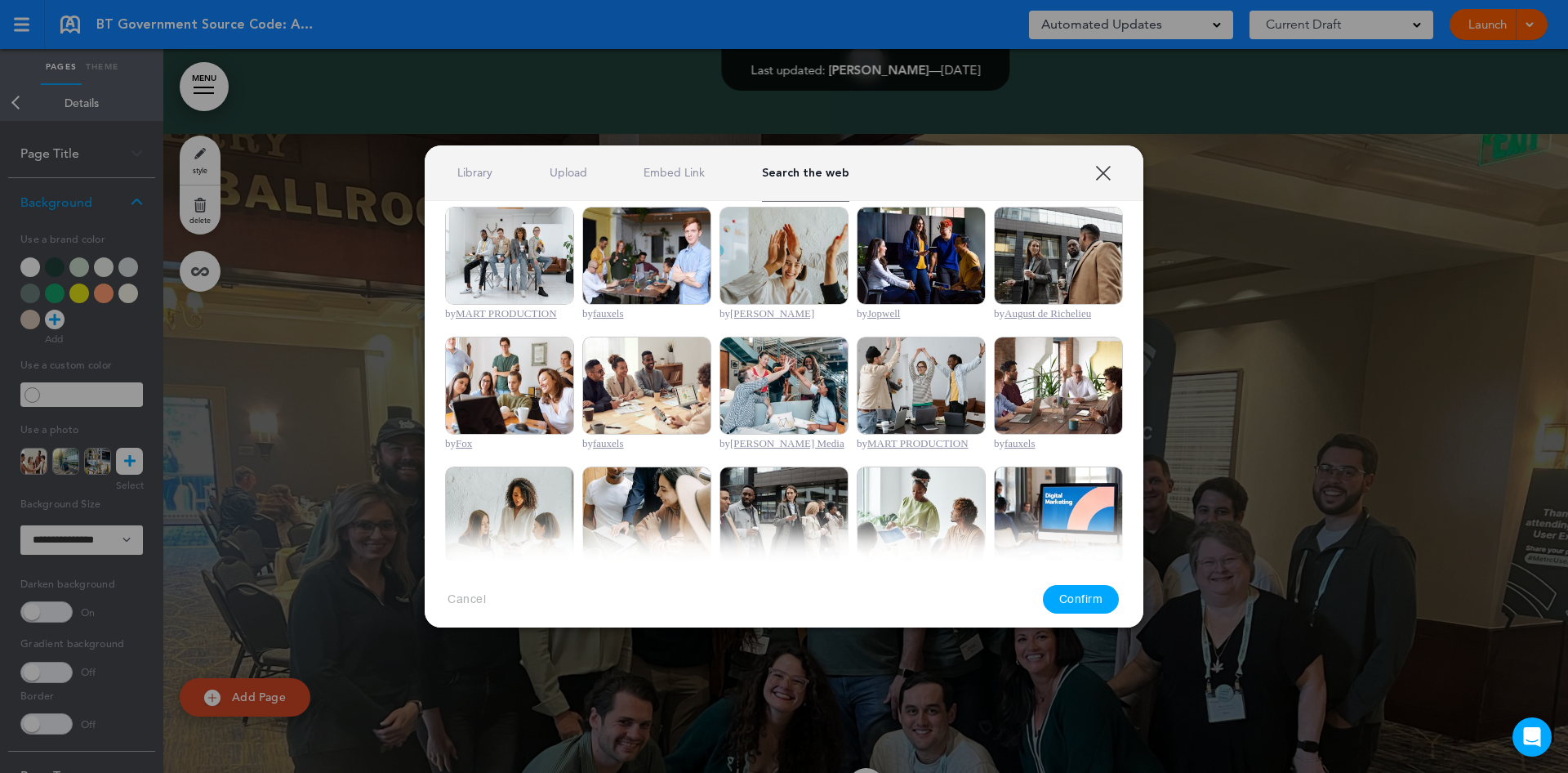 type on "**********" 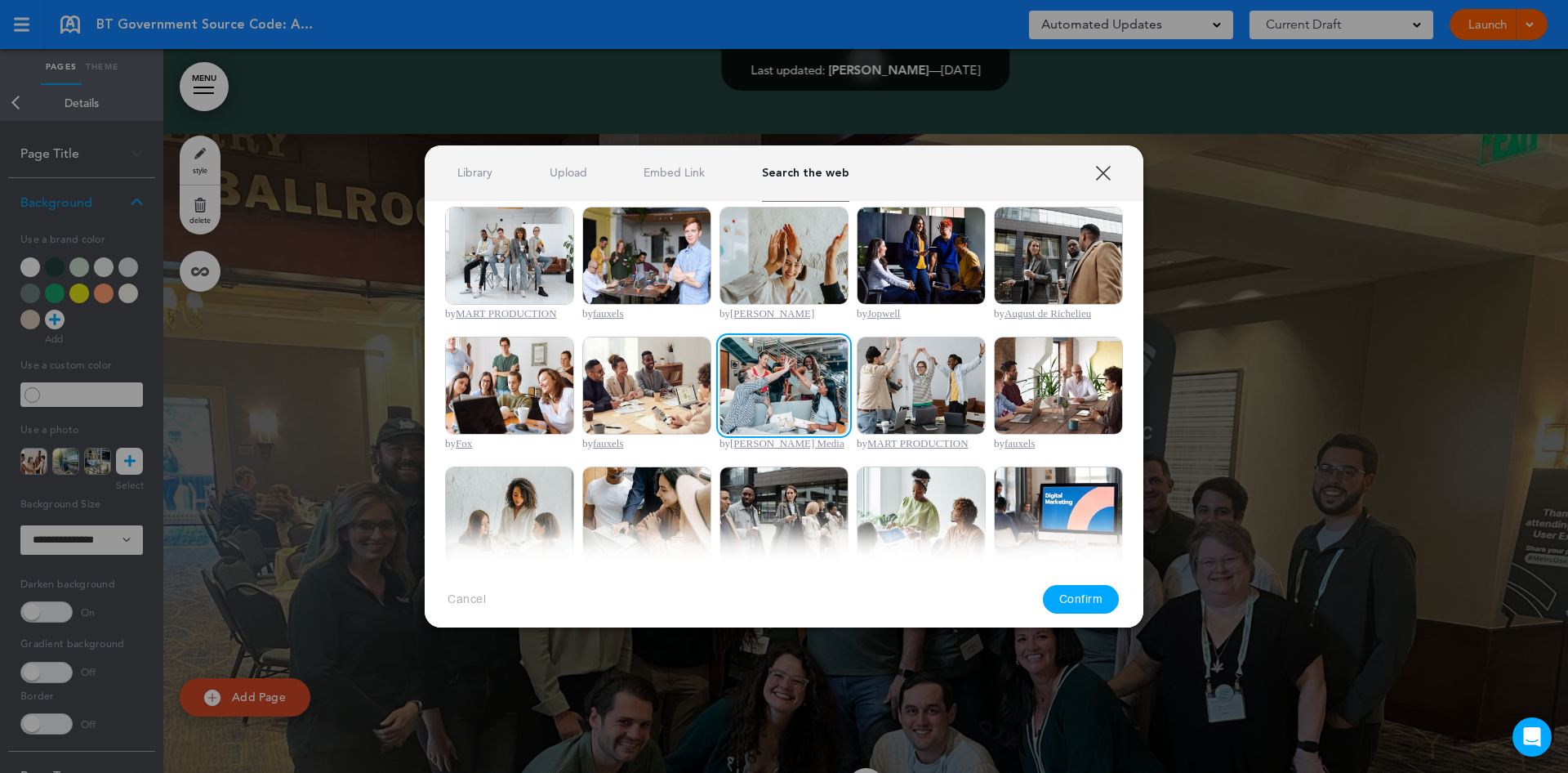 click on "Confirm" at bounding box center [1081, 599] 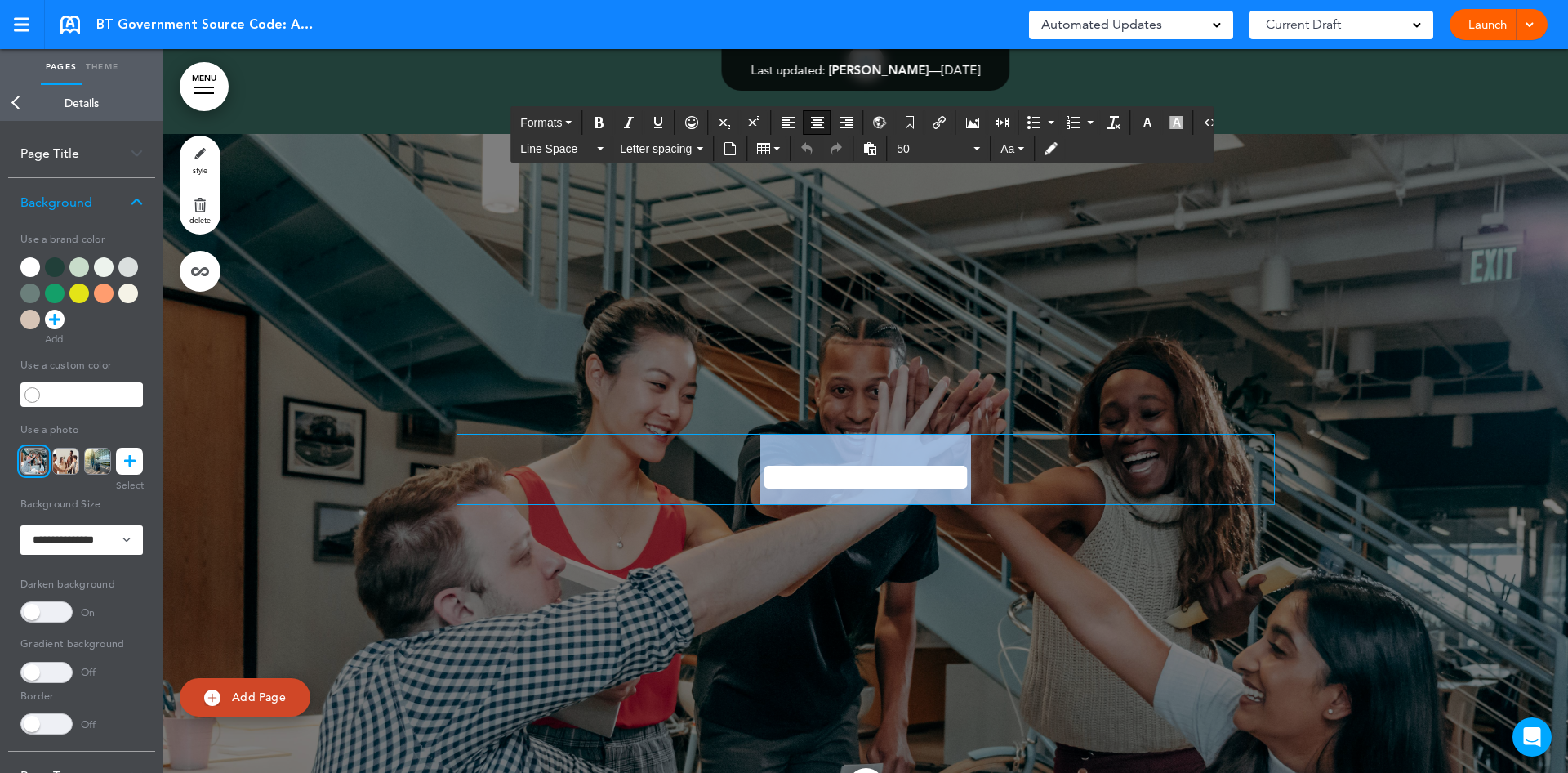 drag, startPoint x: 1005, startPoint y: 505, endPoint x: 698, endPoint y: 517, distance: 307.23444 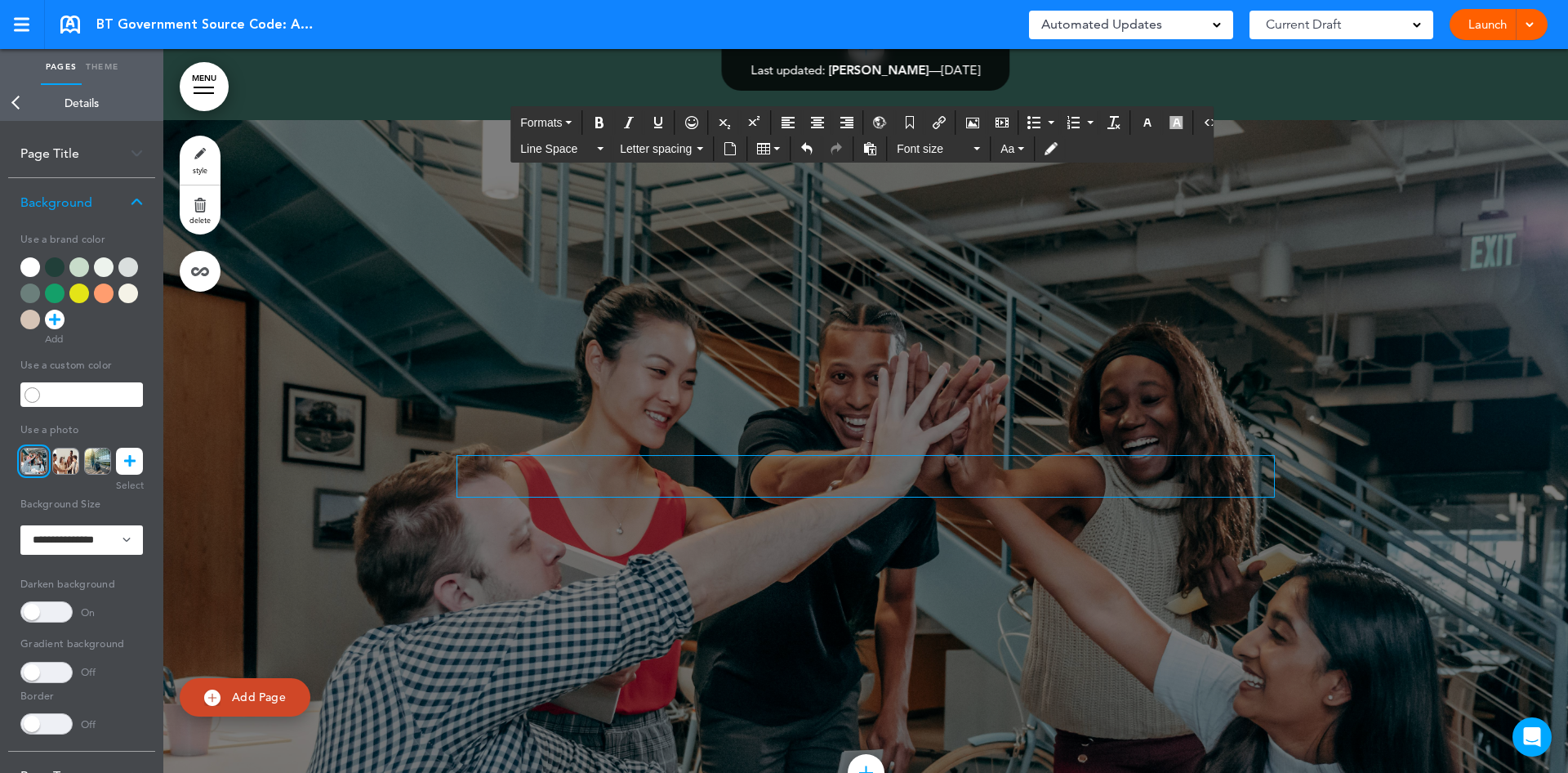 scroll, scrollTop: 3678, scrollLeft: 0, axis: vertical 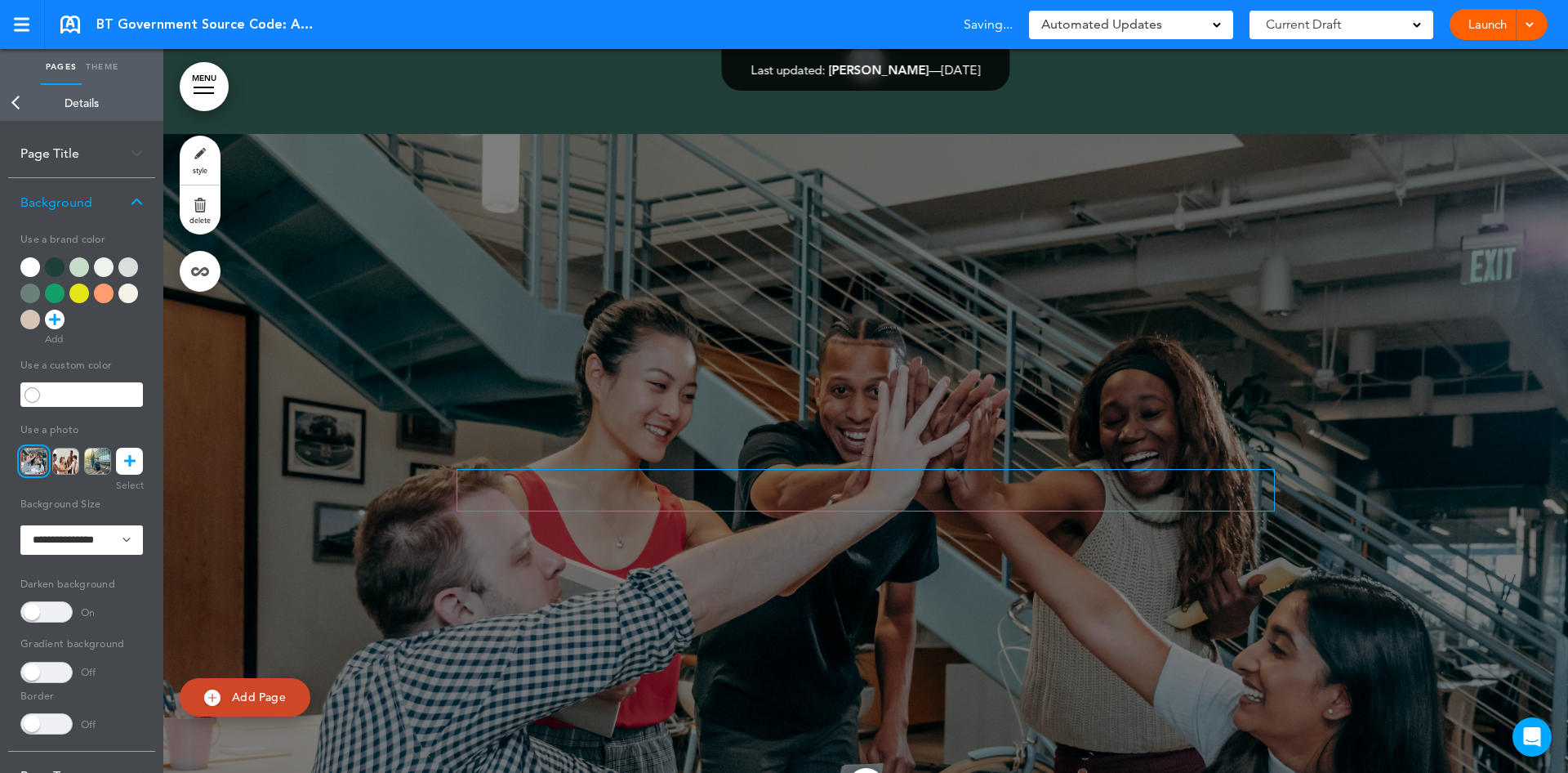 click at bounding box center [866, 496] 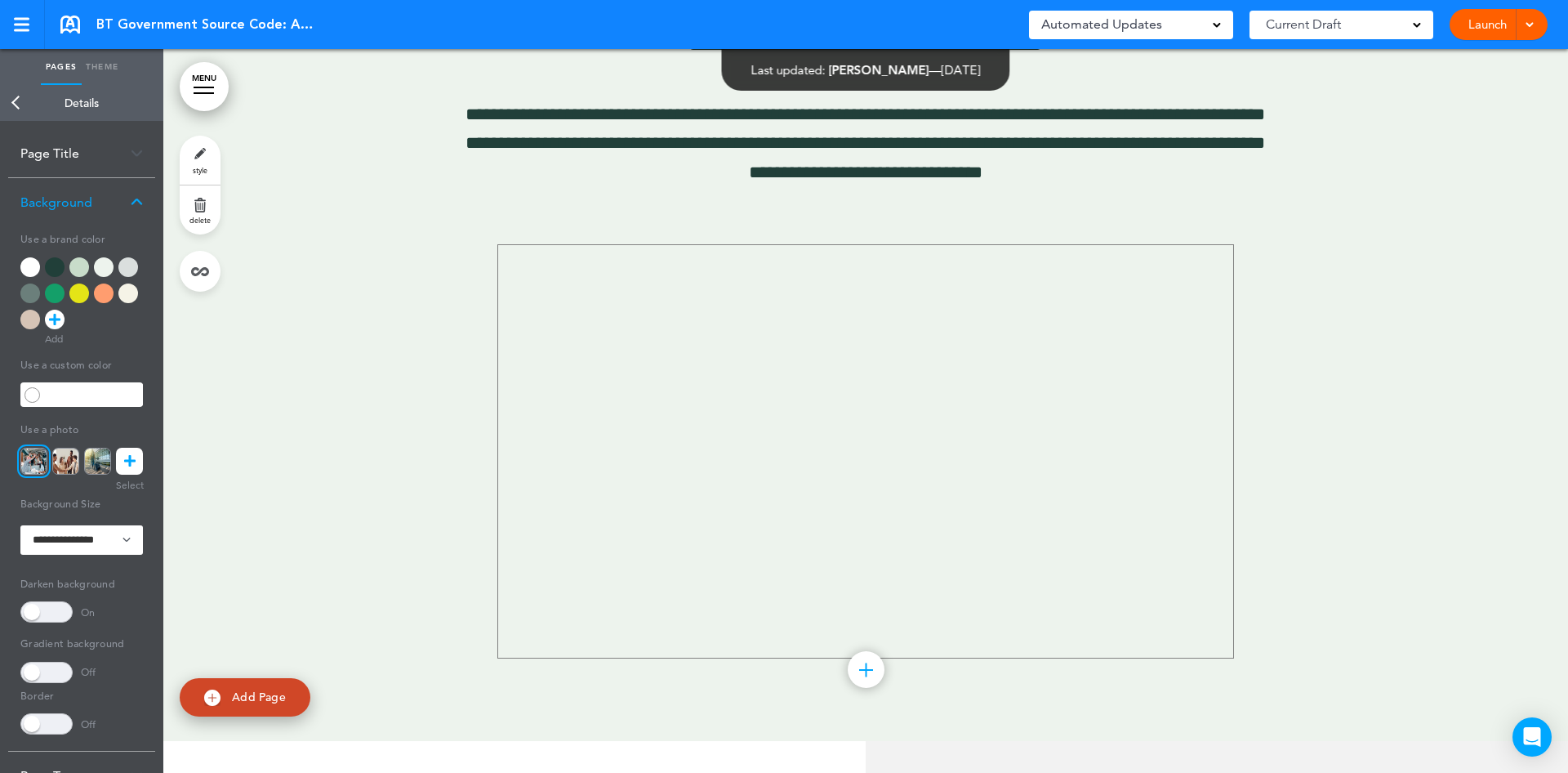 scroll, scrollTop: 4356, scrollLeft: 0, axis: vertical 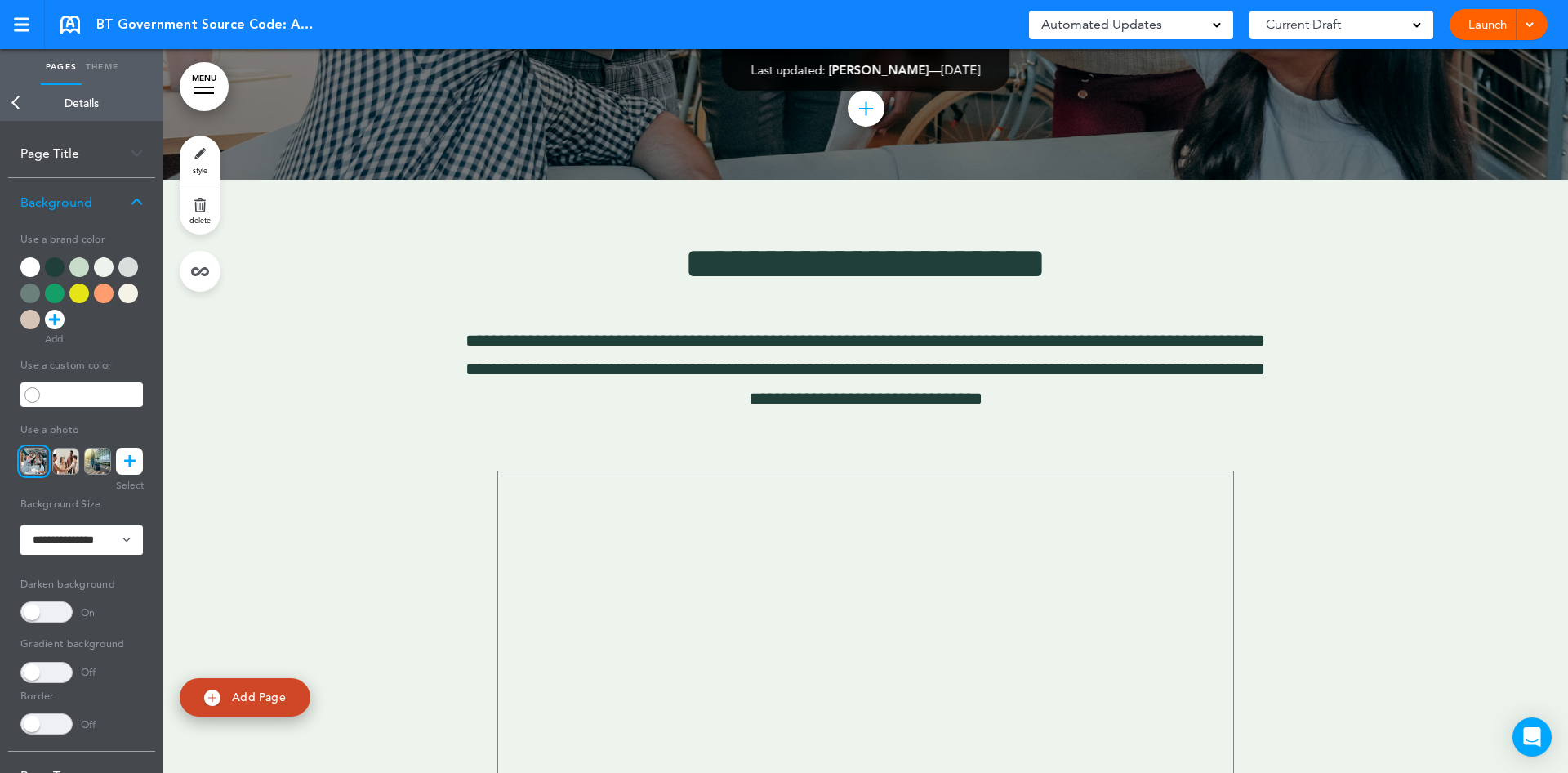 click on "Back" at bounding box center [16, 103] 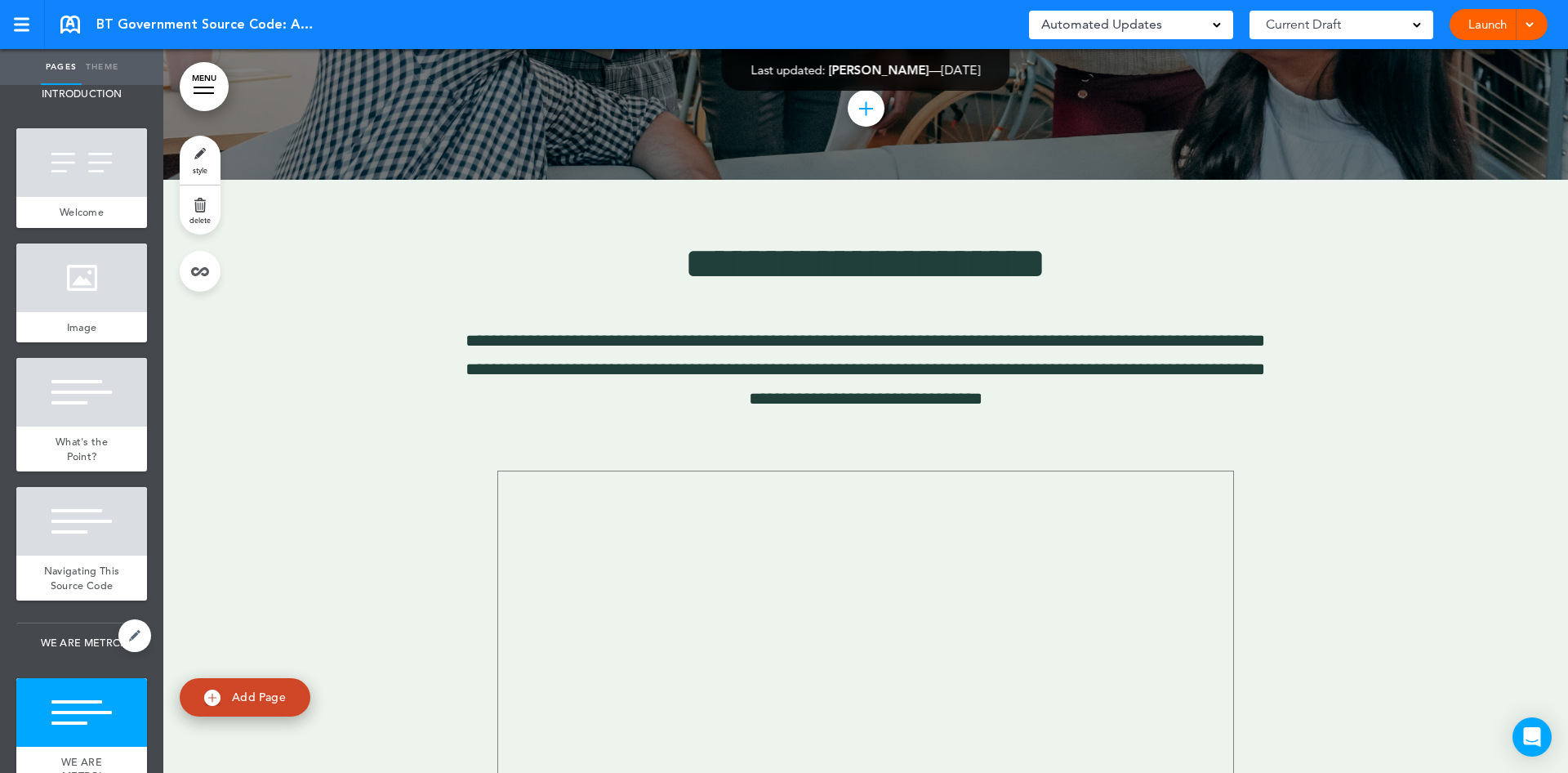 click on "WE ARE METRC!" at bounding box center (82, 643) 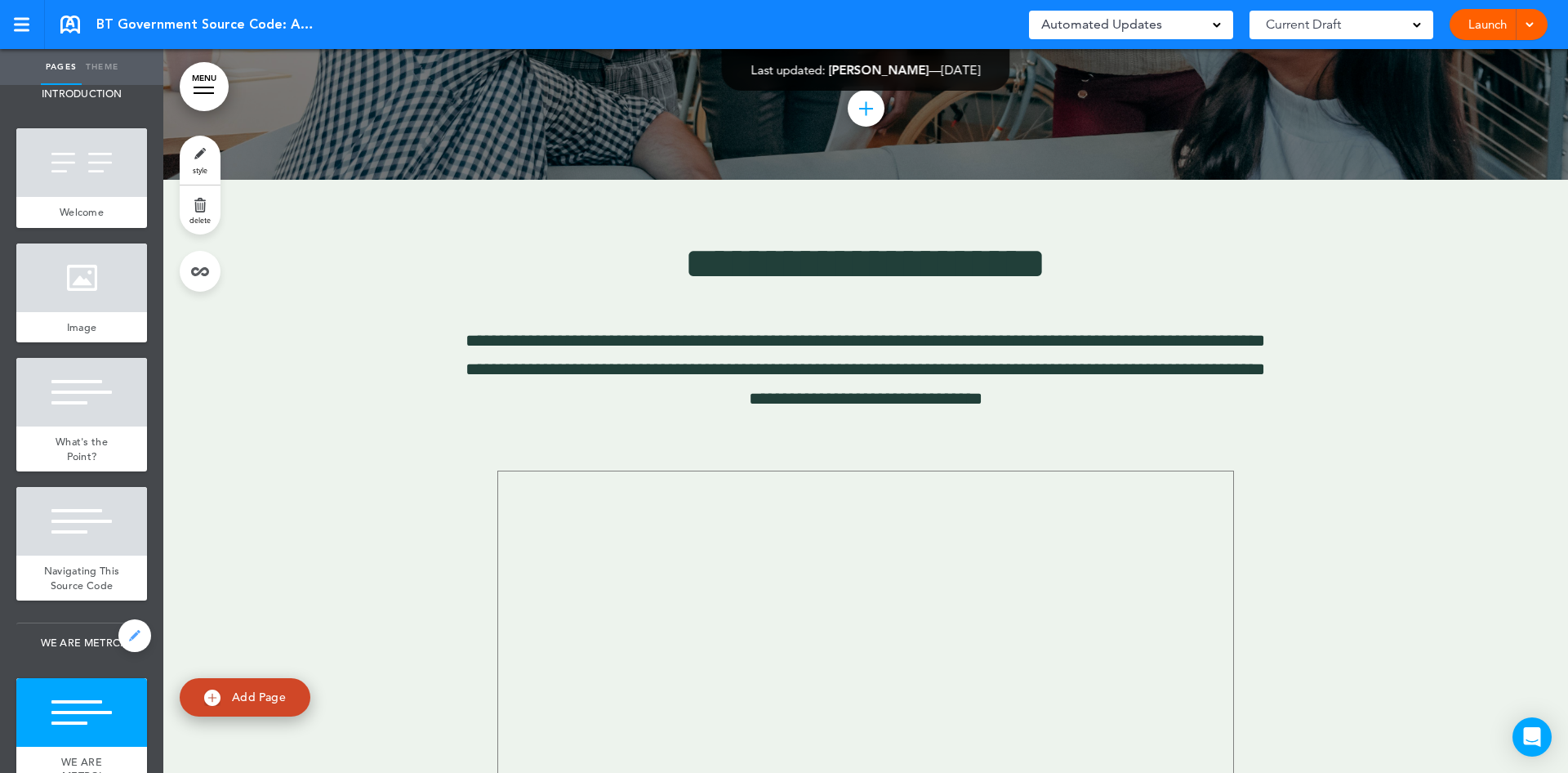 click at bounding box center [135, 636] 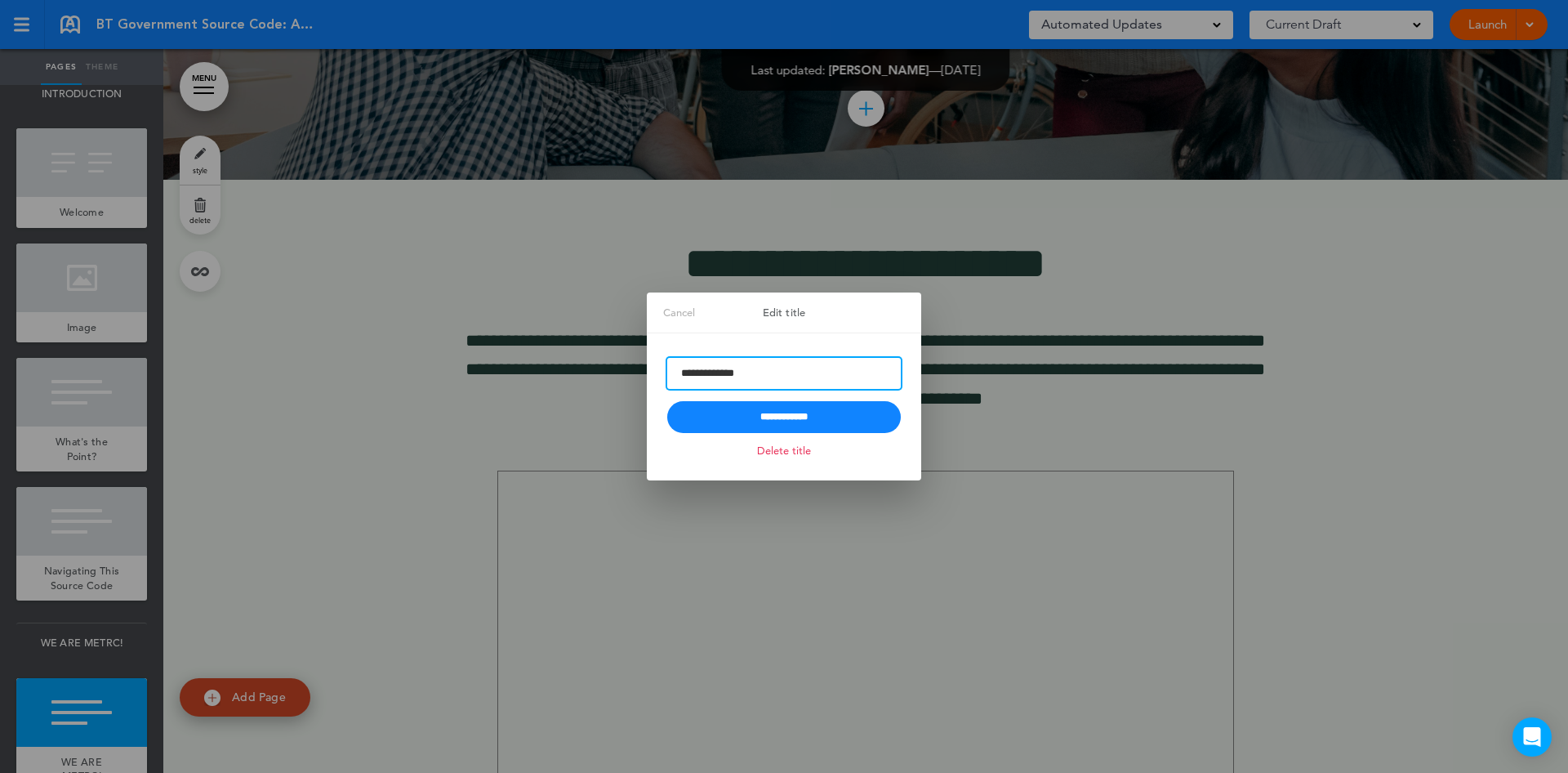 drag, startPoint x: 749, startPoint y: 373, endPoint x: 639, endPoint y: 377, distance: 110.0727 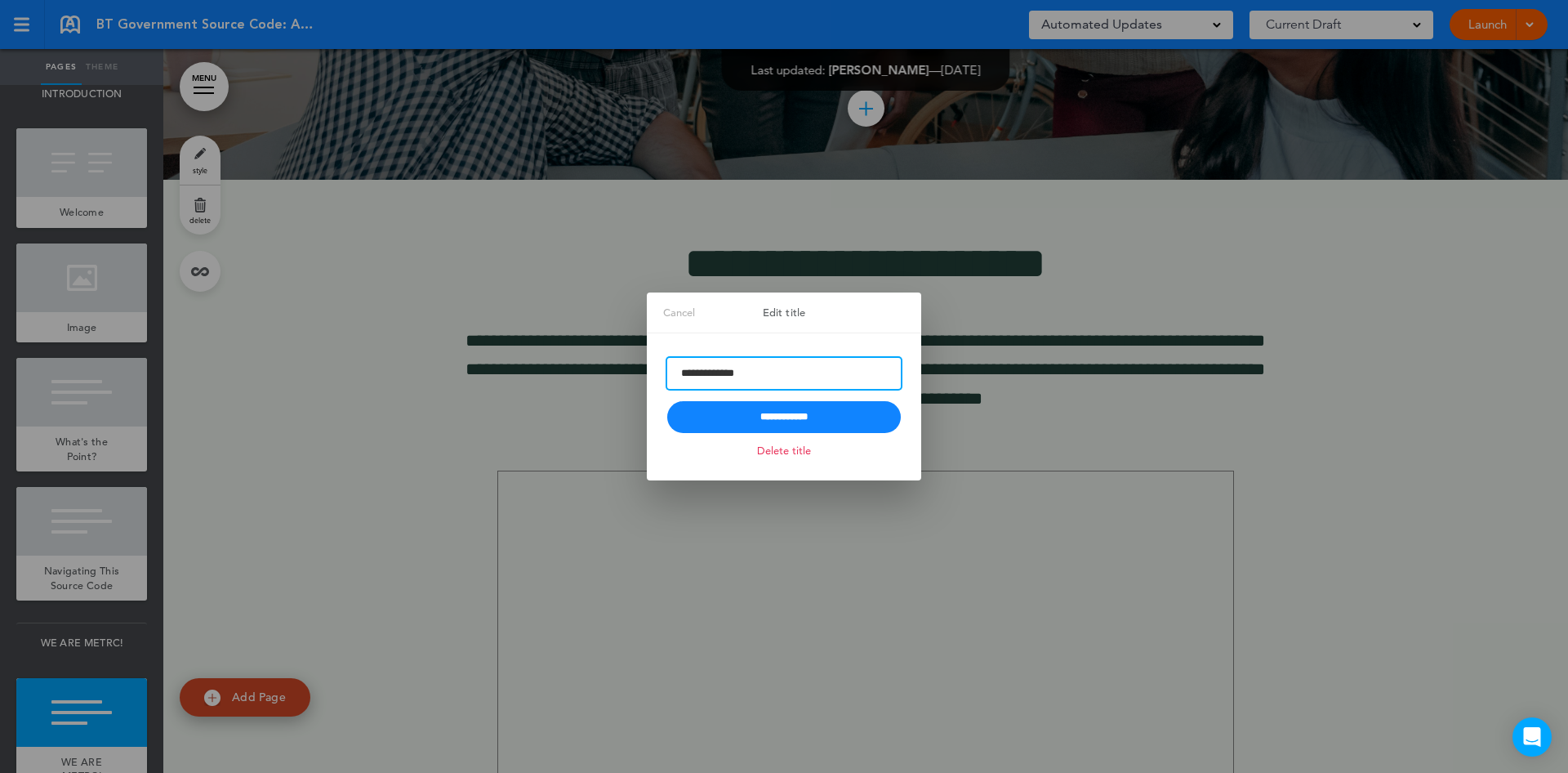 click on "**********" at bounding box center [784, 407] 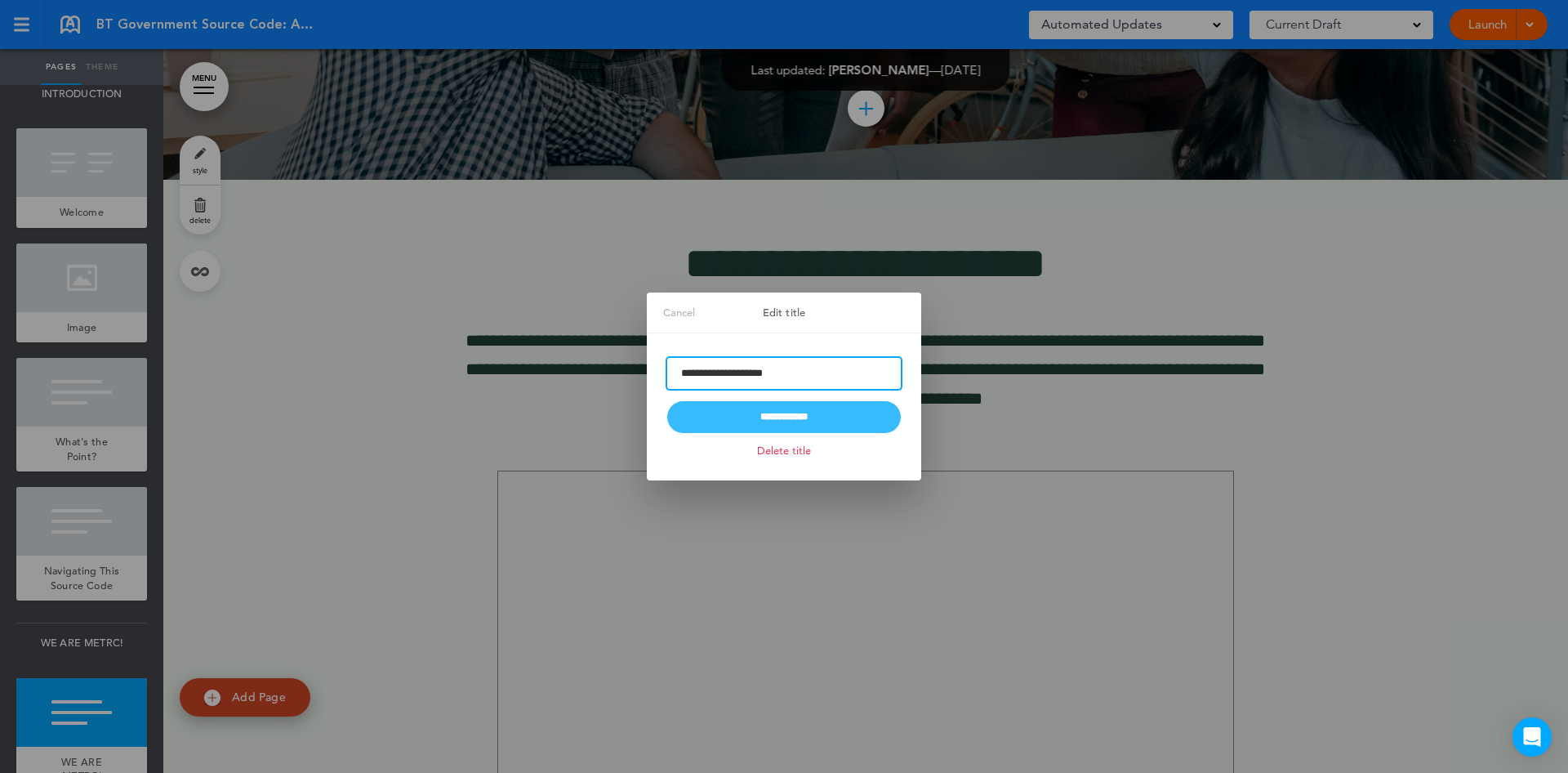 type on "**********" 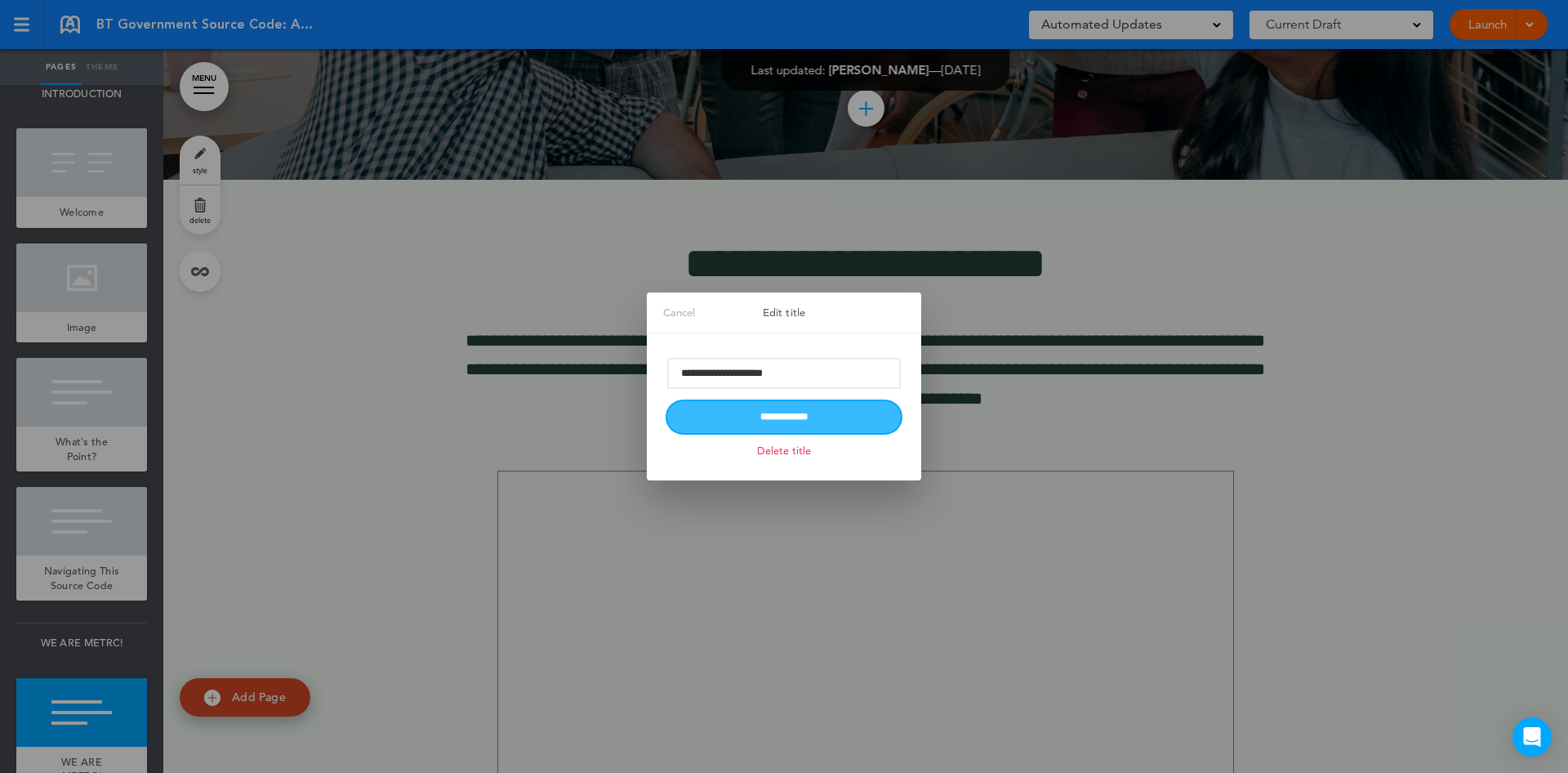click on "**********" at bounding box center [784, 417] 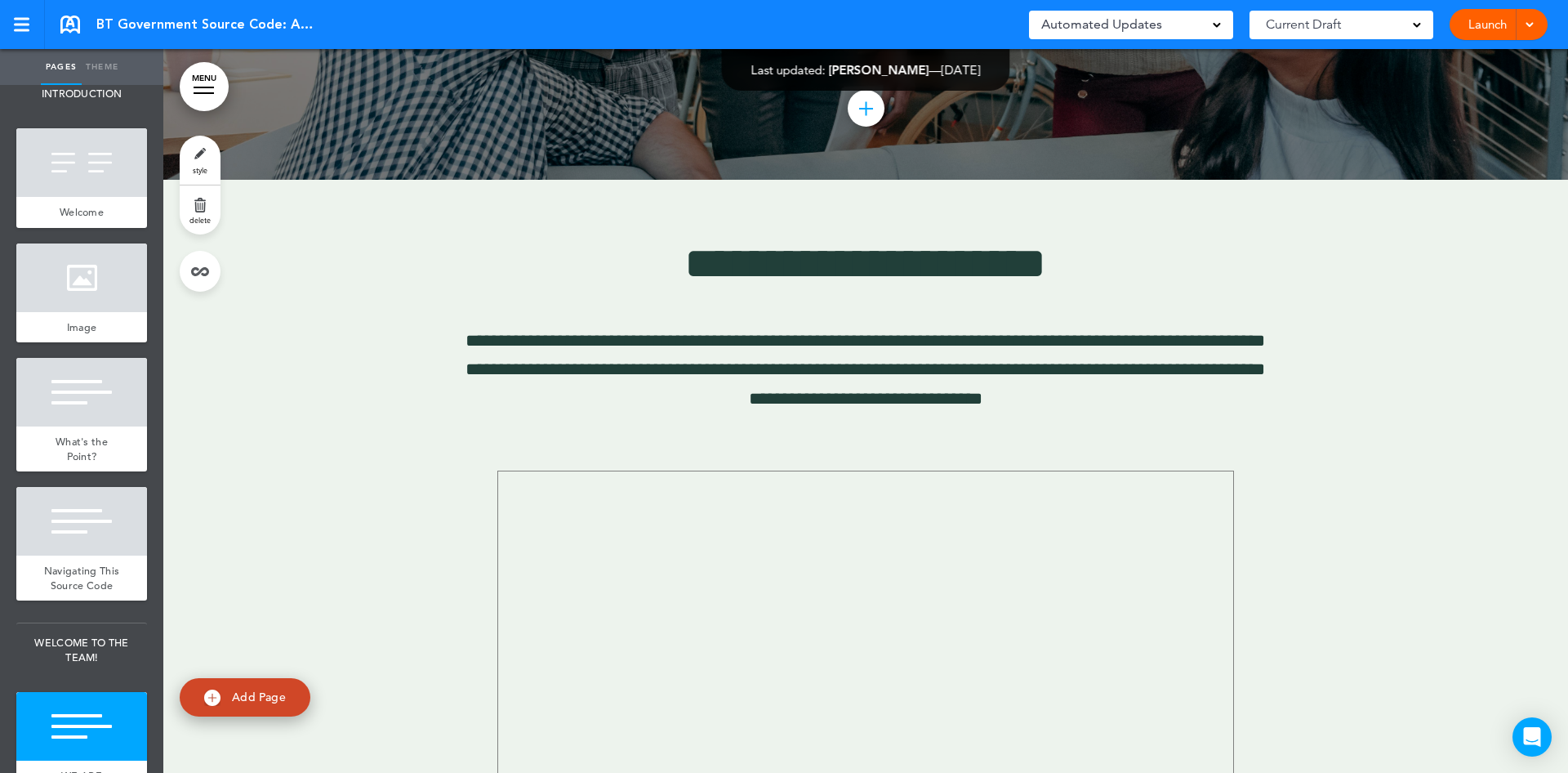 click at bounding box center (866, -182) 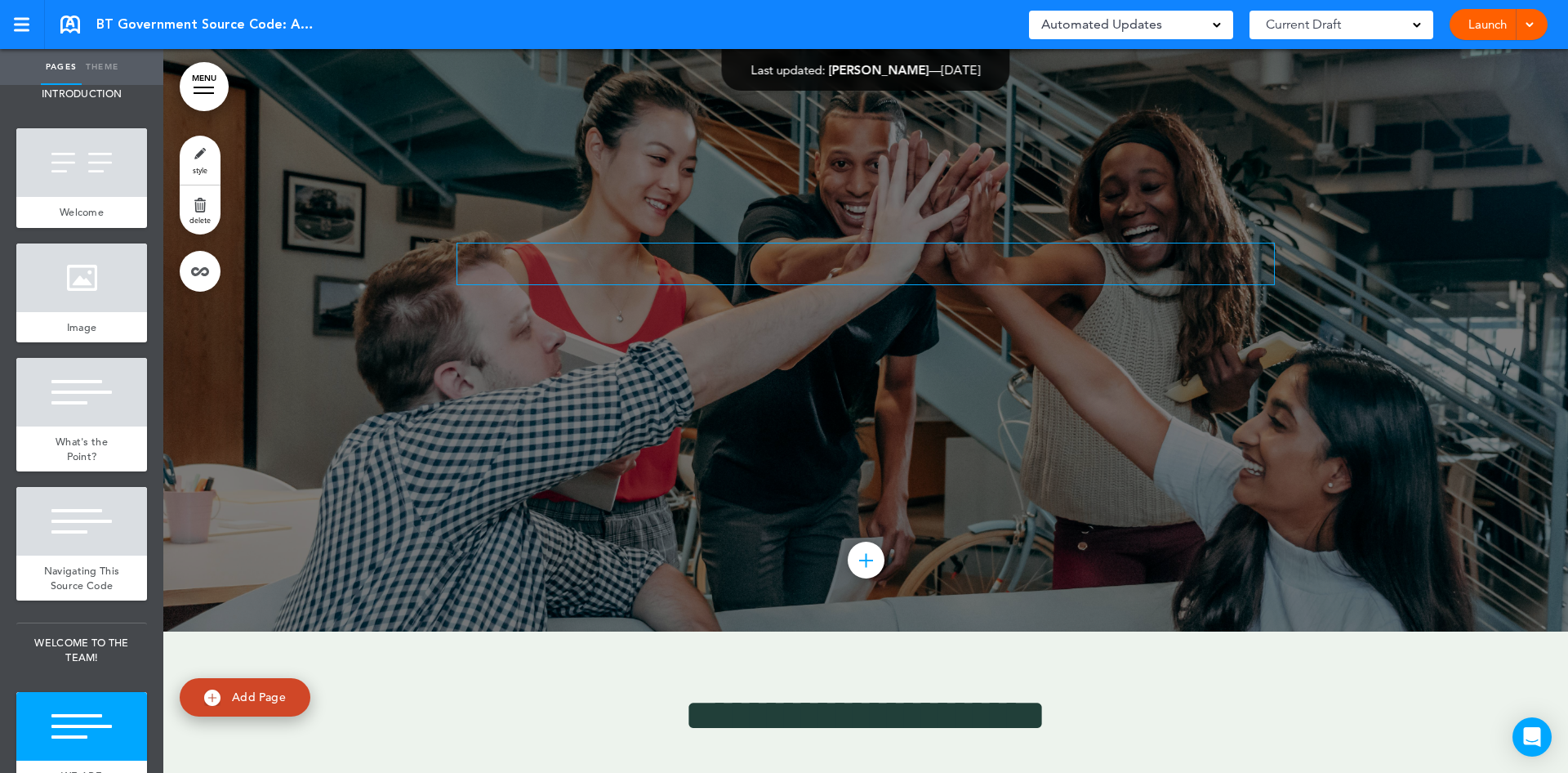 scroll, scrollTop: 3678, scrollLeft: 0, axis: vertical 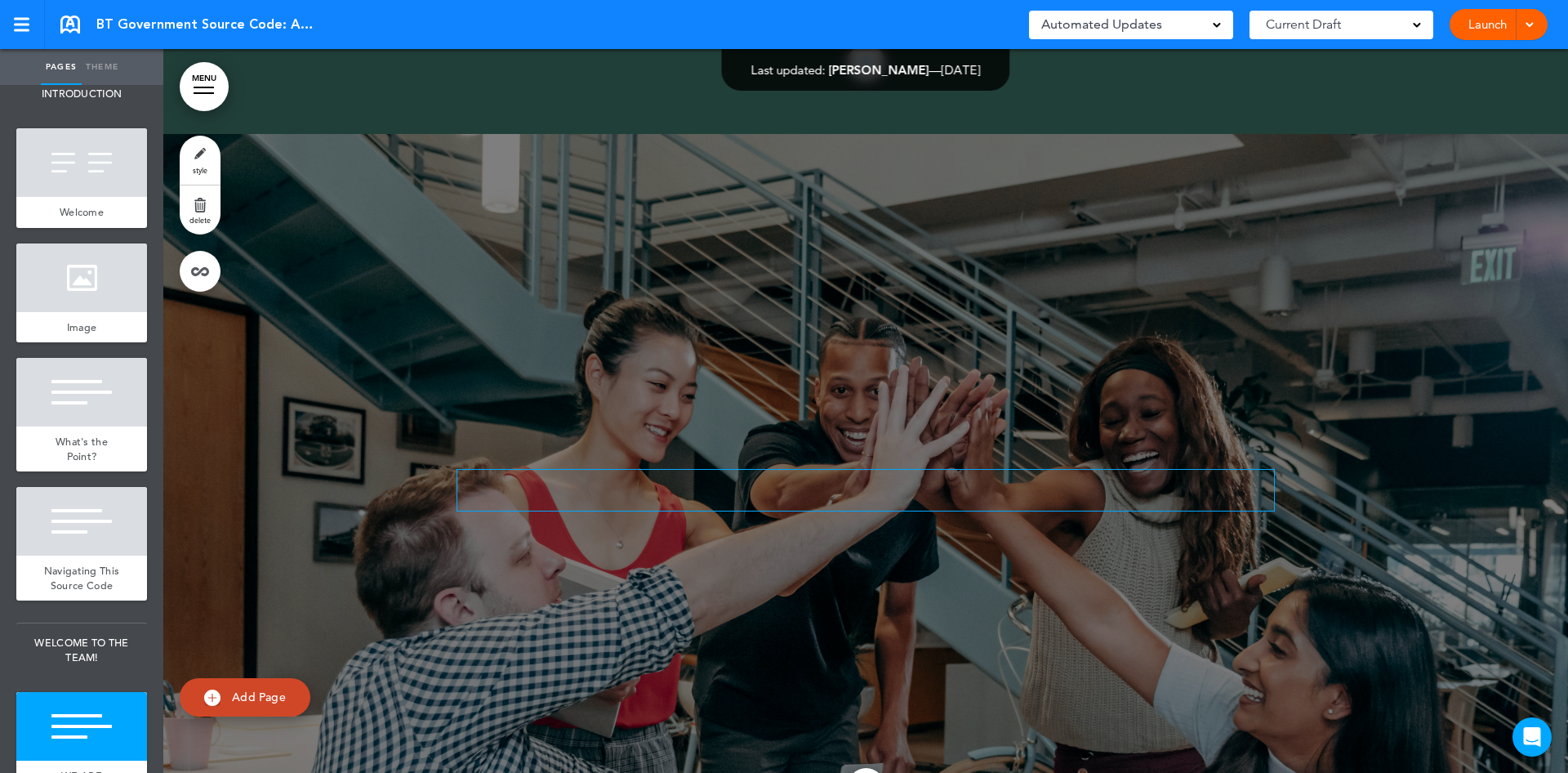 click on "Add collapsible section
?
In order to add a collapsible
section, only solid background  colours can be used.
Read Less" at bounding box center (866, 496) 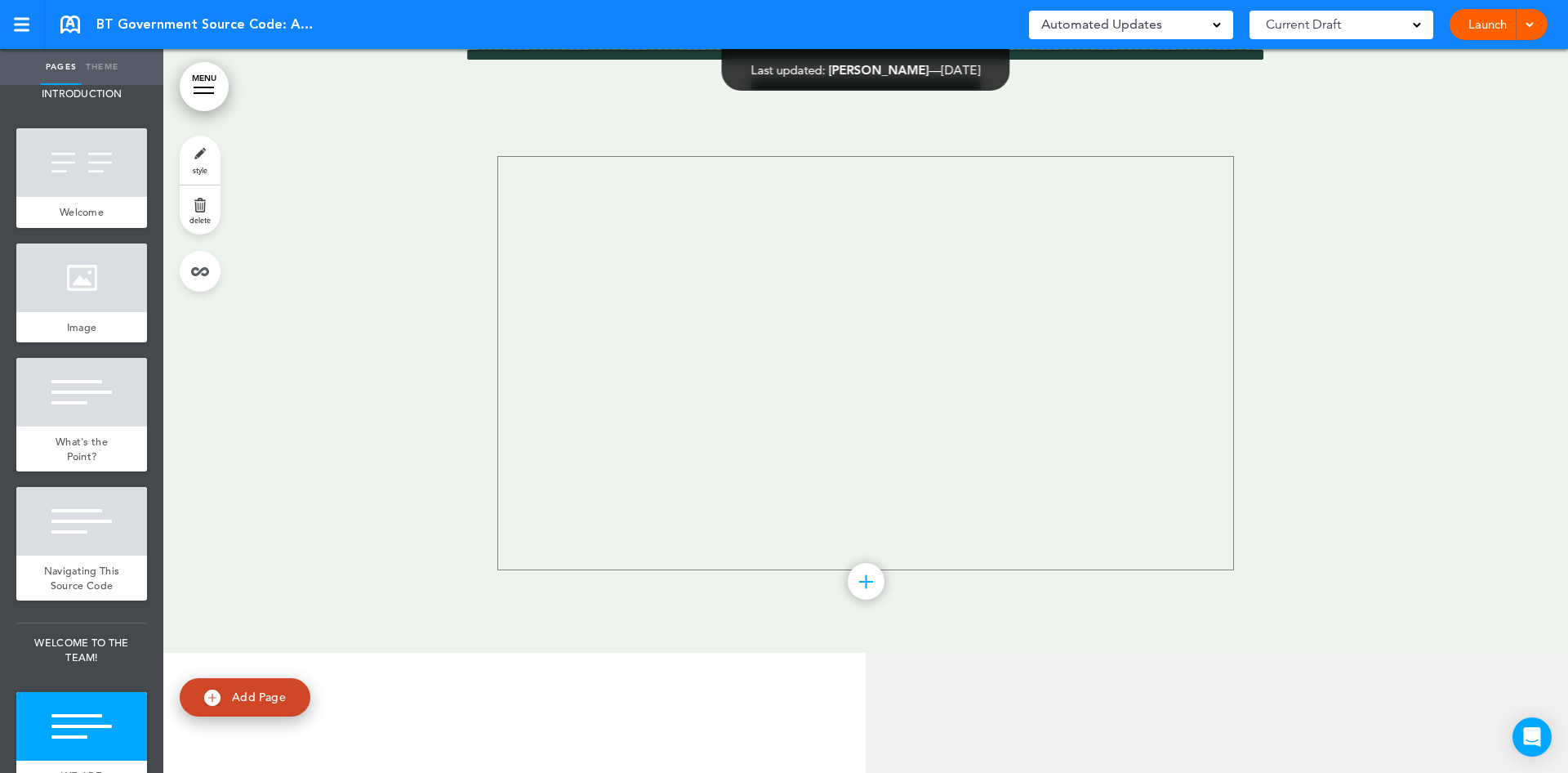 scroll, scrollTop: 4707, scrollLeft: 0, axis: vertical 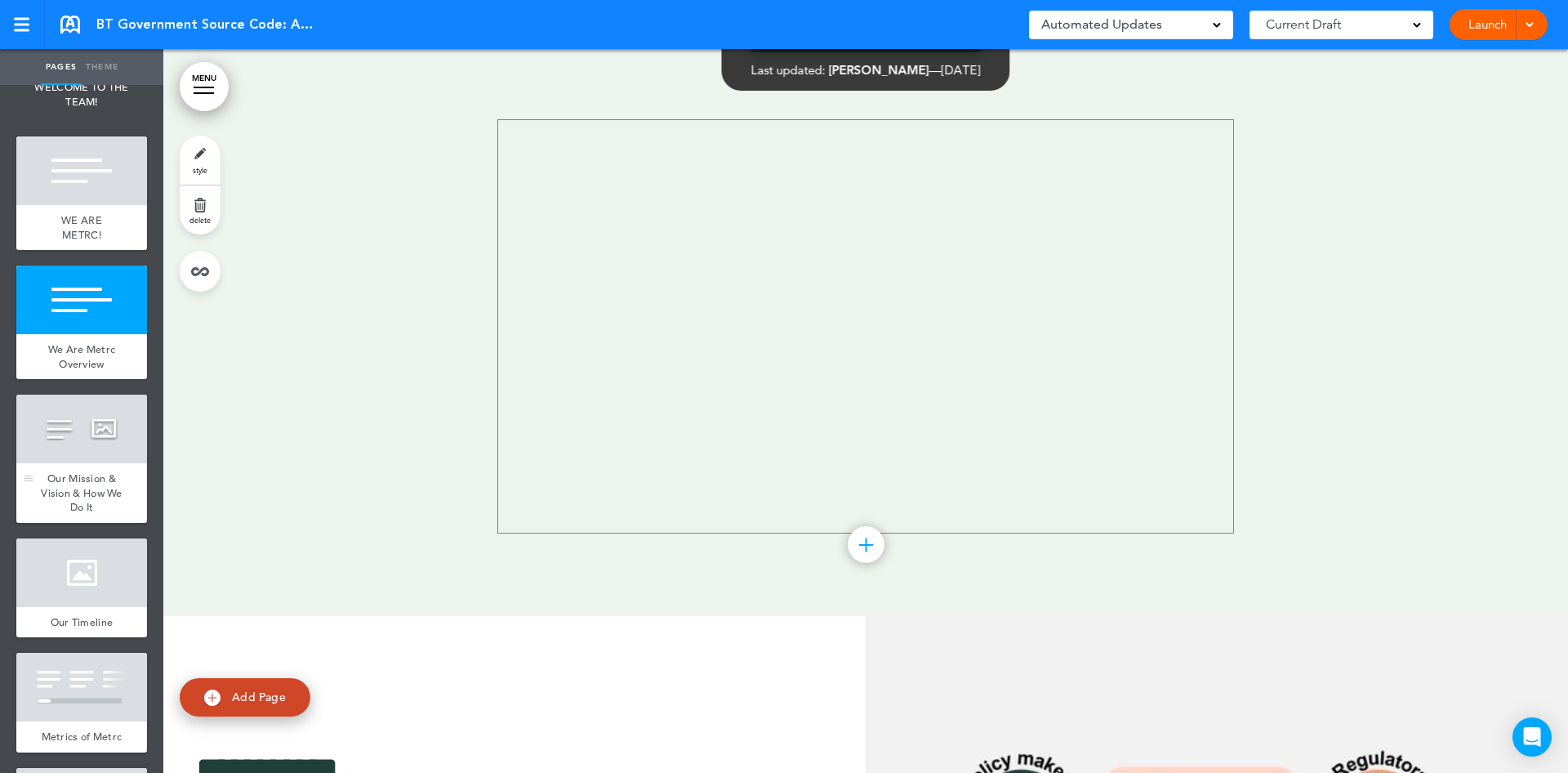 click at bounding box center [82, 429] 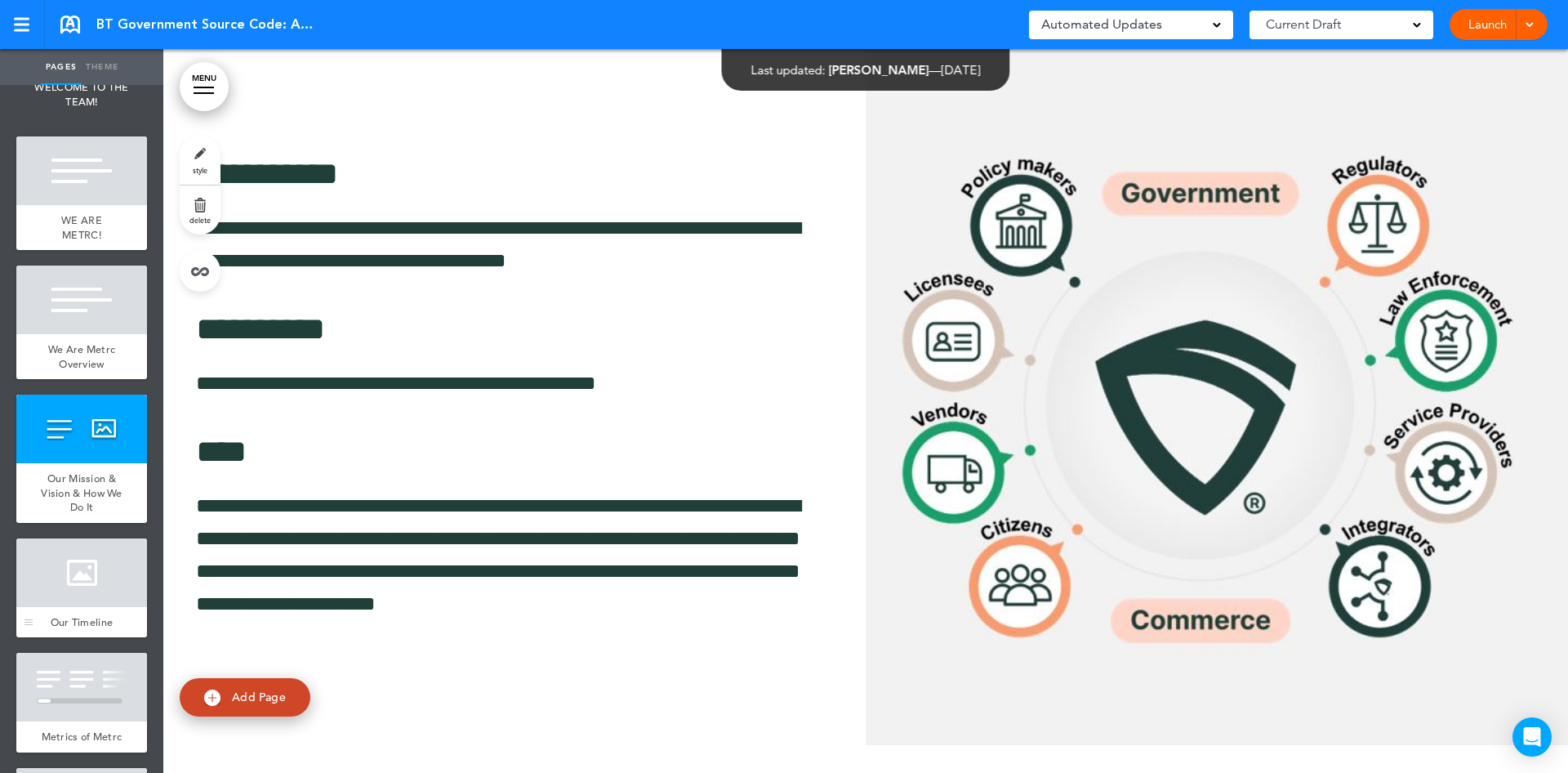 click at bounding box center [82, 573] 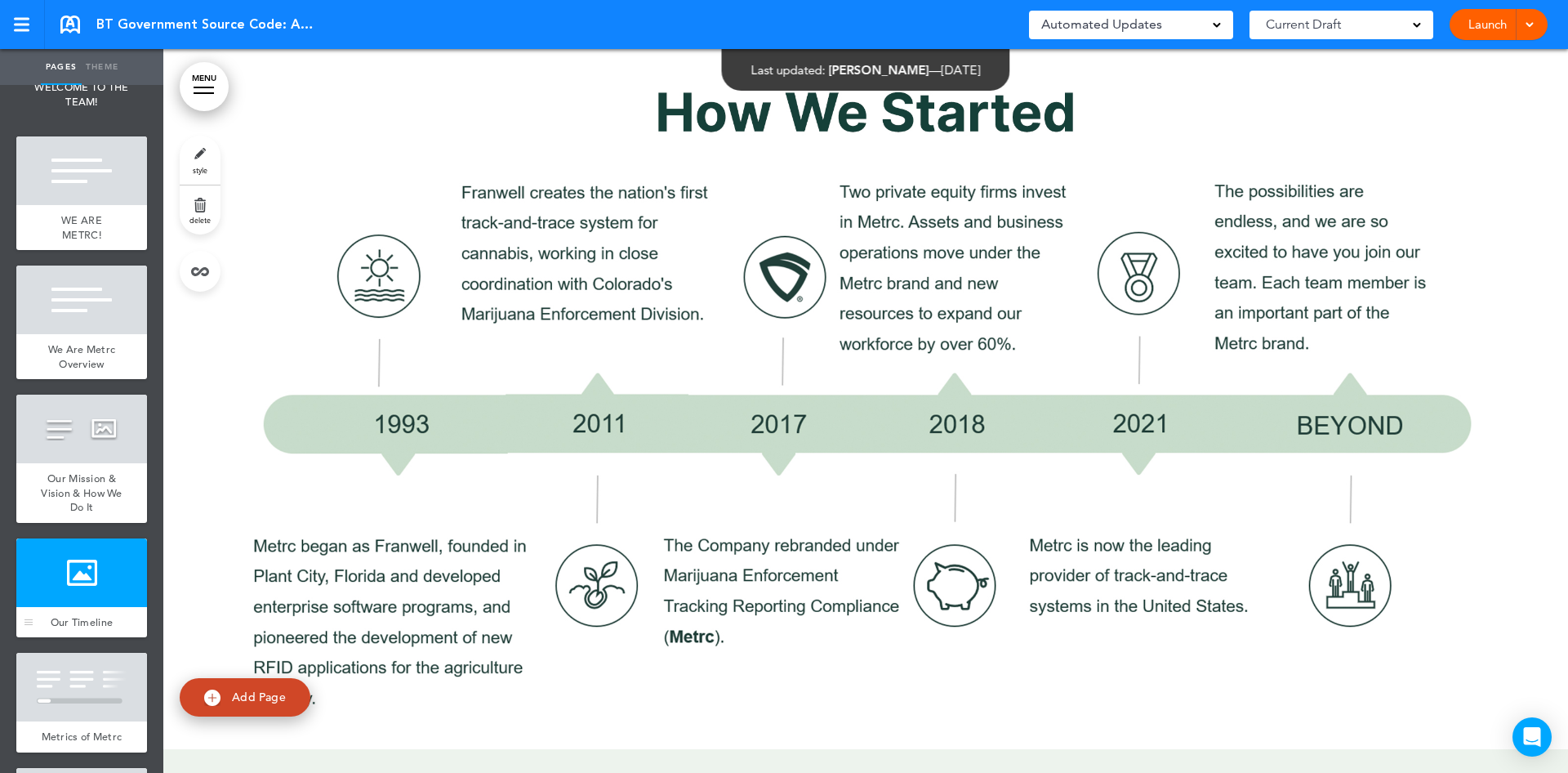 scroll, scrollTop: 6027, scrollLeft: 0, axis: vertical 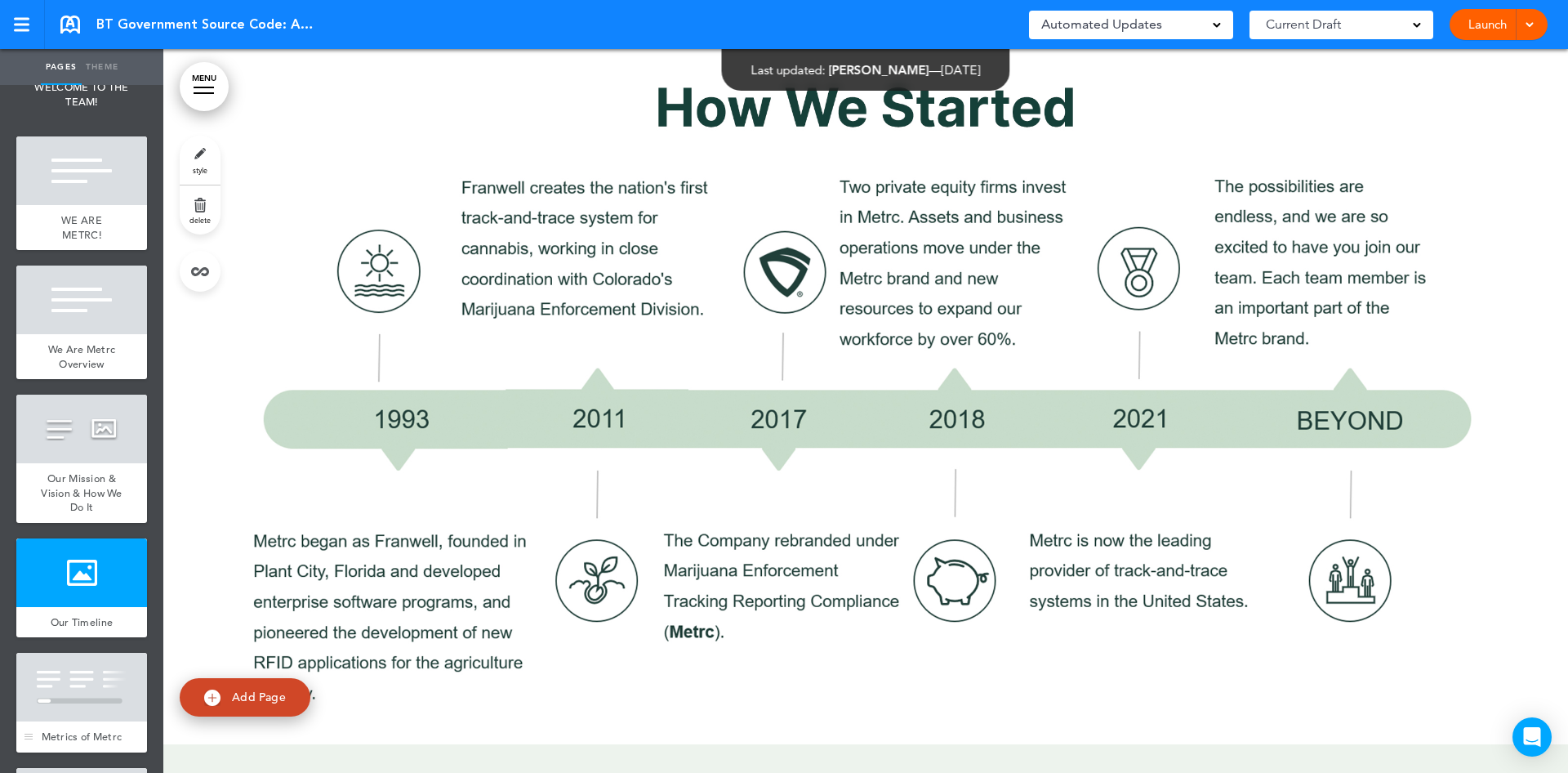 click at bounding box center [82, 687] 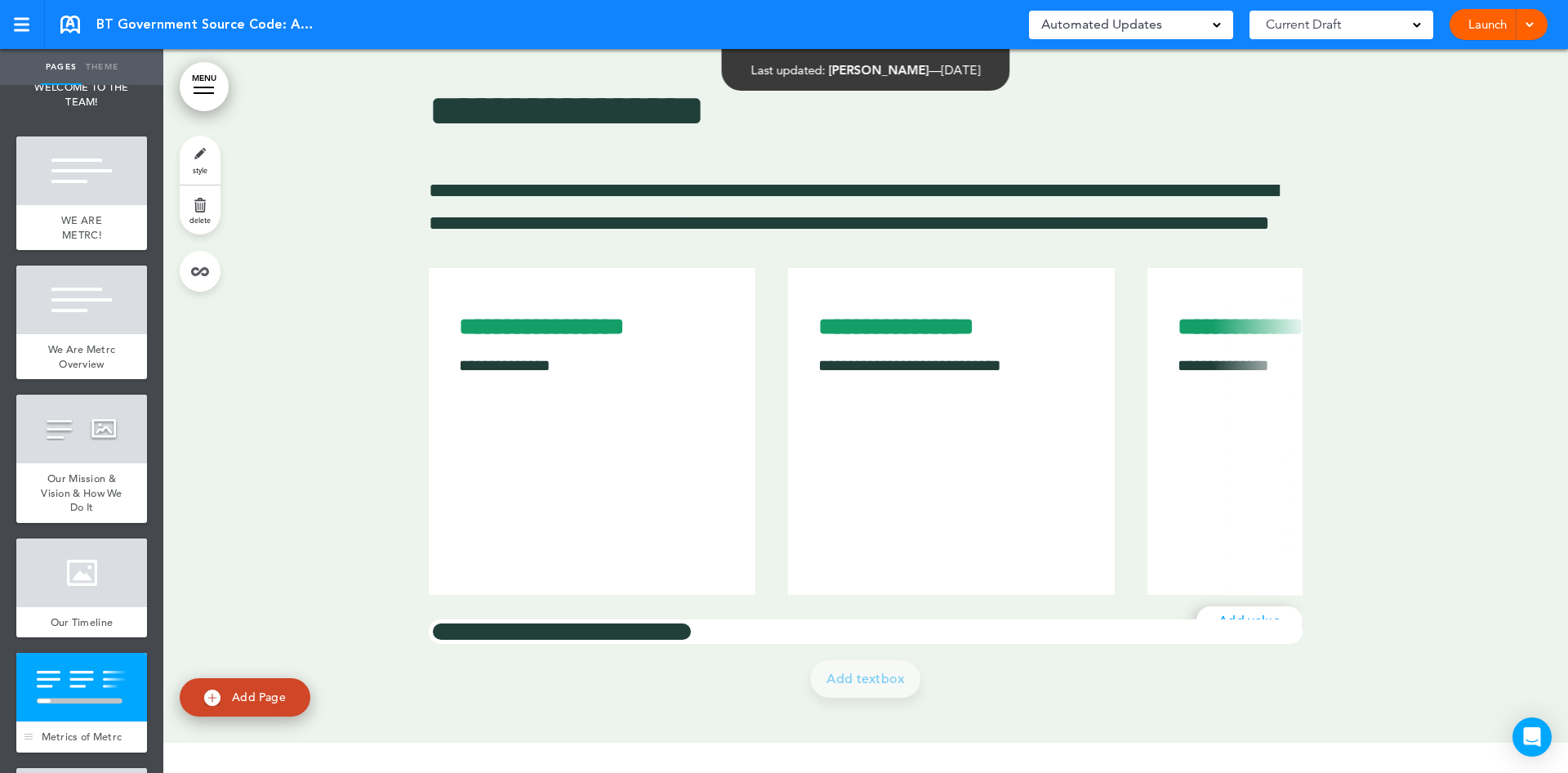 scroll, scrollTop: 6751, scrollLeft: 0, axis: vertical 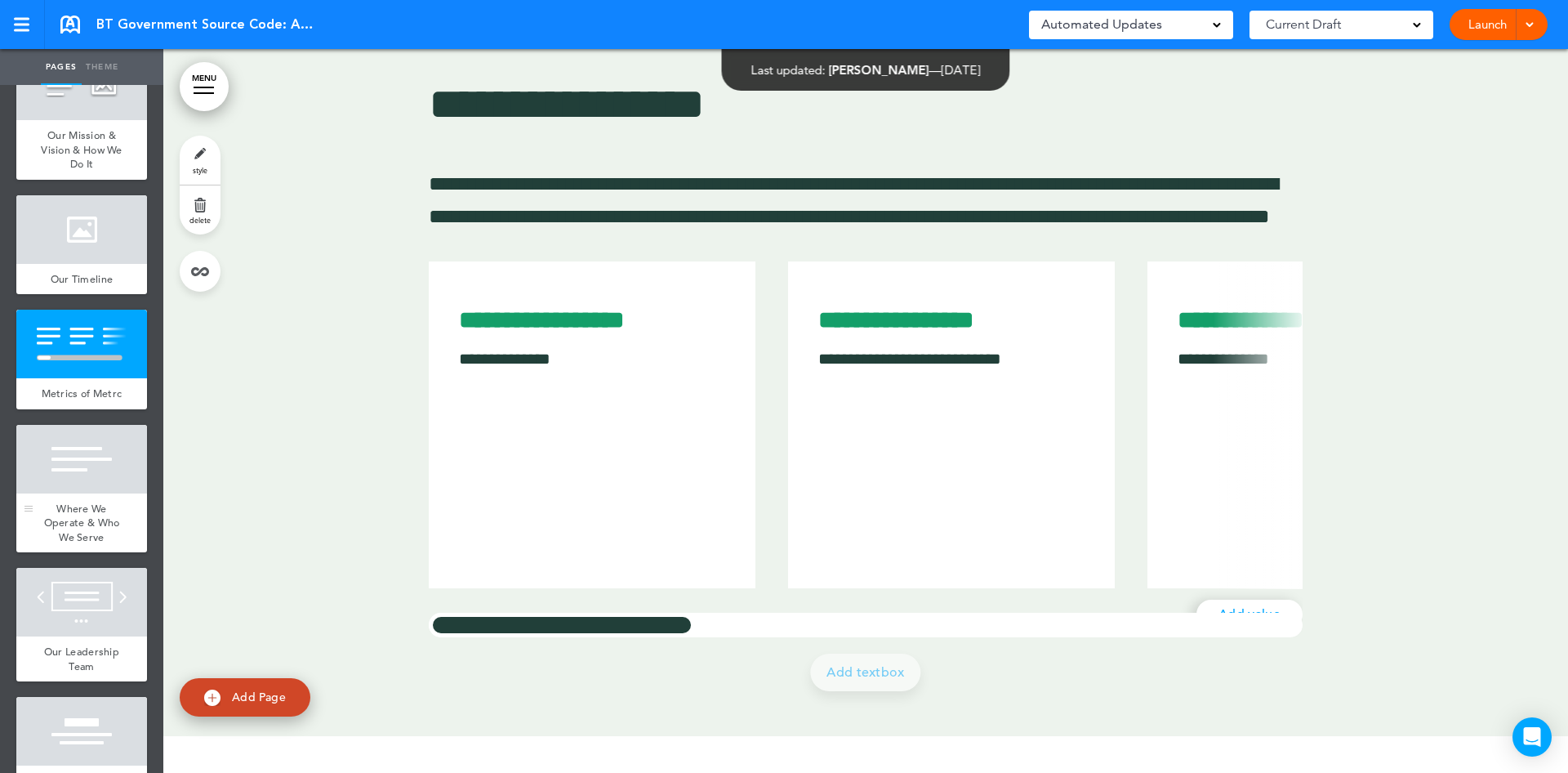 click on "Where We Operate & Who We Serve" at bounding box center [82, 523] 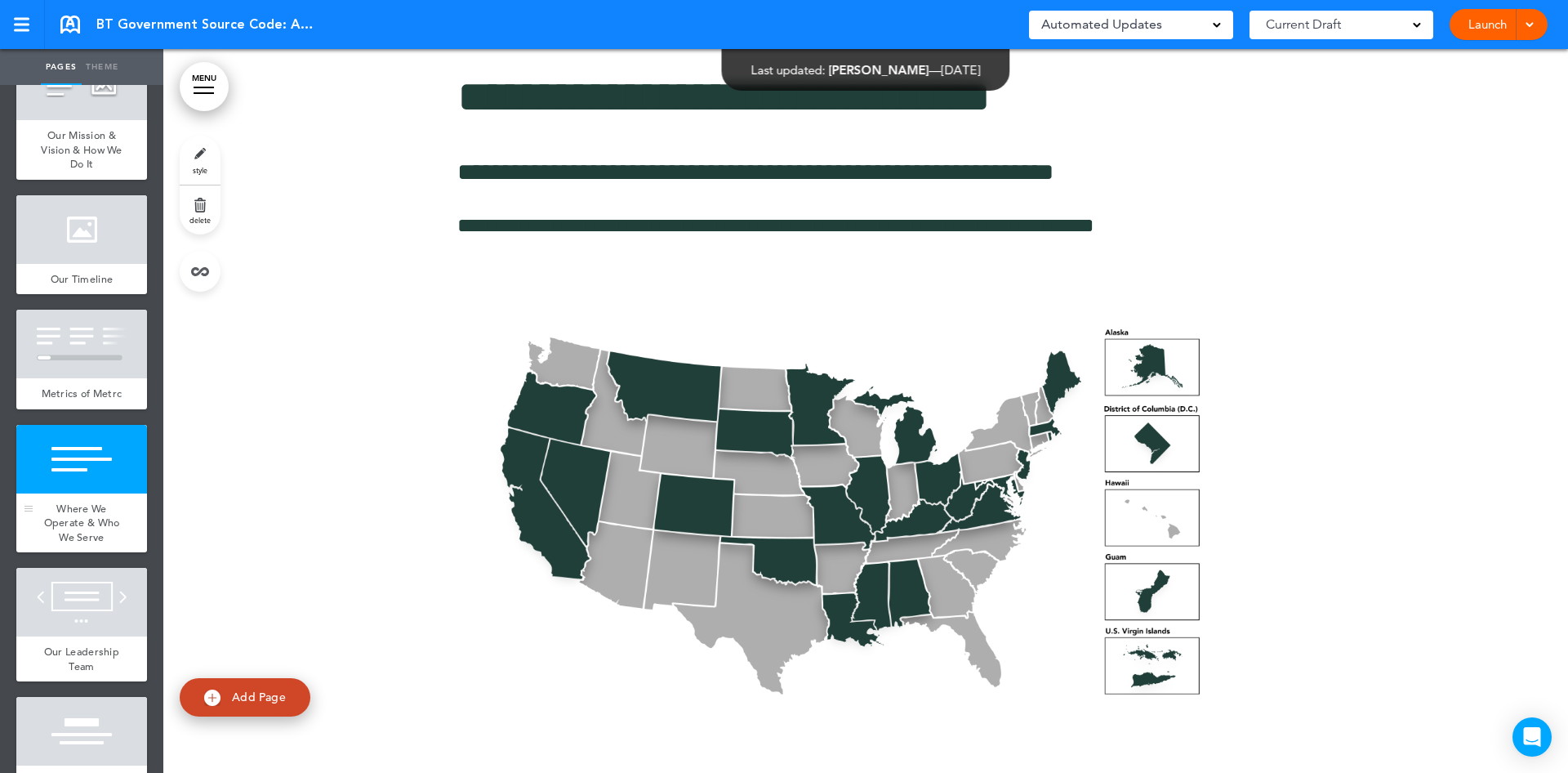 scroll, scrollTop: 7500, scrollLeft: 0, axis: vertical 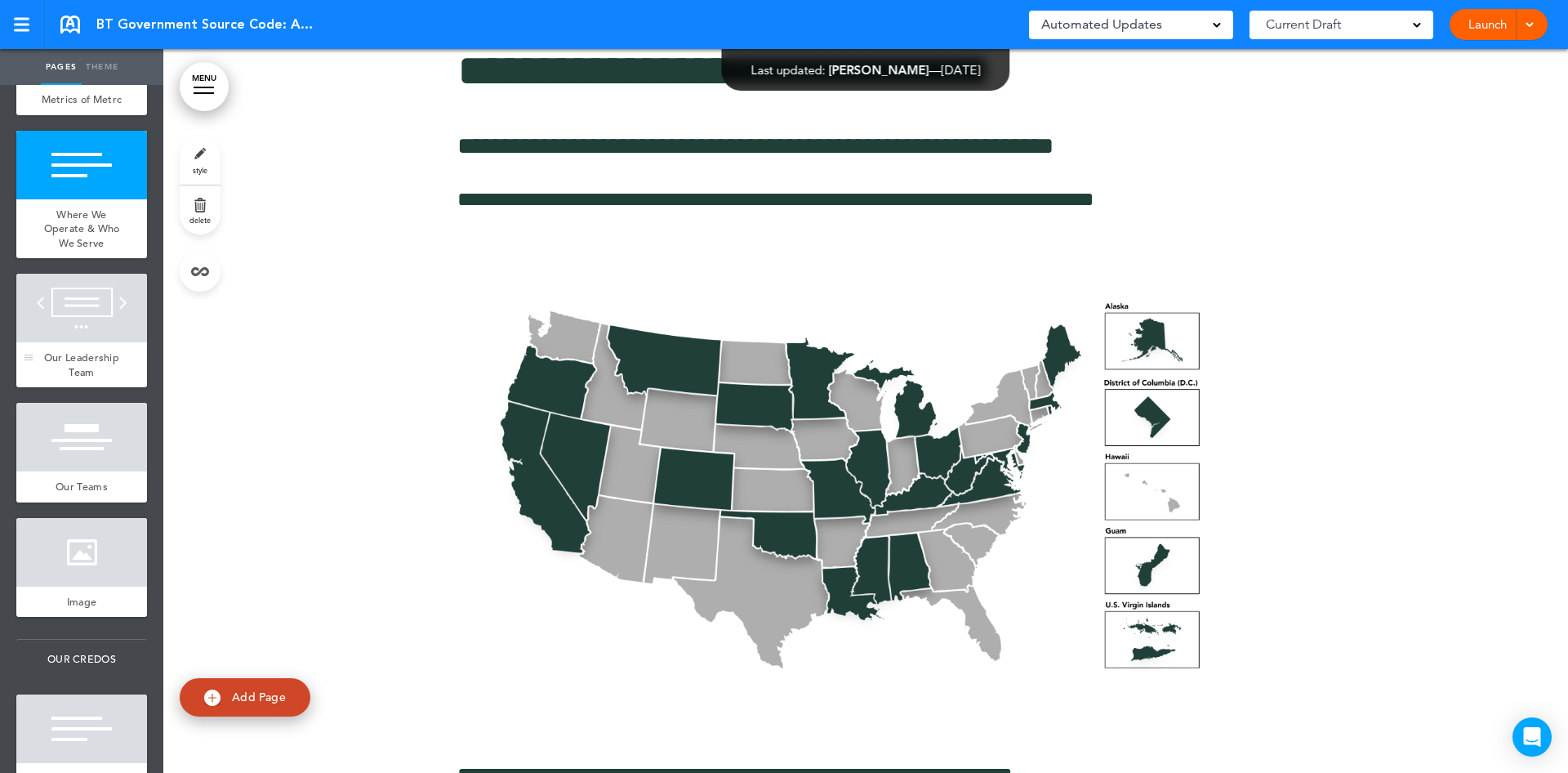 click on "Our Leadership Team" at bounding box center [82, 364] 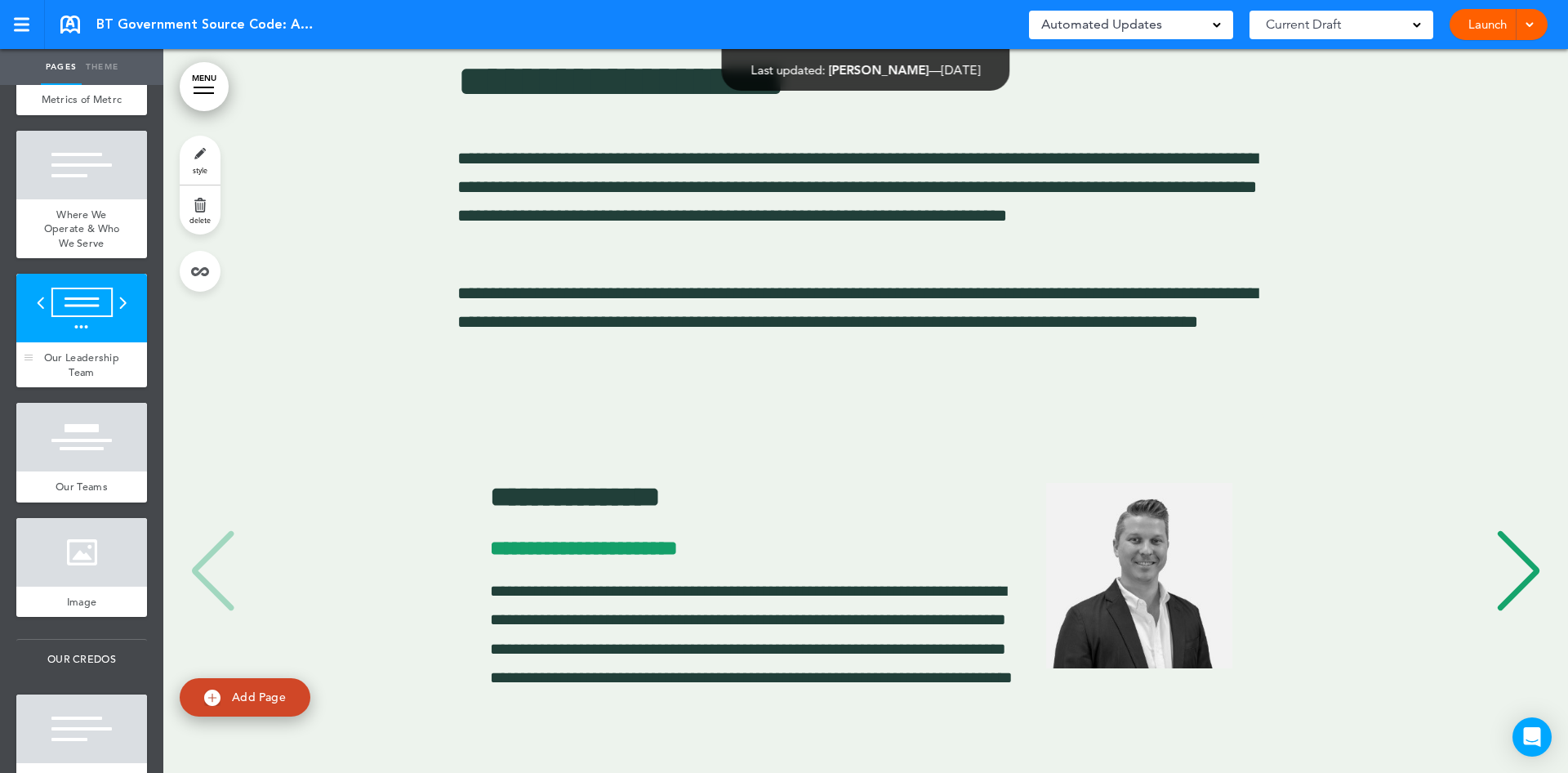 scroll, scrollTop: 8916, scrollLeft: 0, axis: vertical 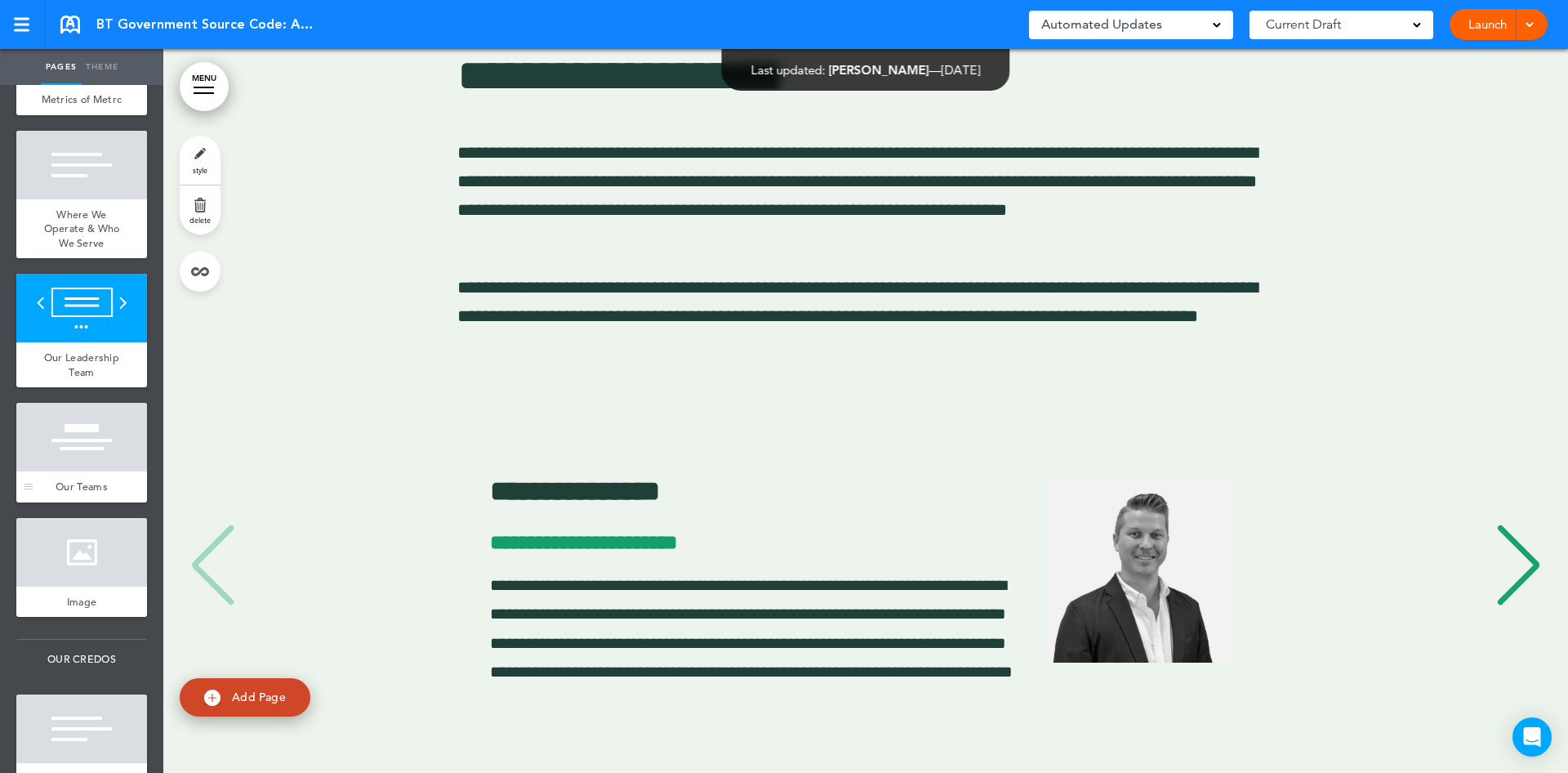 click at bounding box center [82, 437] 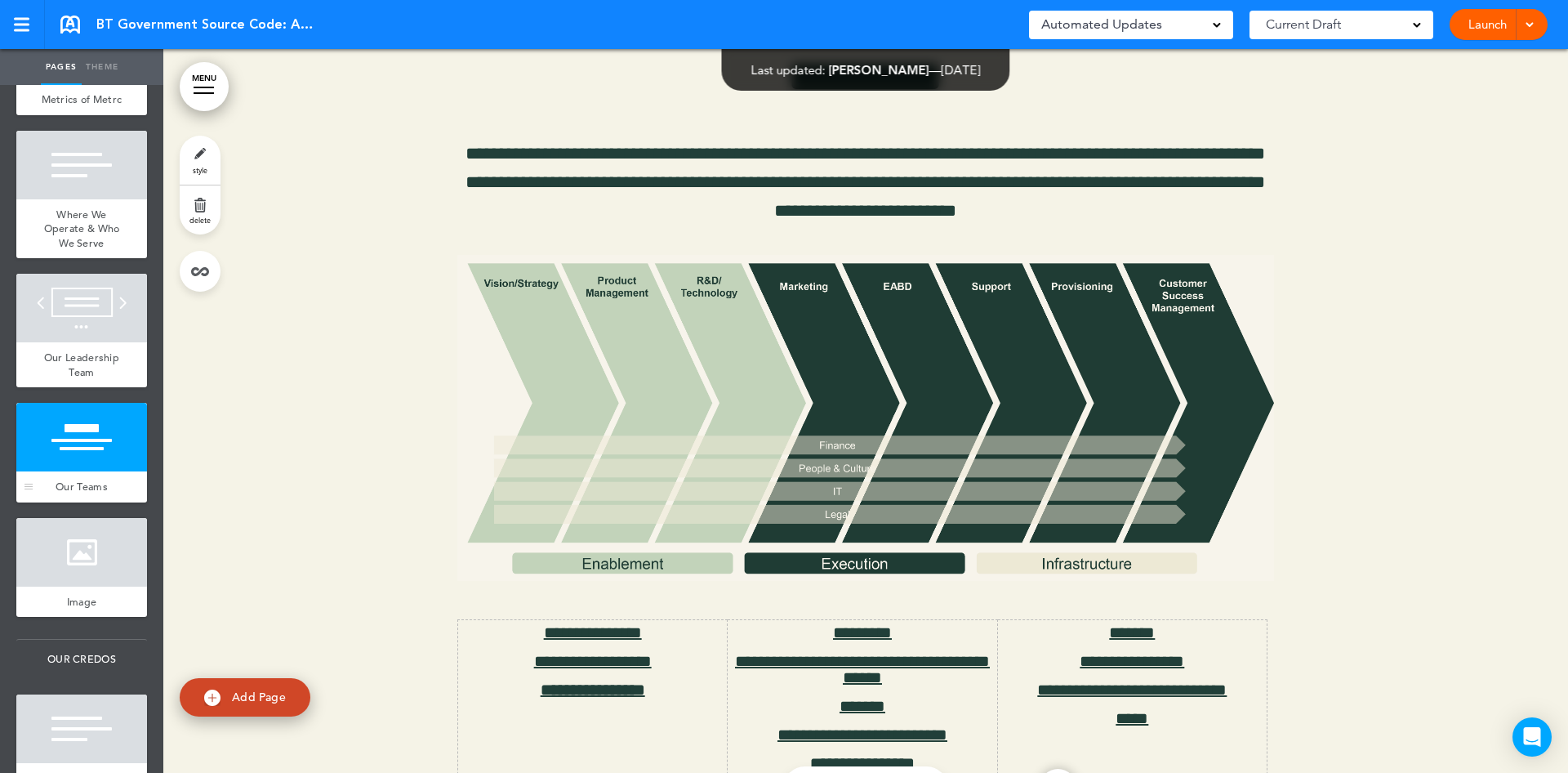 scroll, scrollTop: 9855, scrollLeft: 0, axis: vertical 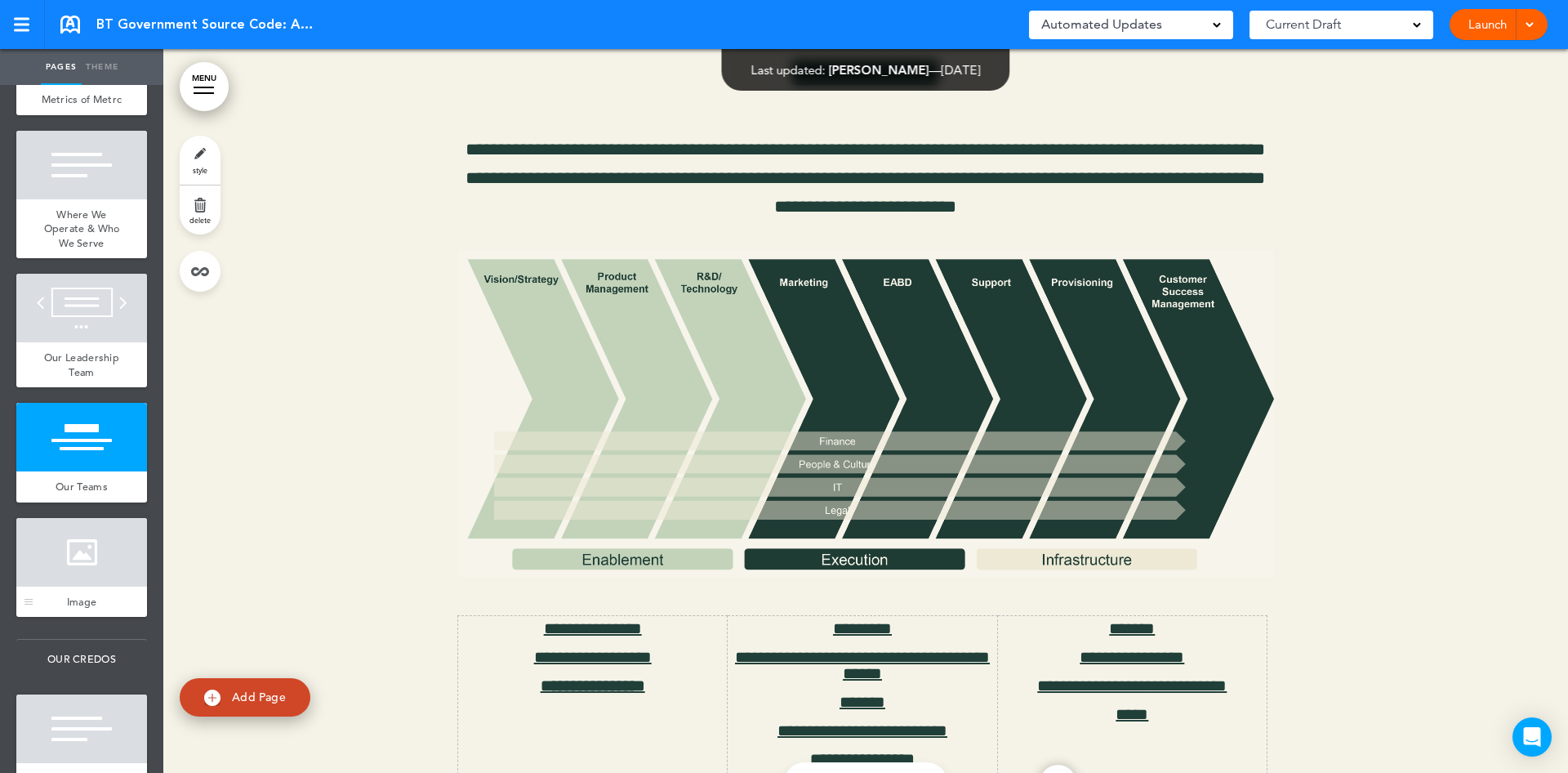 click at bounding box center (82, 552) 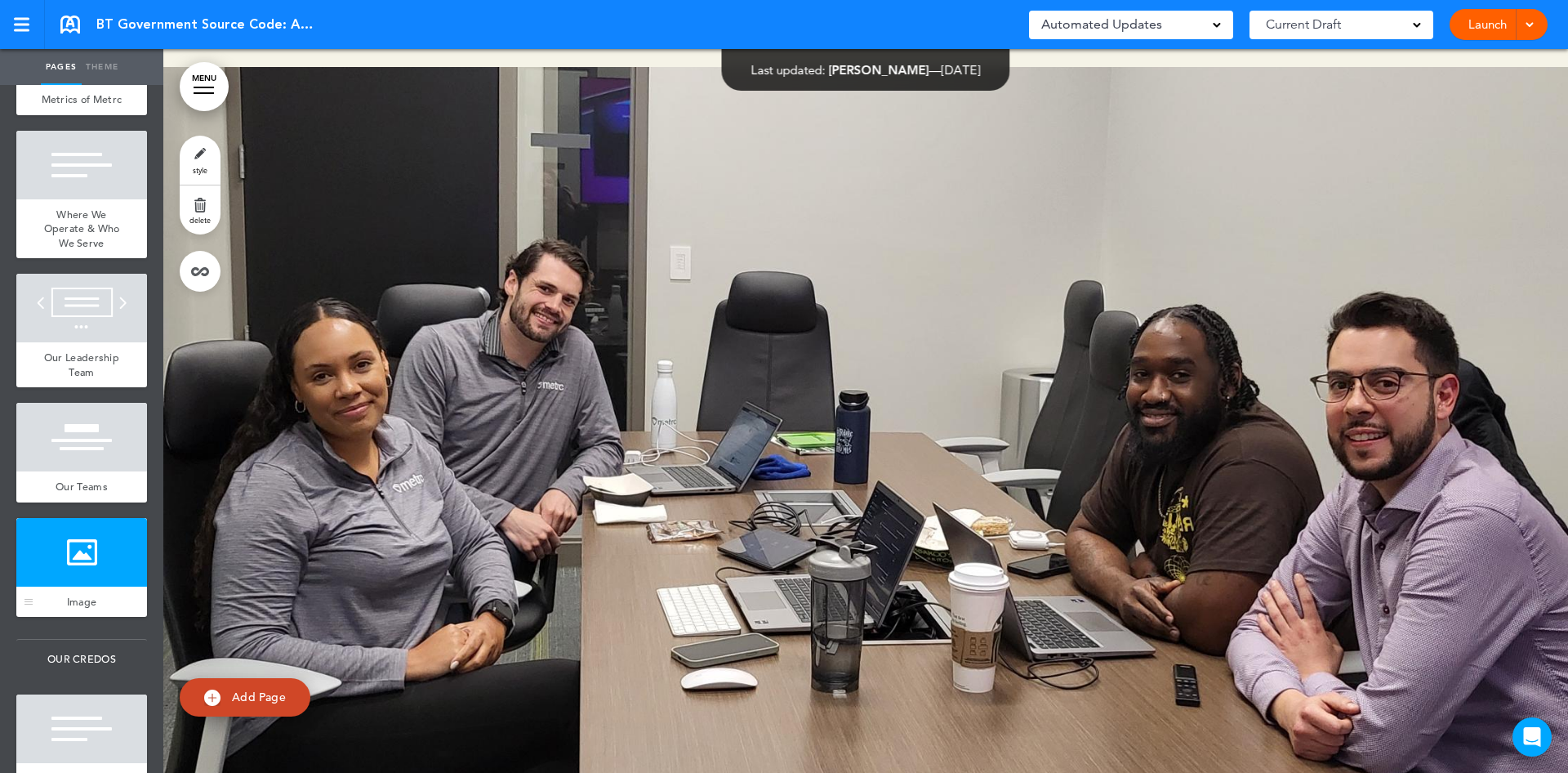 scroll, scrollTop: 10716, scrollLeft: 0, axis: vertical 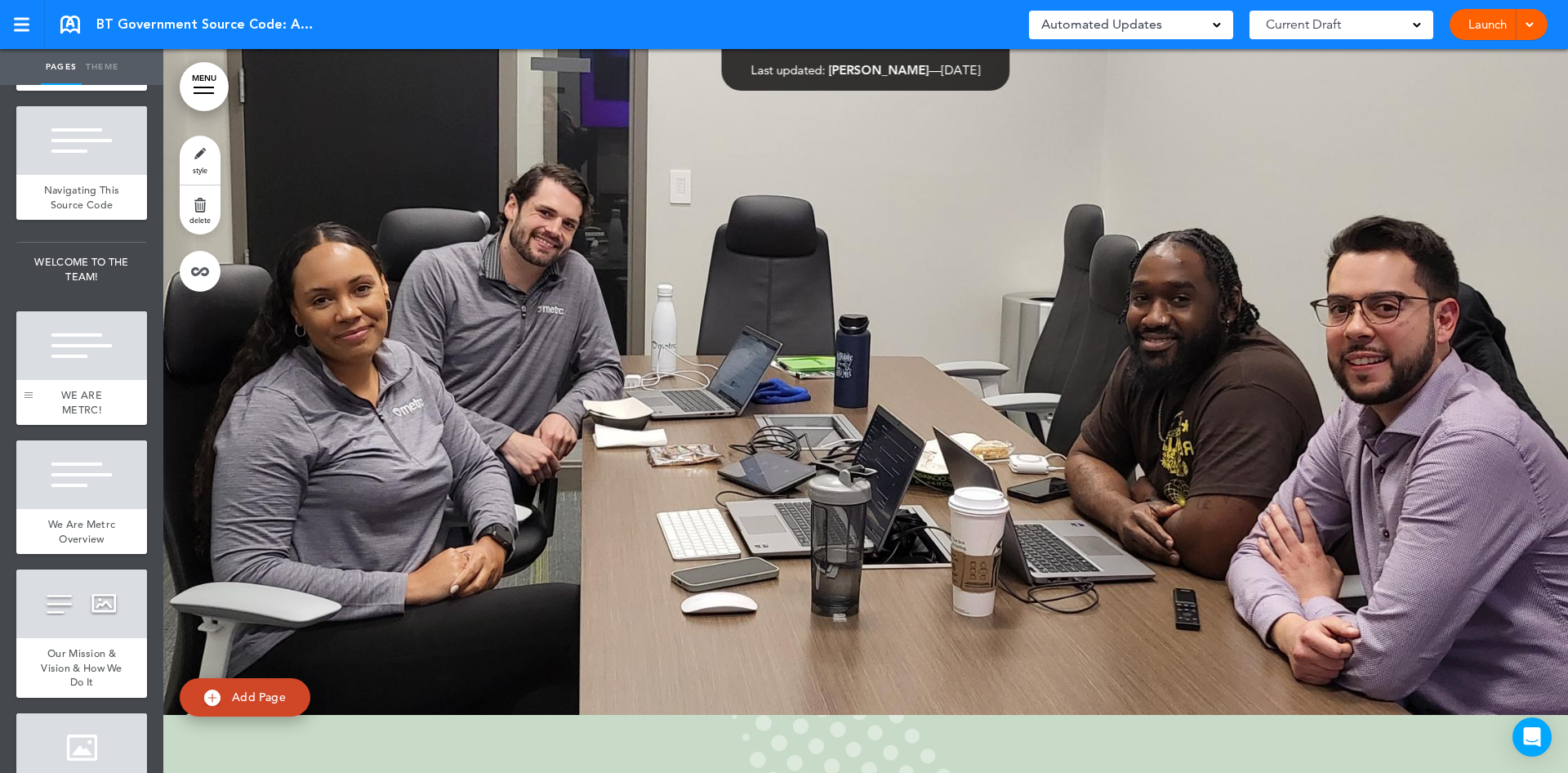 click at bounding box center (29, 368) 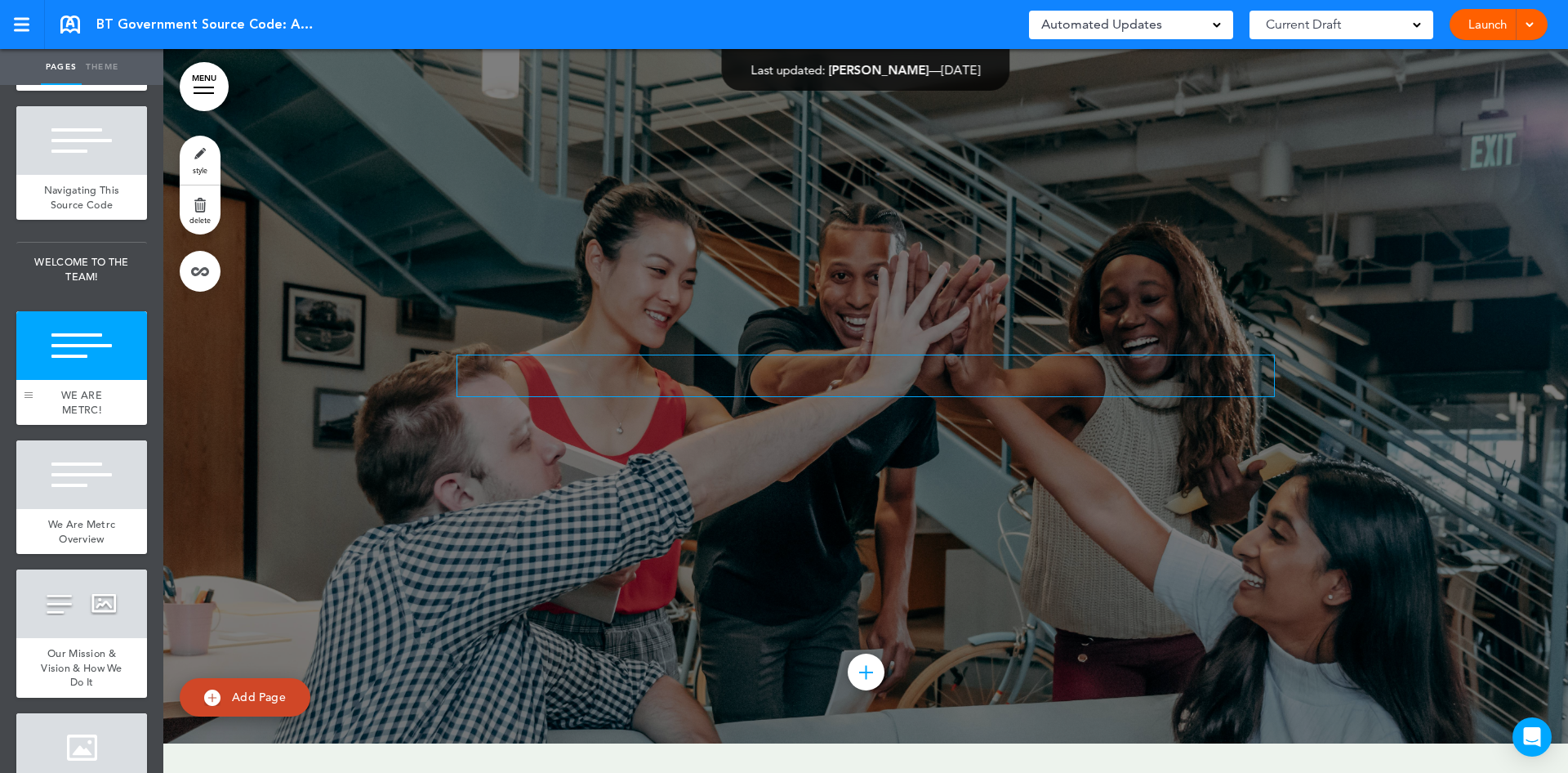 scroll, scrollTop: 3792, scrollLeft: 0, axis: vertical 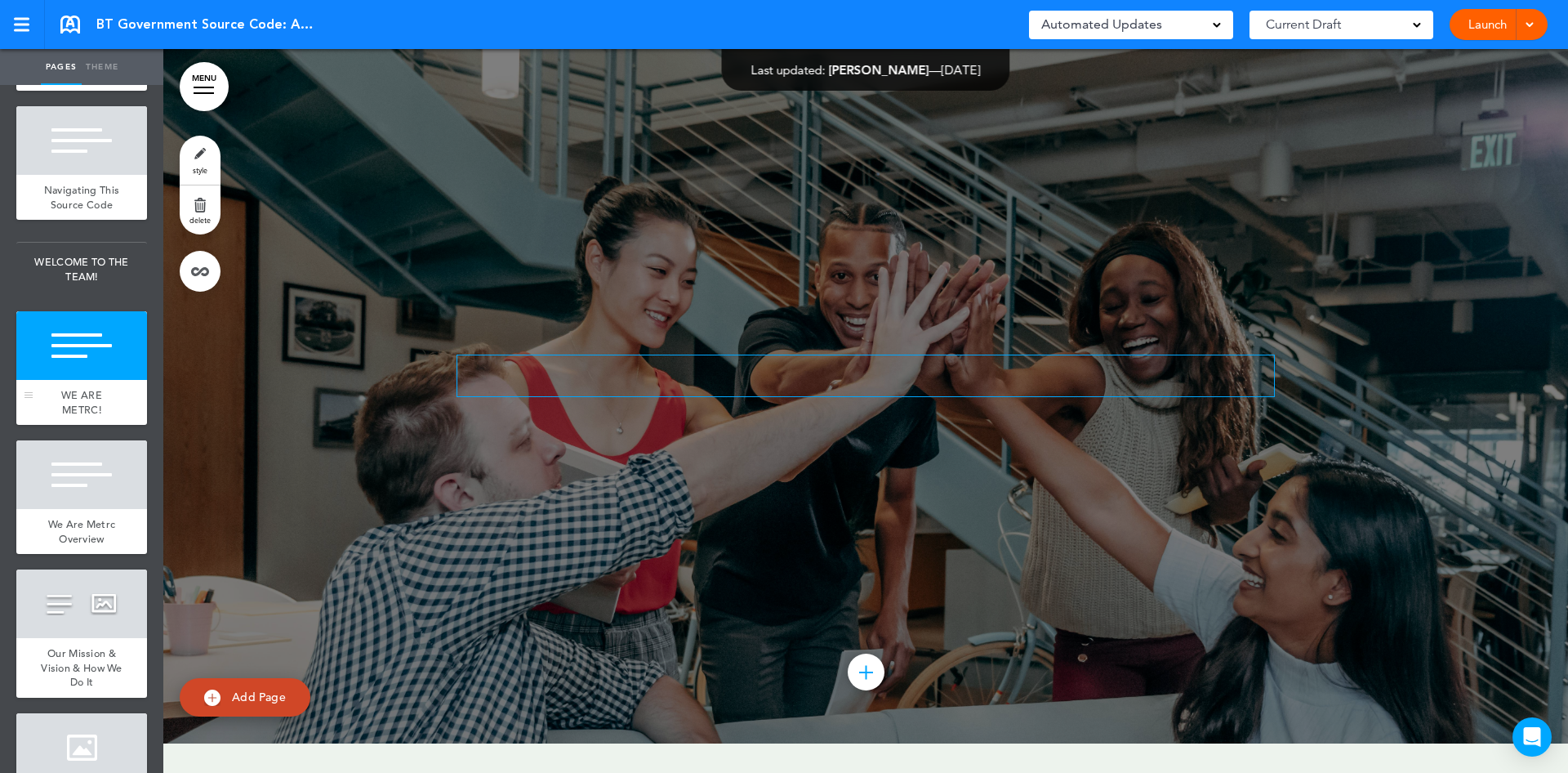 click at bounding box center (82, 346) 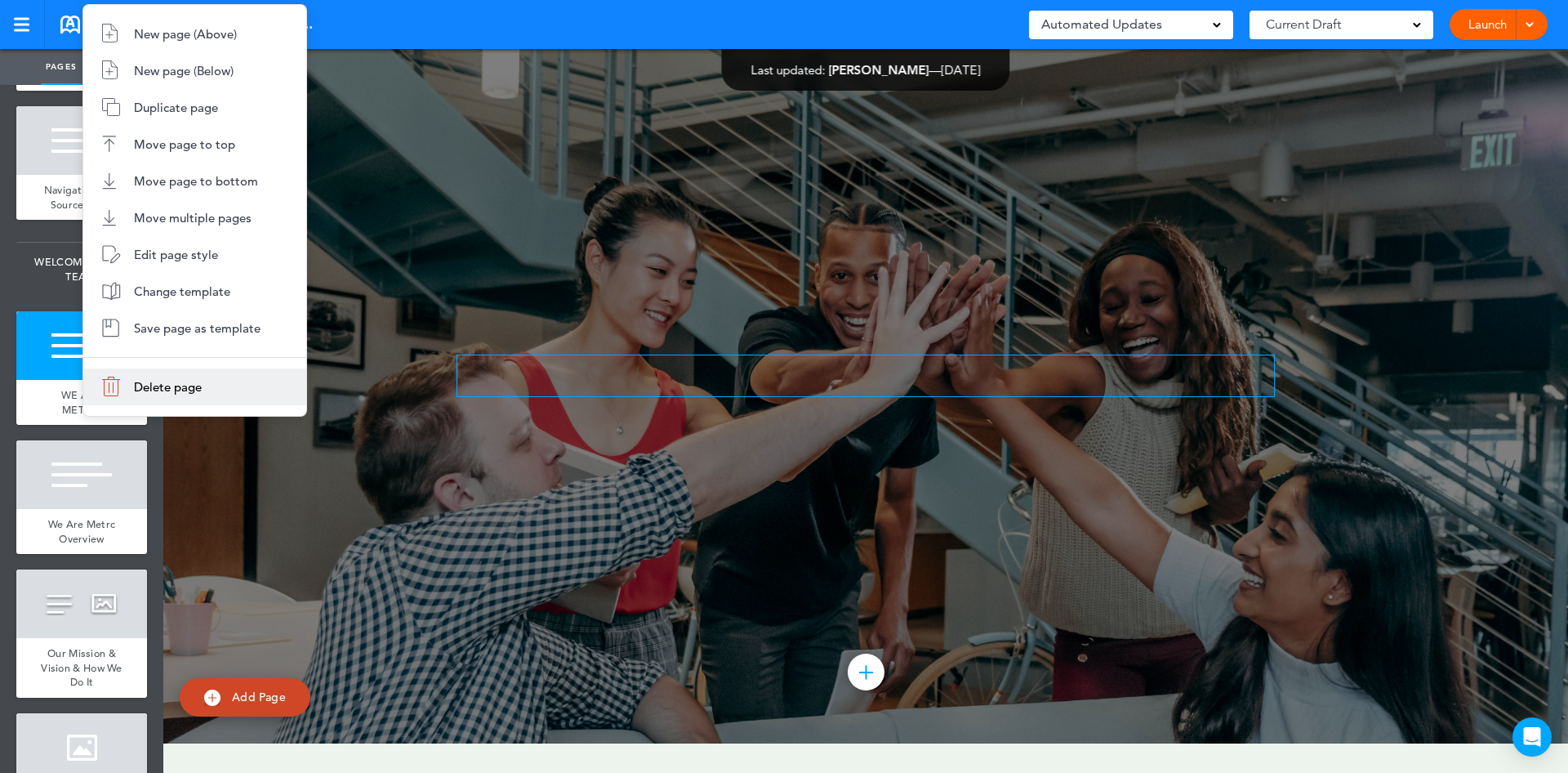 click on "Delete page" at bounding box center [194, 386] 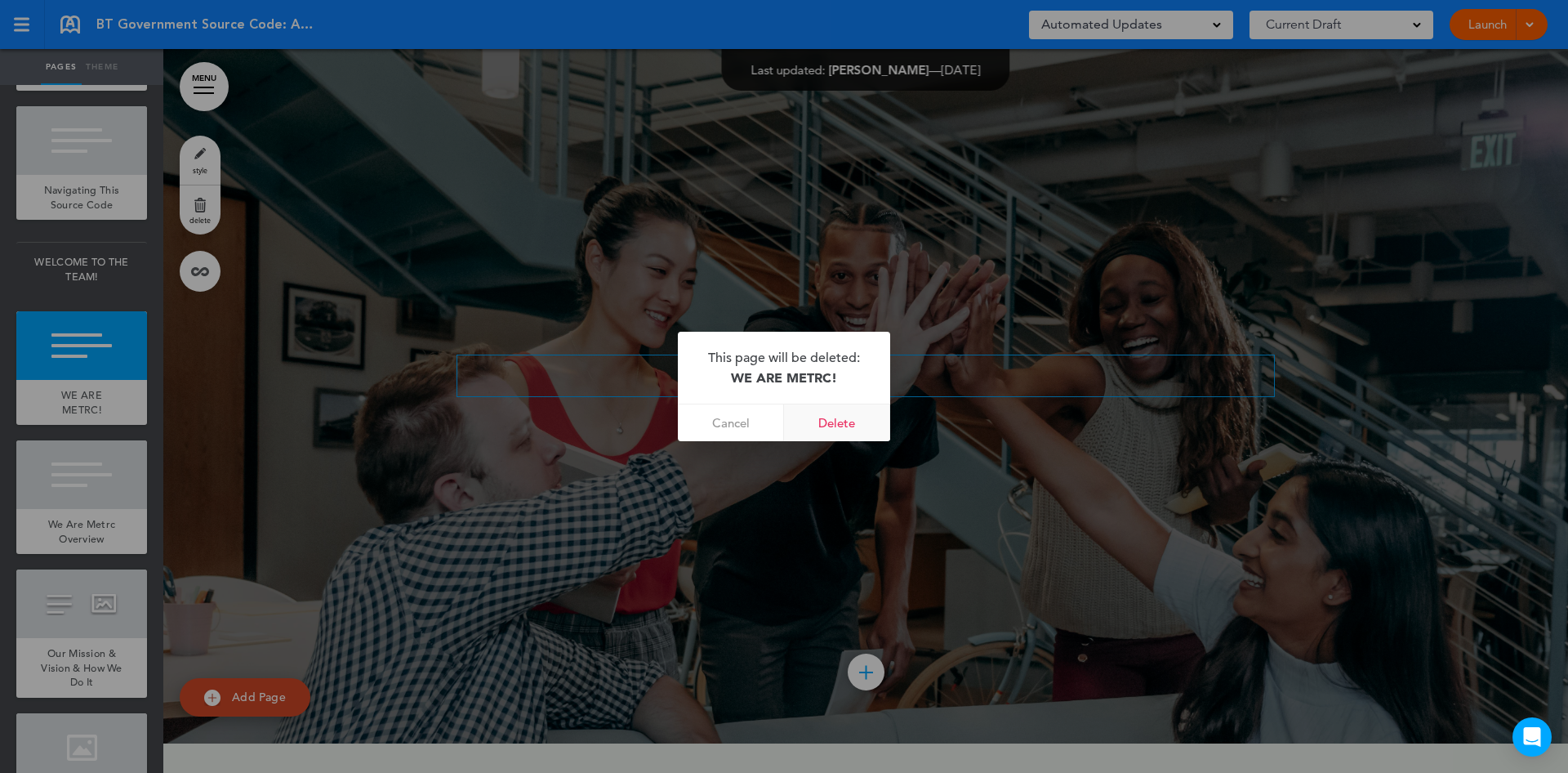click on "Delete" at bounding box center [837, 422] 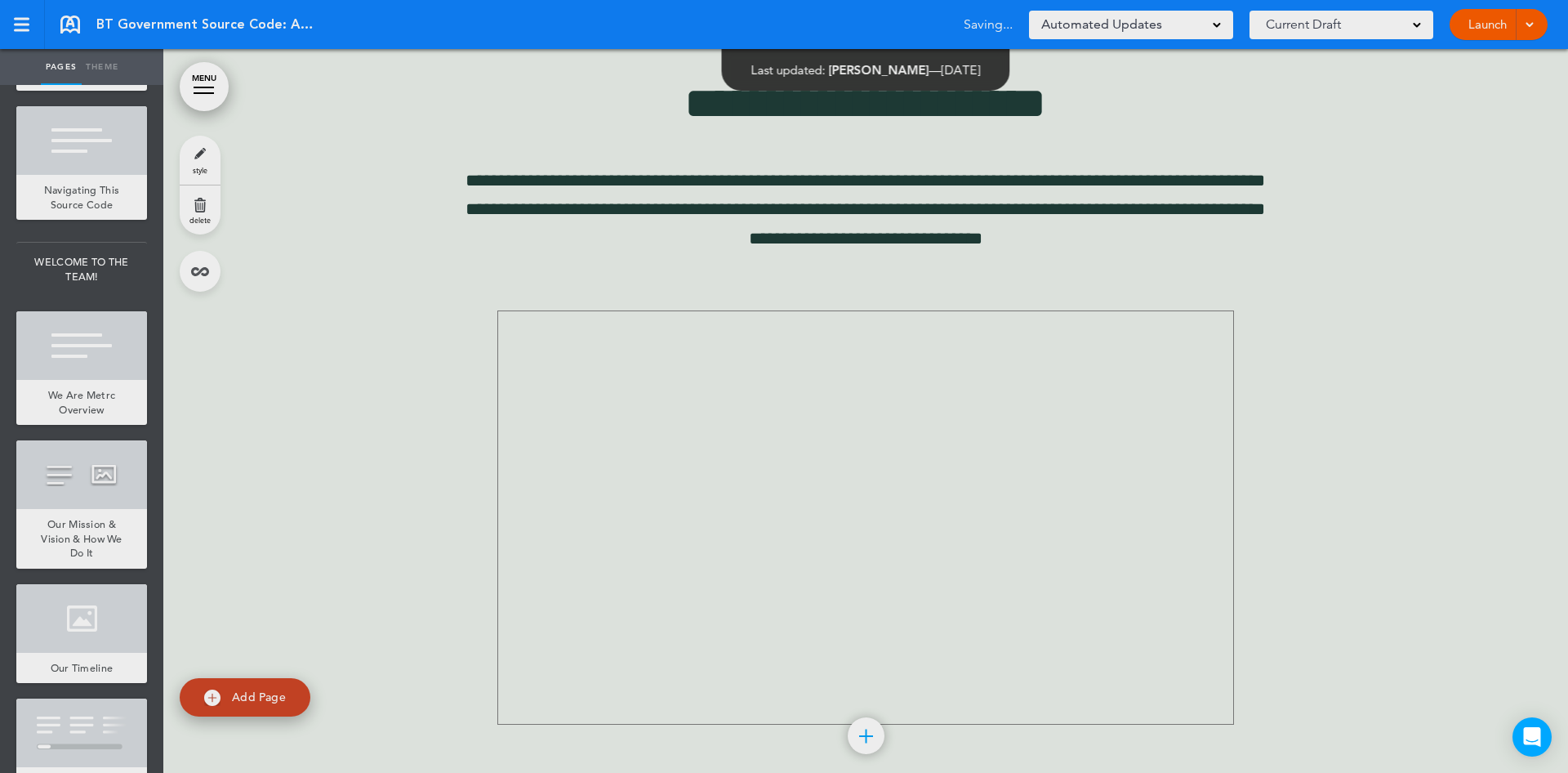 scroll, scrollTop: 3068, scrollLeft: 0, axis: vertical 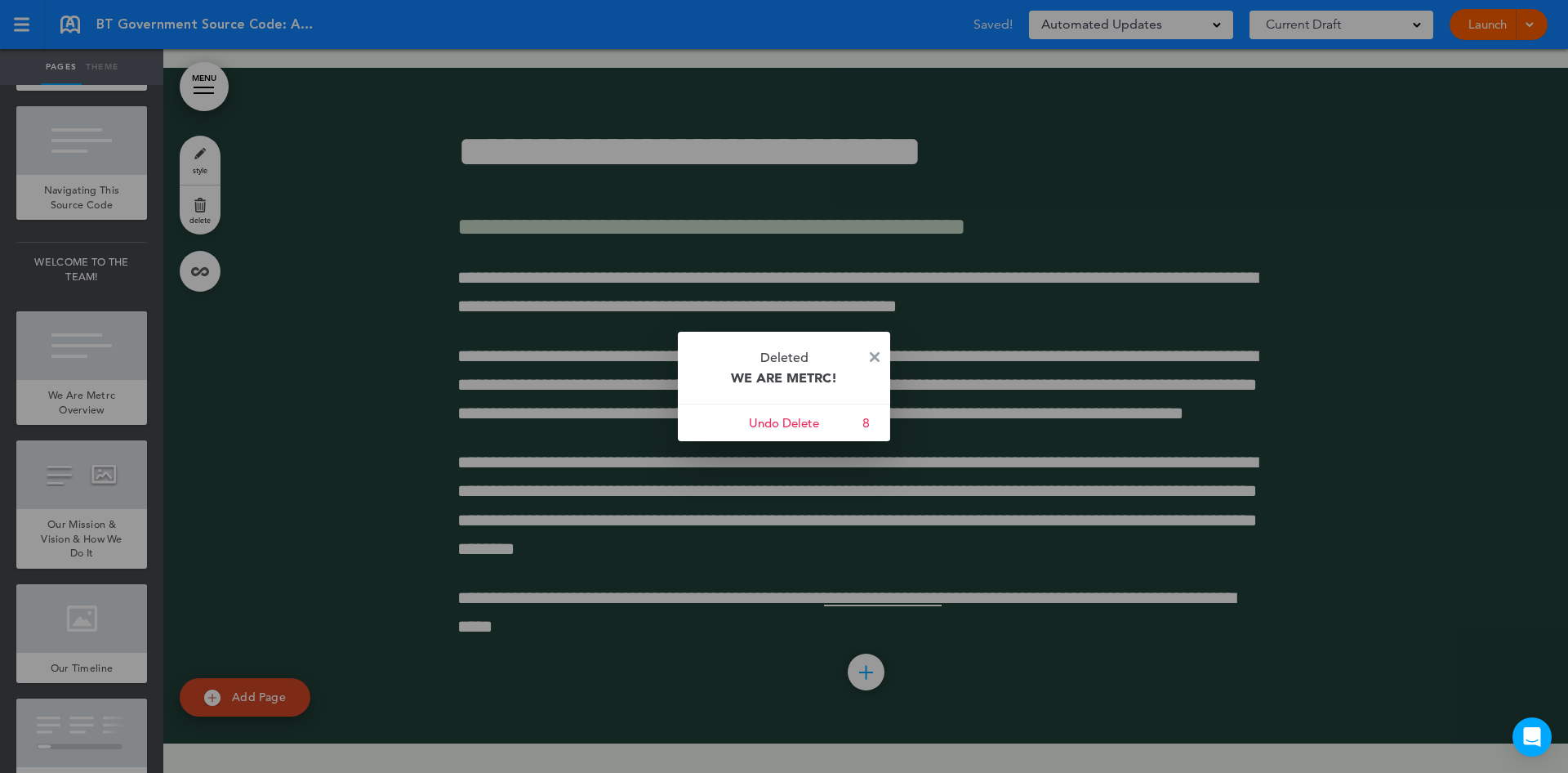 click at bounding box center [875, 357] 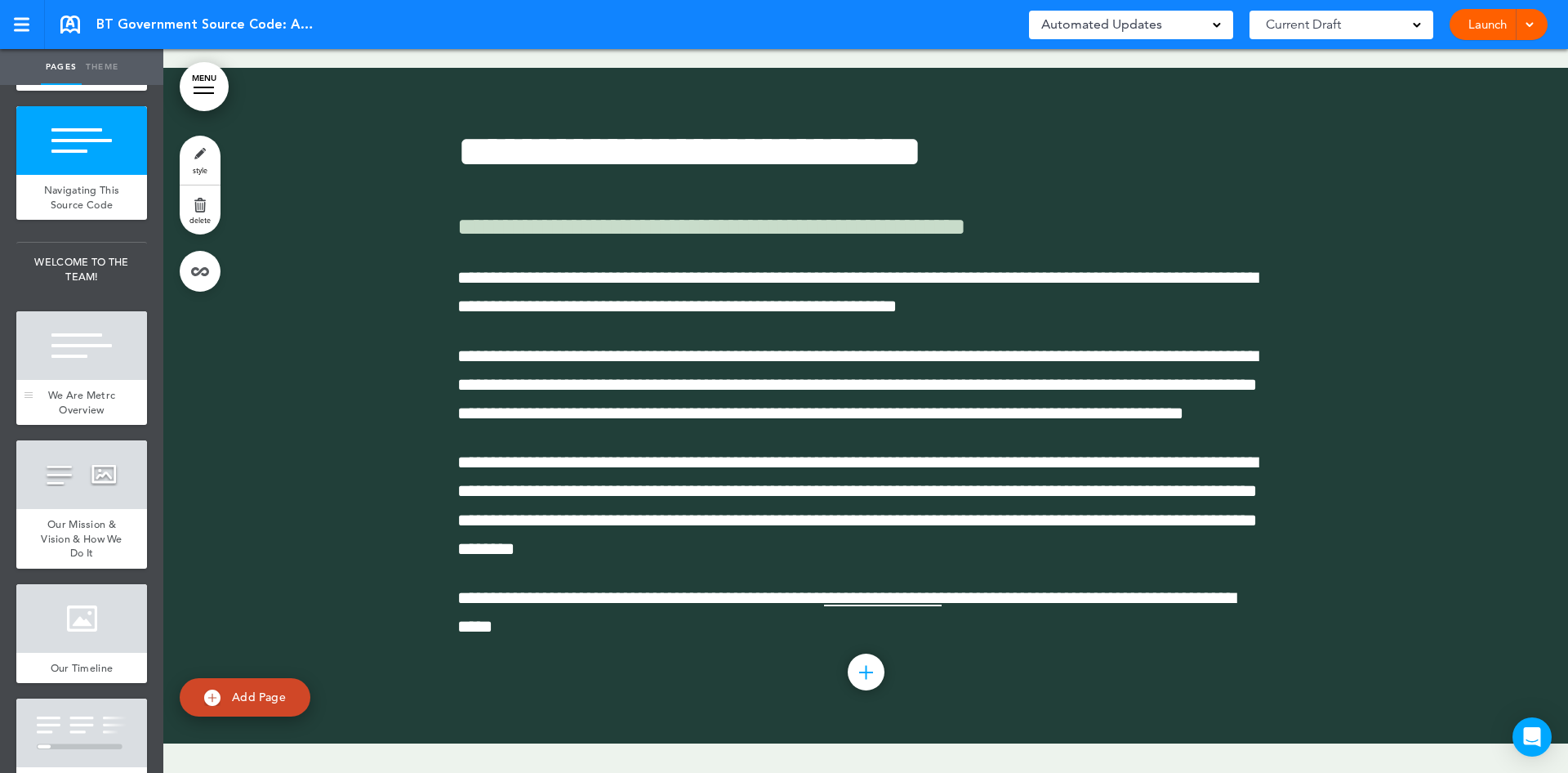 click at bounding box center [82, 346] 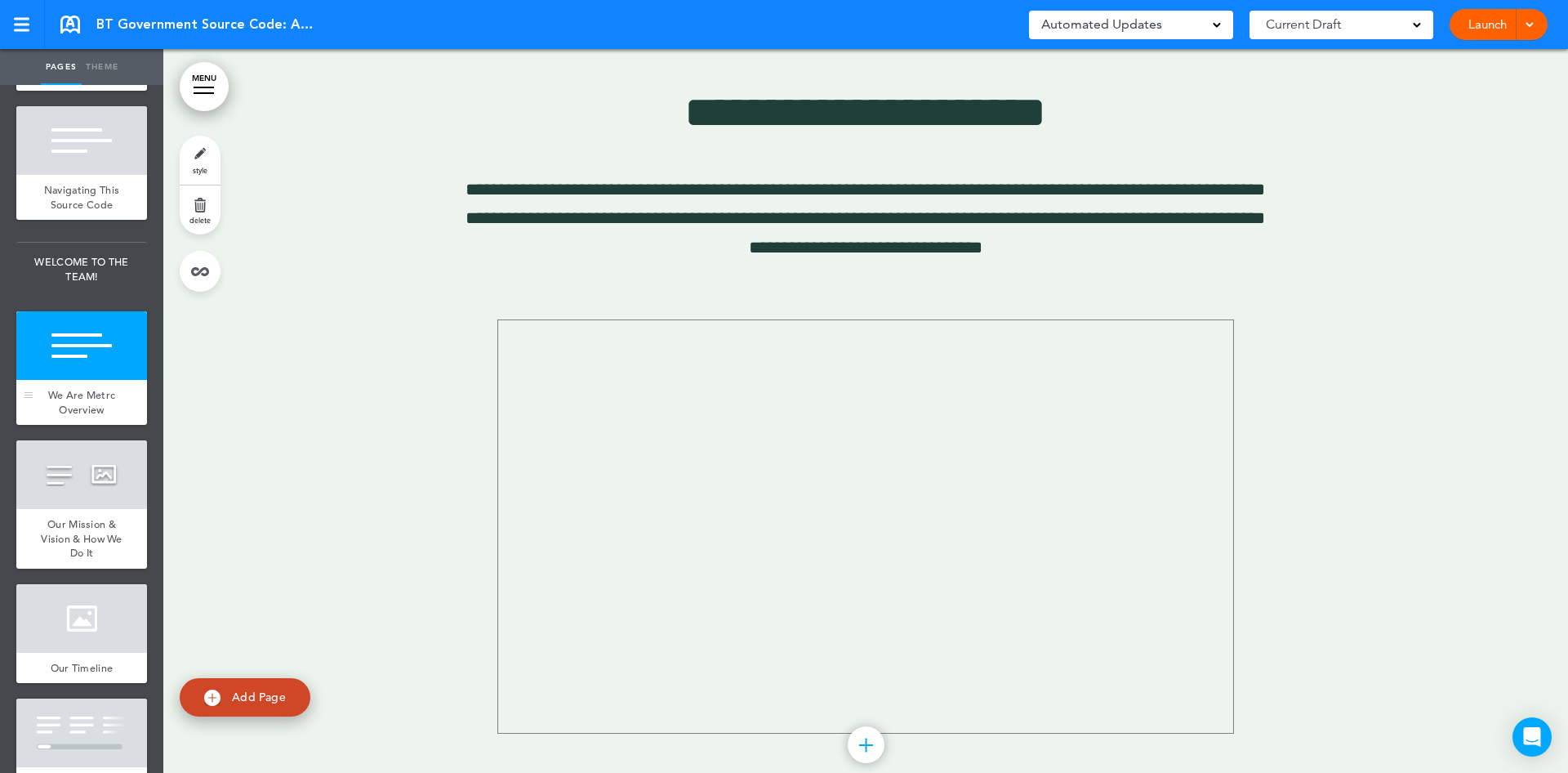 scroll, scrollTop: 3792, scrollLeft: 0, axis: vertical 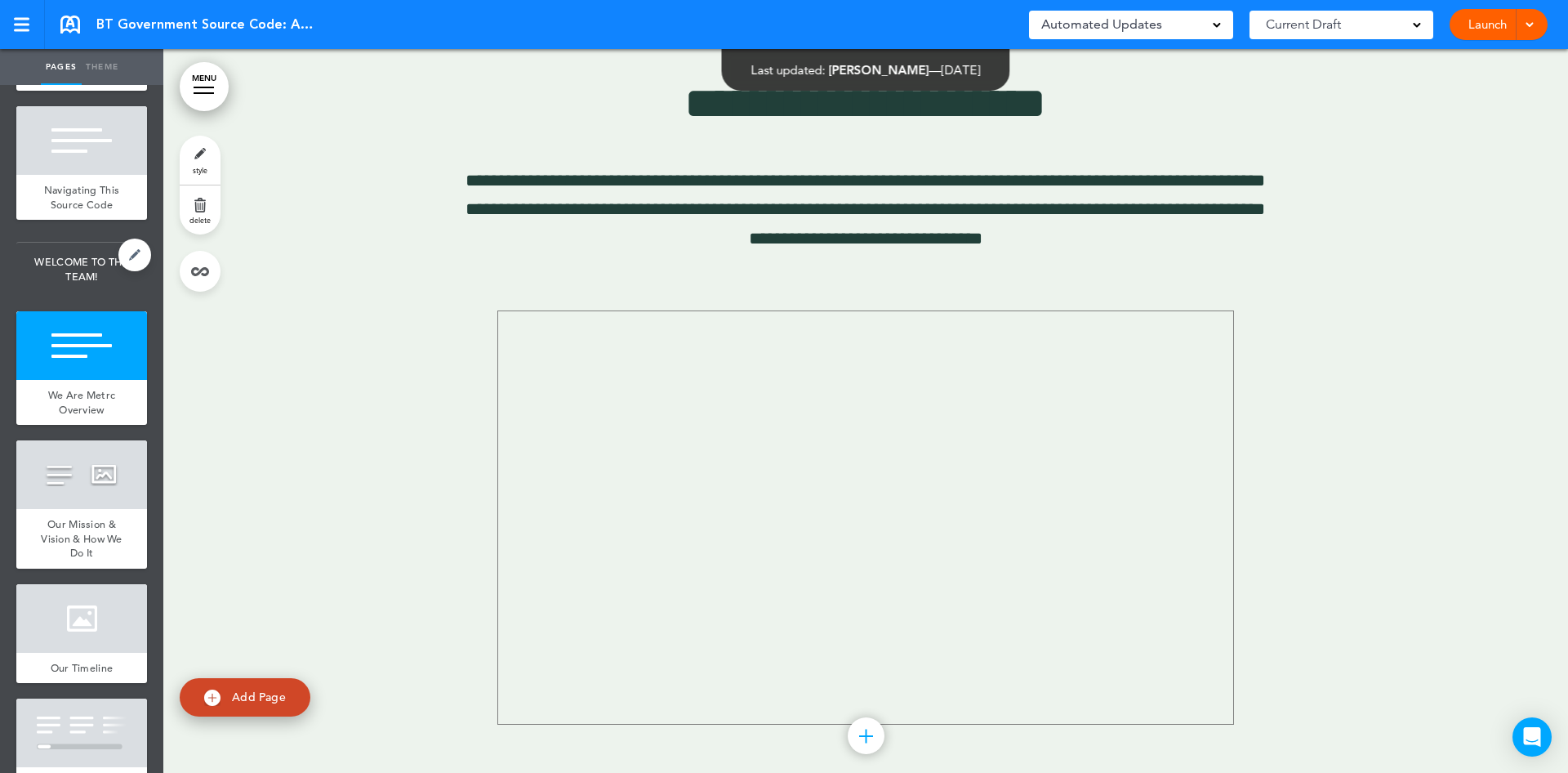click on "WELCOME TO THE TEAM!" at bounding box center [82, 269] 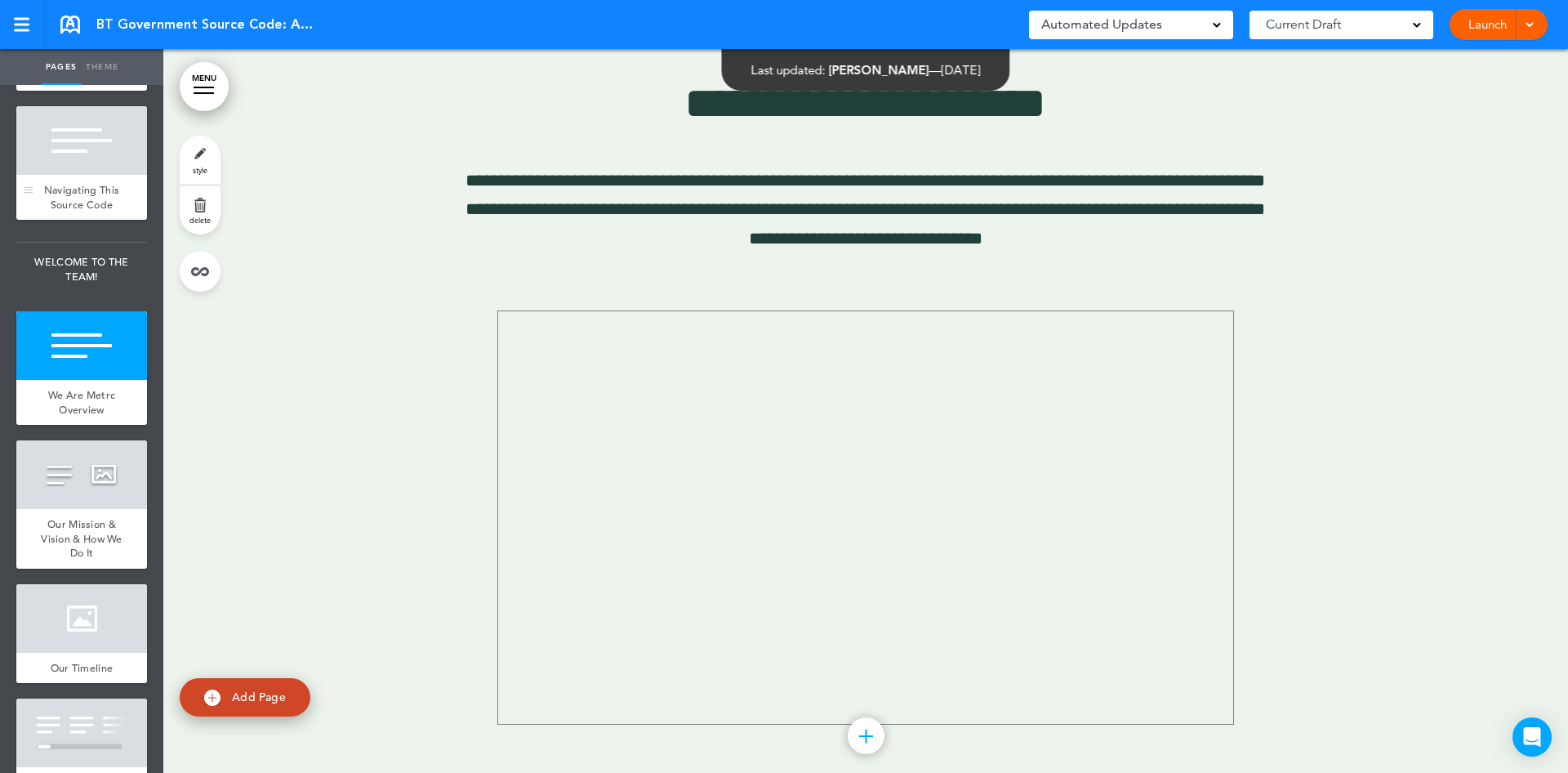 click on "Navigating This Source Code" at bounding box center [82, 197] 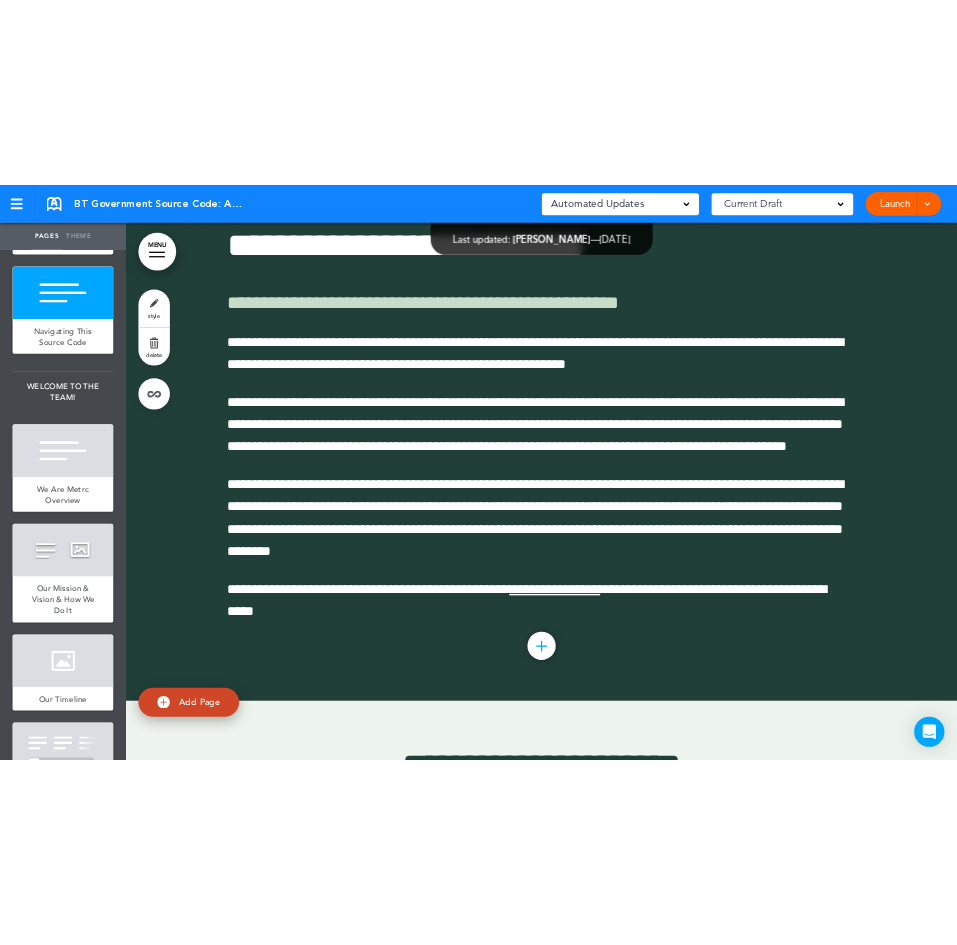 scroll, scrollTop: 3713, scrollLeft: 0, axis: vertical 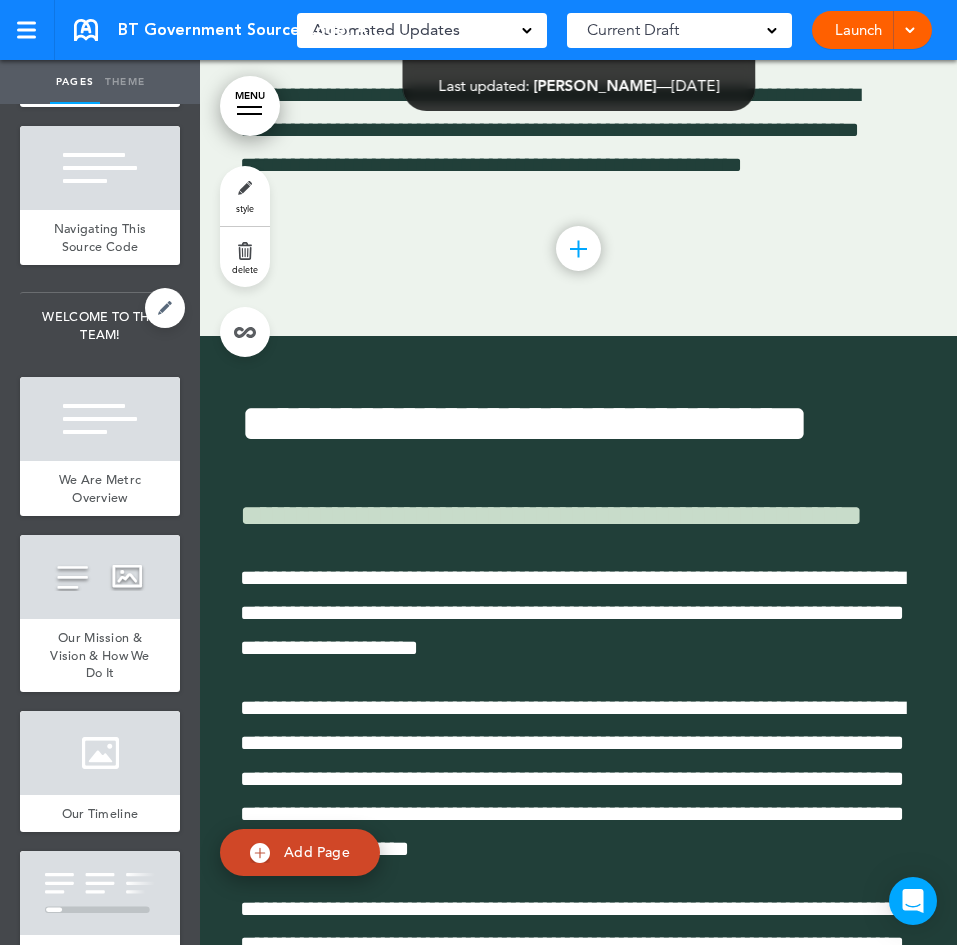 click on "WELCOME TO THE TEAM!" at bounding box center [100, 325] 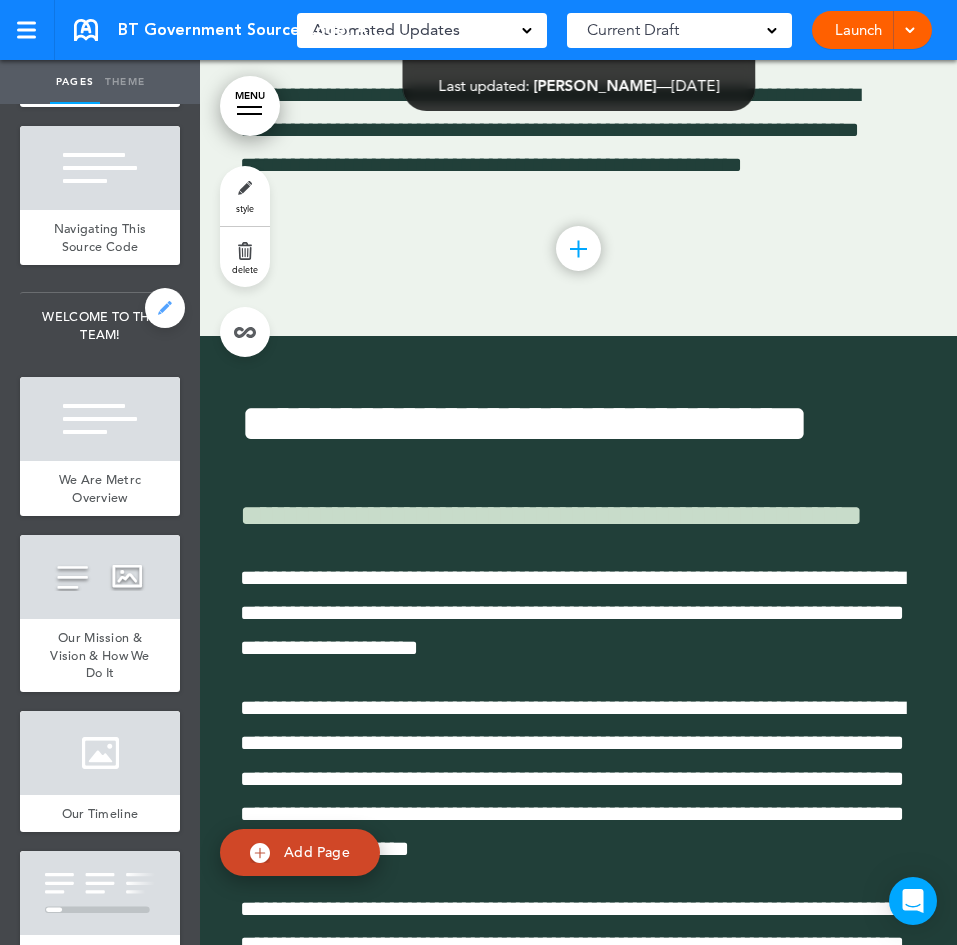 click at bounding box center [165, 308] 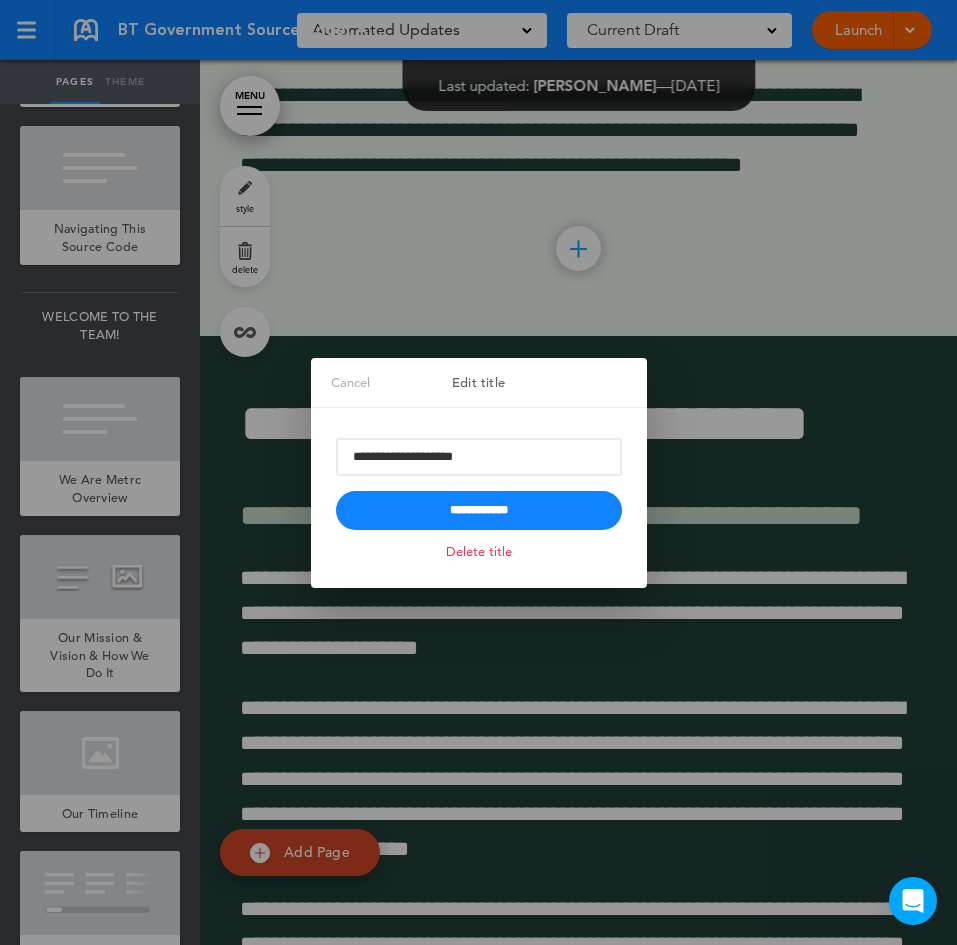 click on "Cancel" at bounding box center [350, 383] 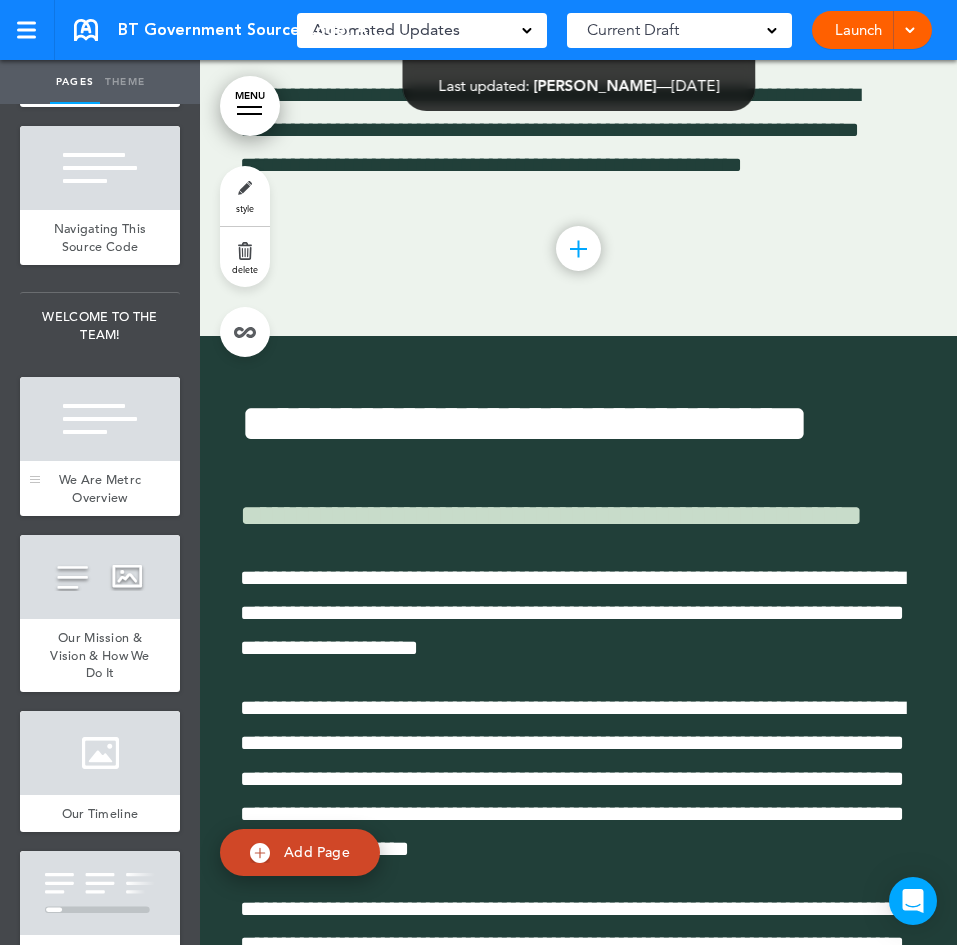 click at bounding box center (100, 419) 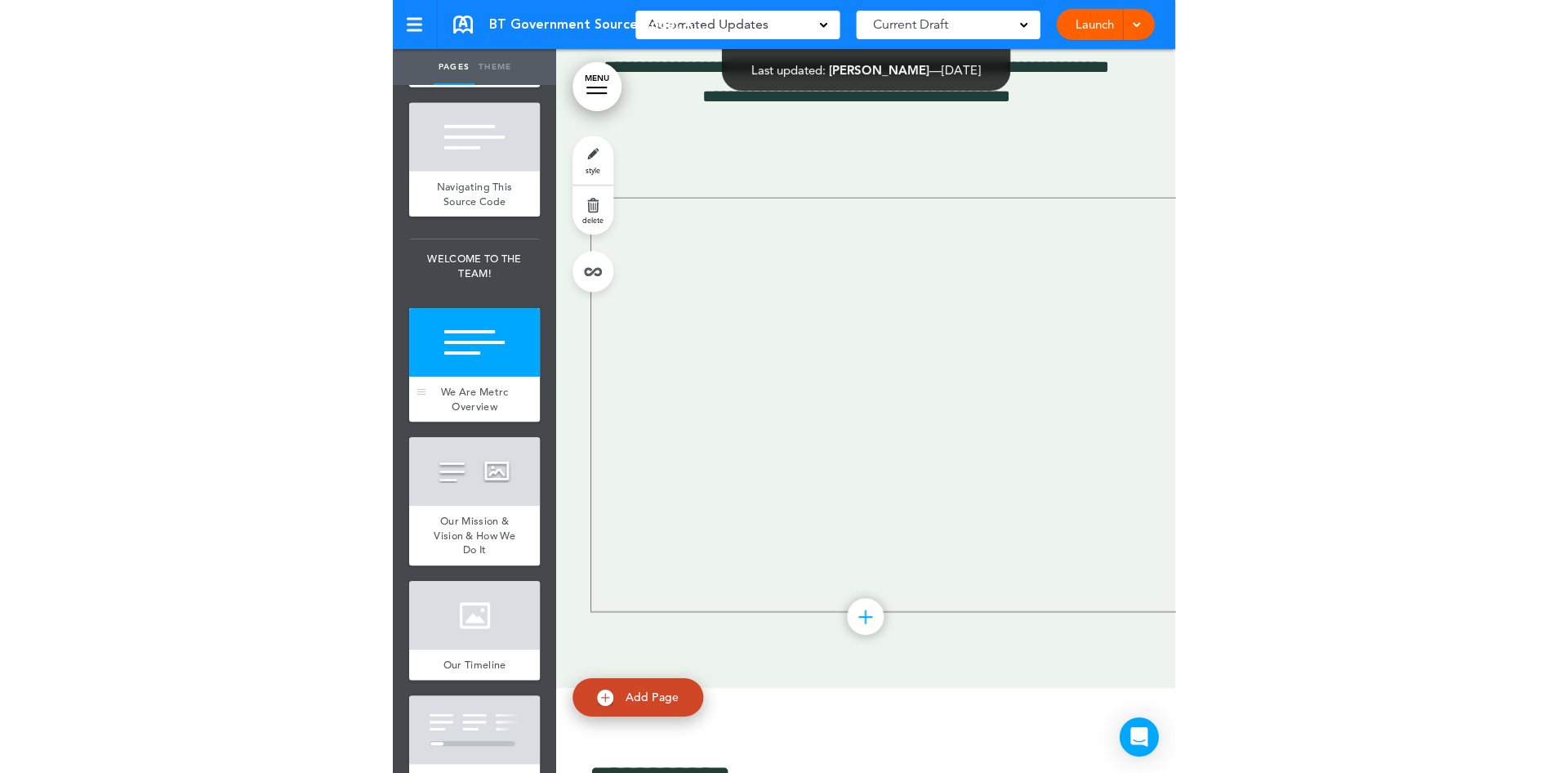 scroll, scrollTop: 4257, scrollLeft: 0, axis: vertical 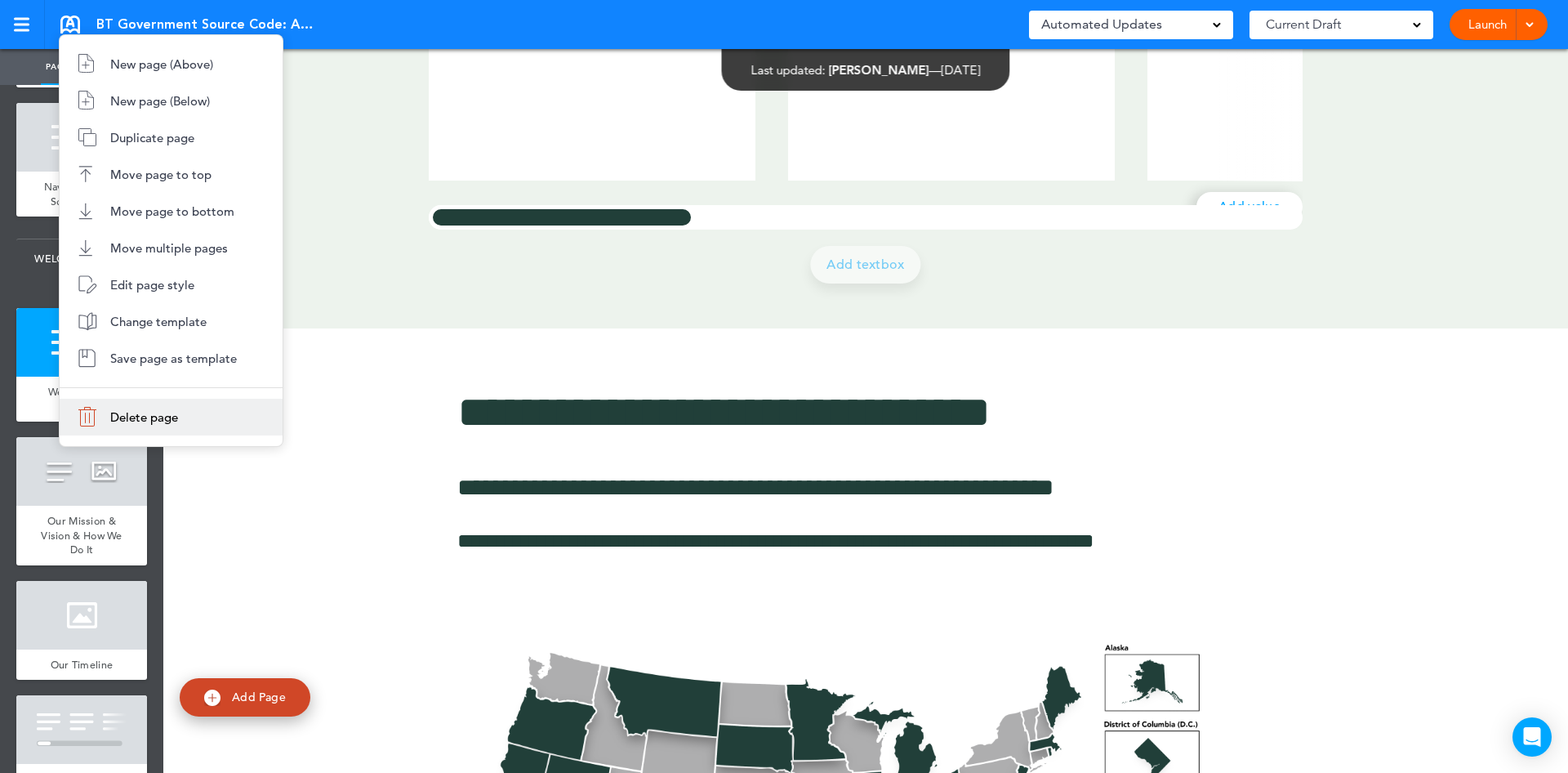 click on "Delete page" at bounding box center [171, 417] 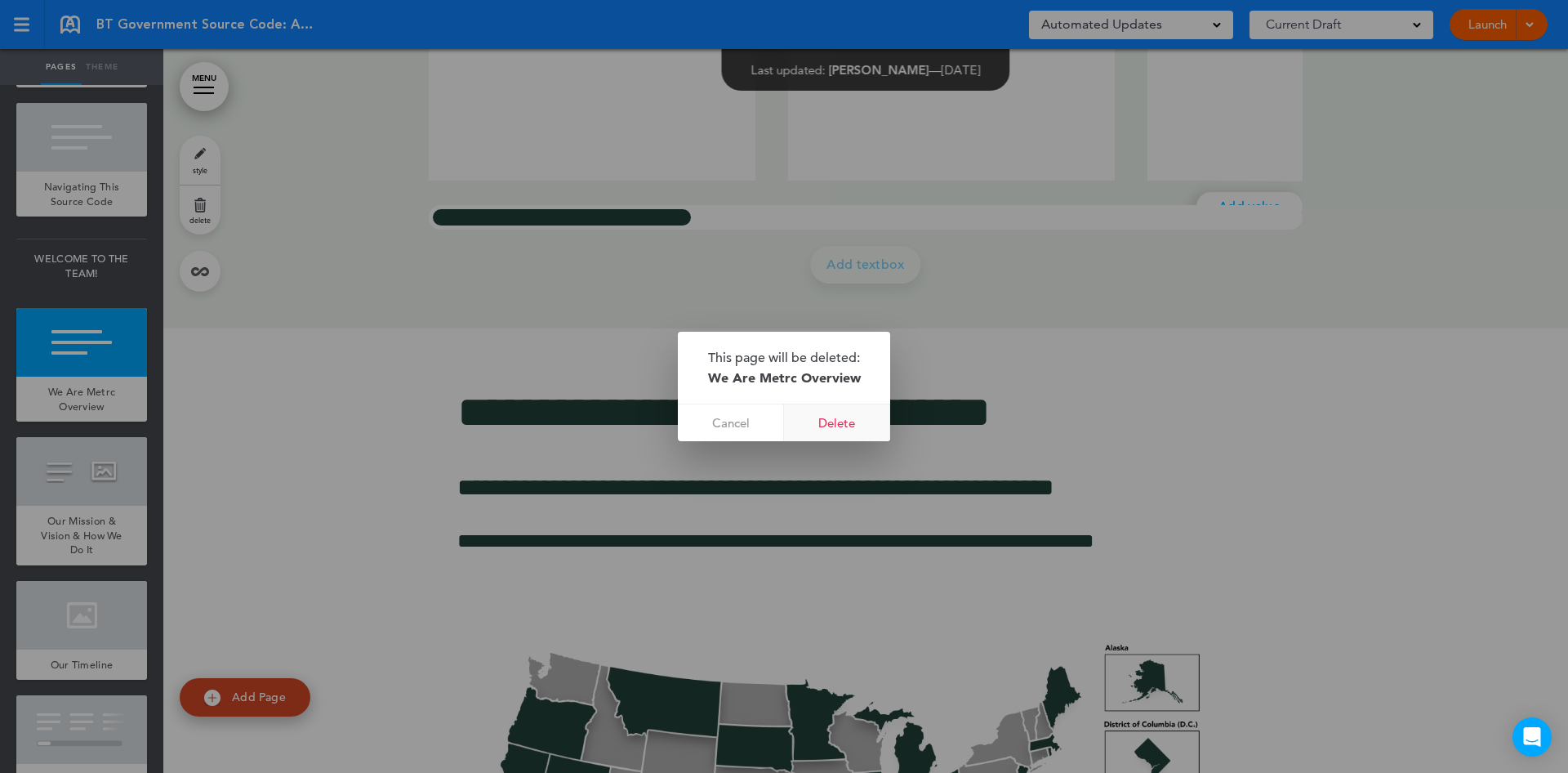click on "Delete" at bounding box center (837, 422) 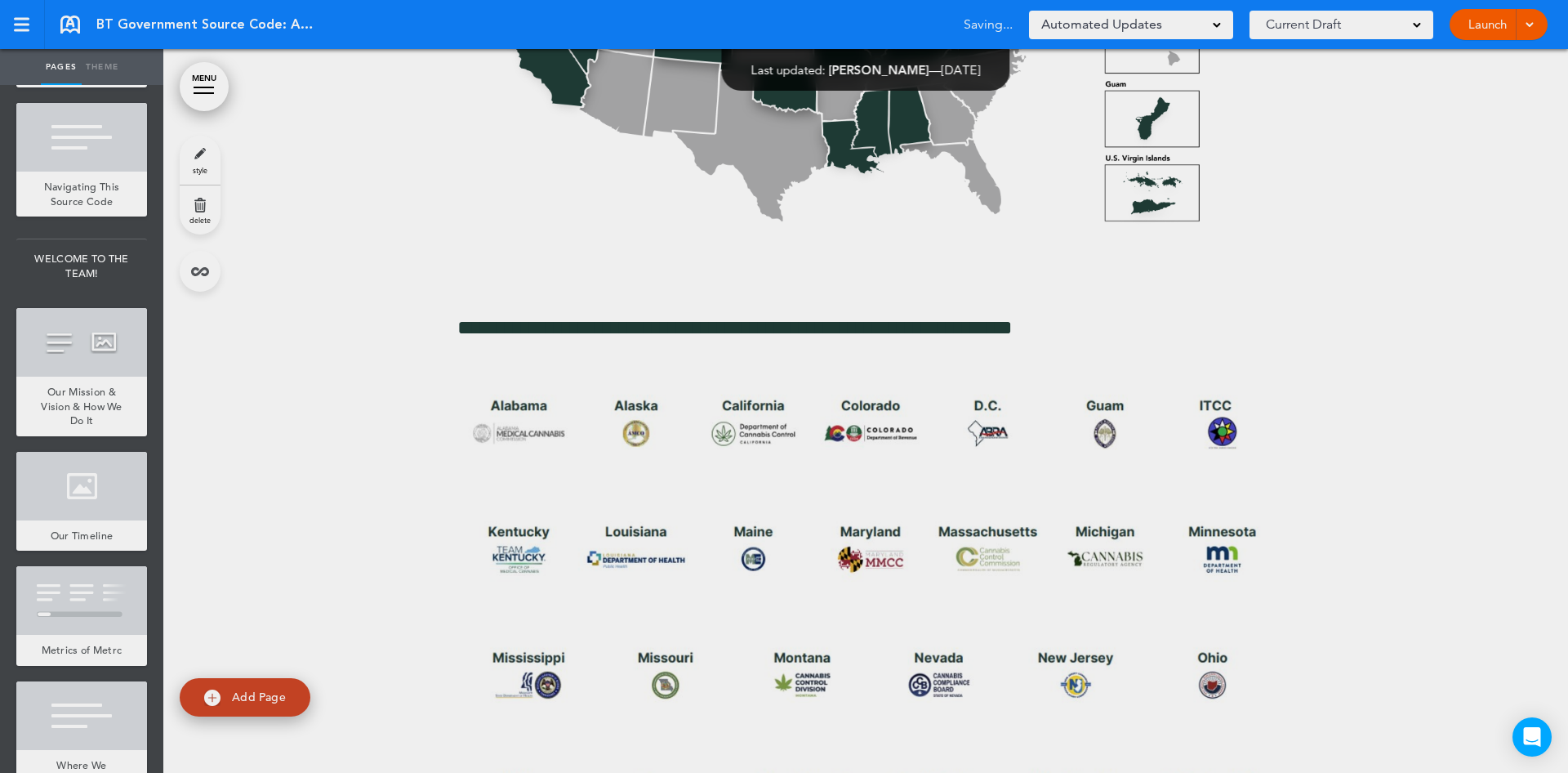 scroll, scrollTop: 5649, scrollLeft: 0, axis: vertical 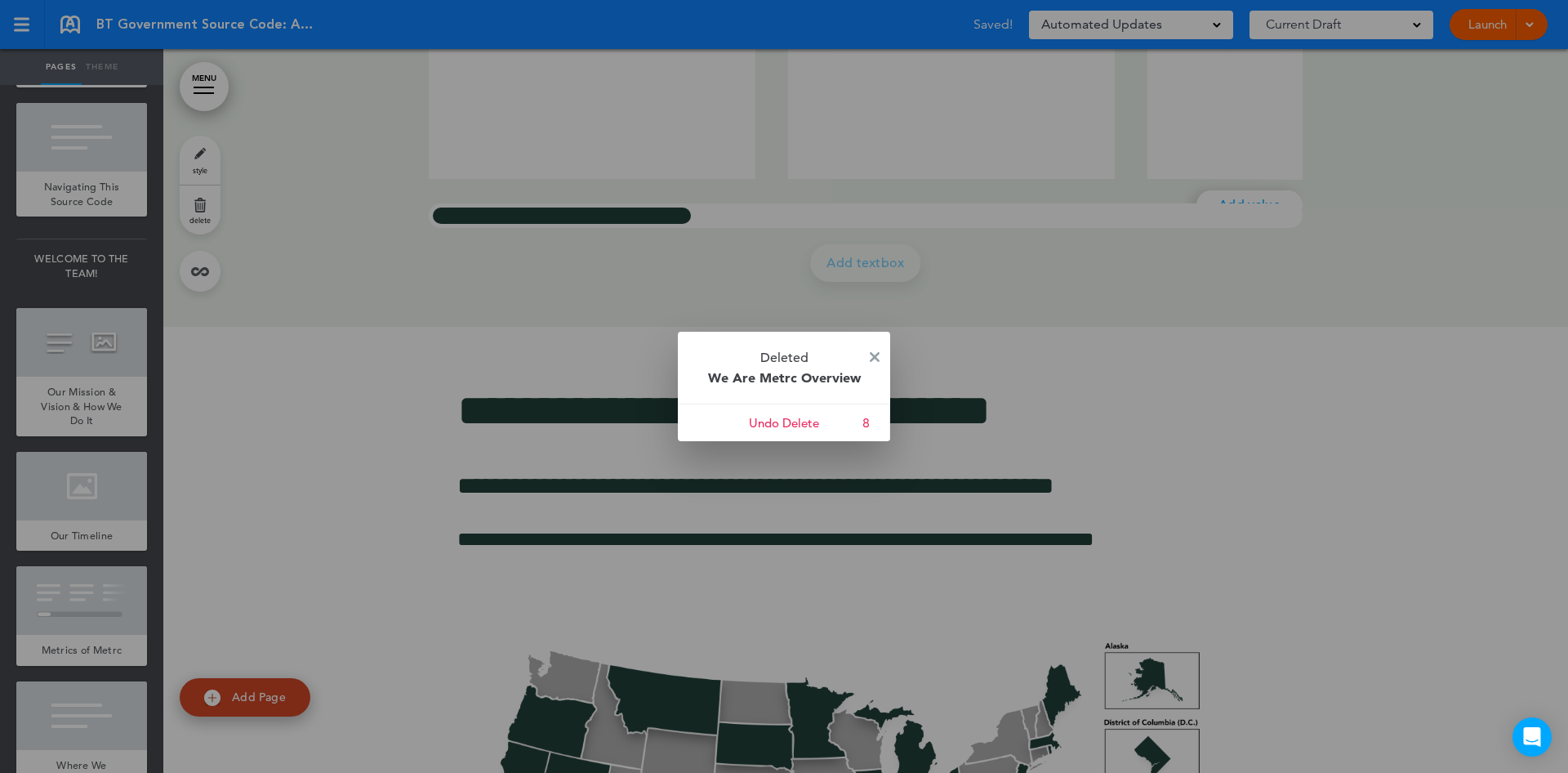 click at bounding box center [784, 386] 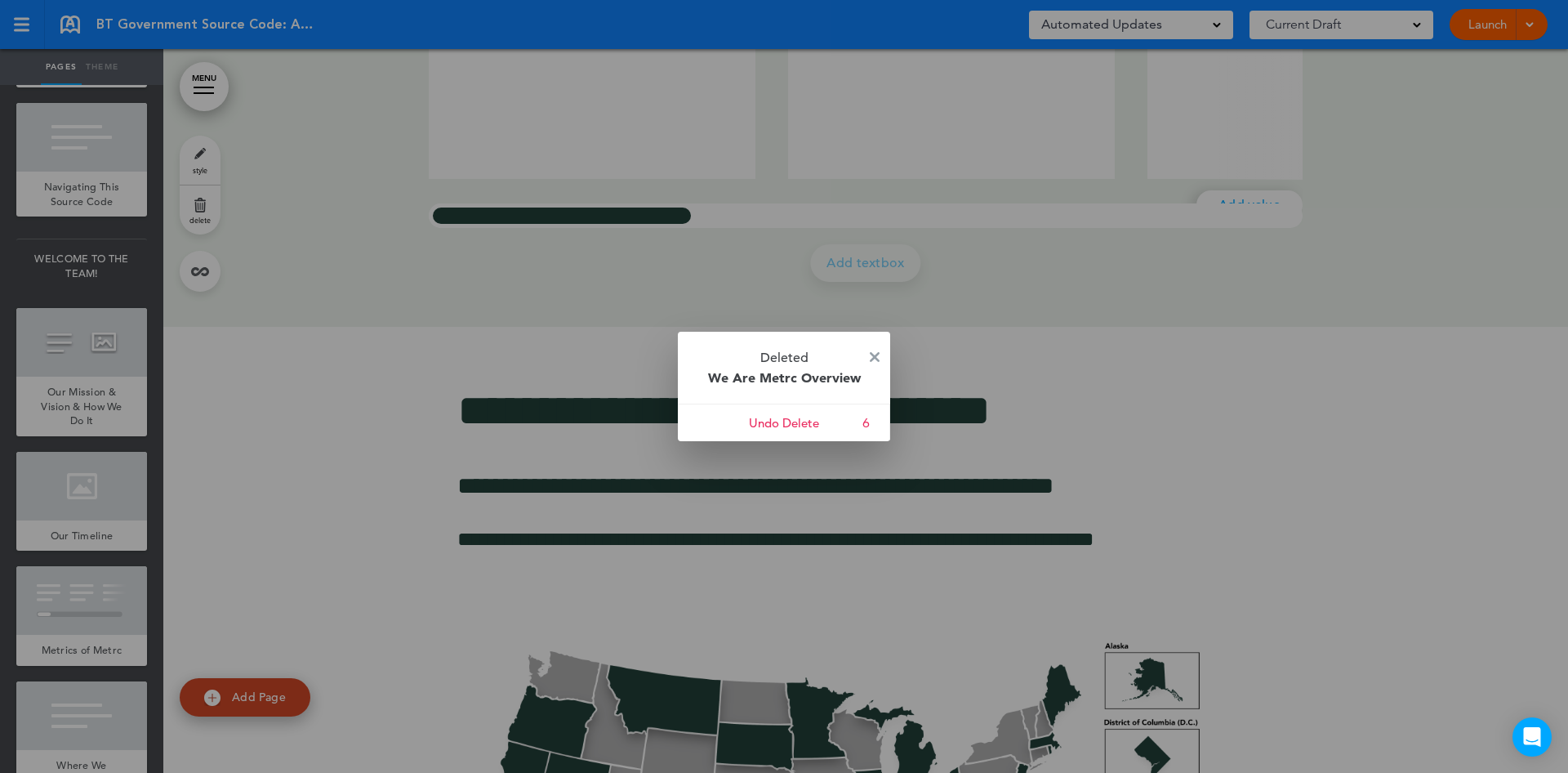 click on "Deleted  We Are Metrc Overview" at bounding box center [784, 368] 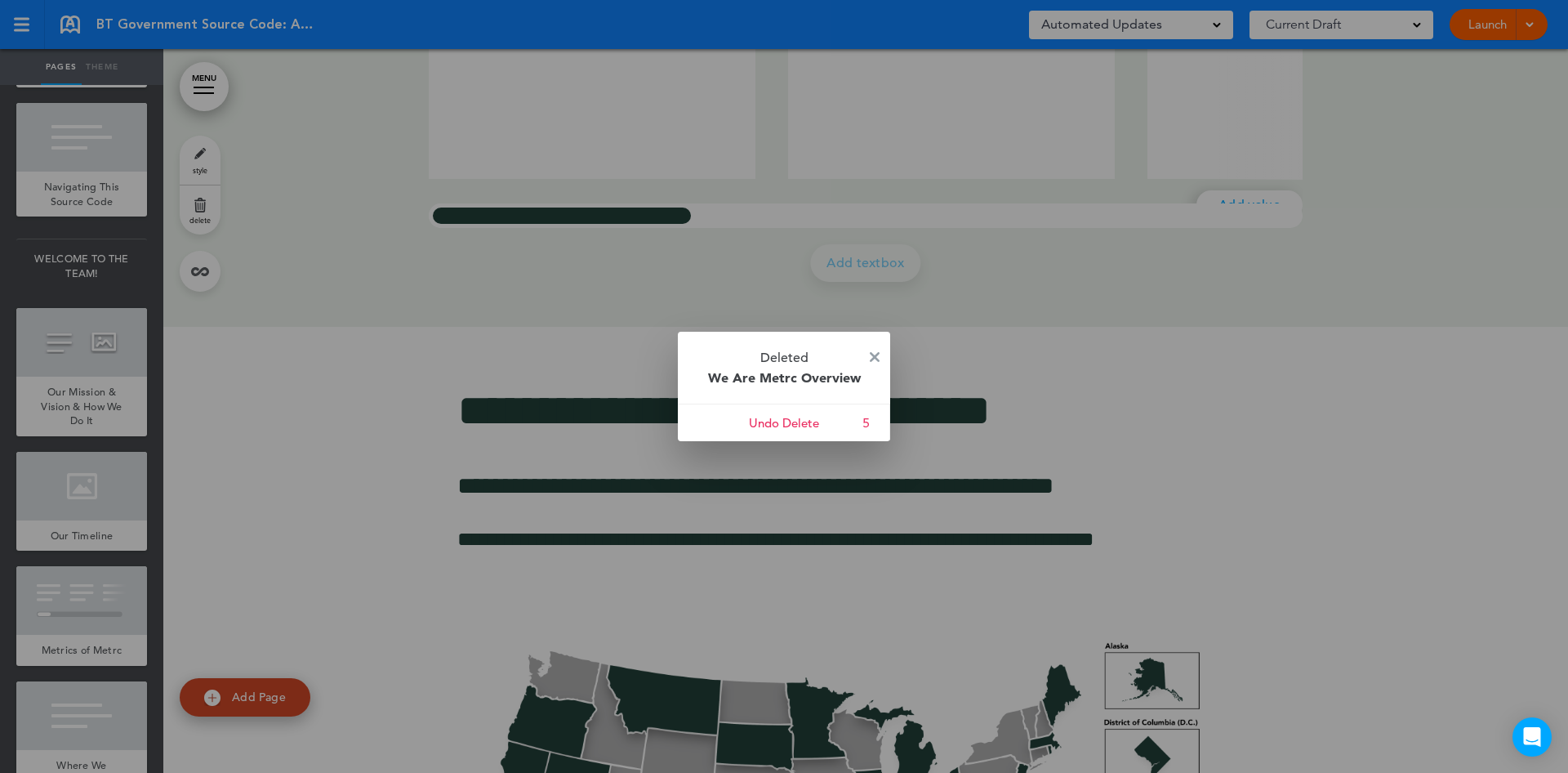 click on "Deleted  We Are Metrc Overview" at bounding box center [784, 368] 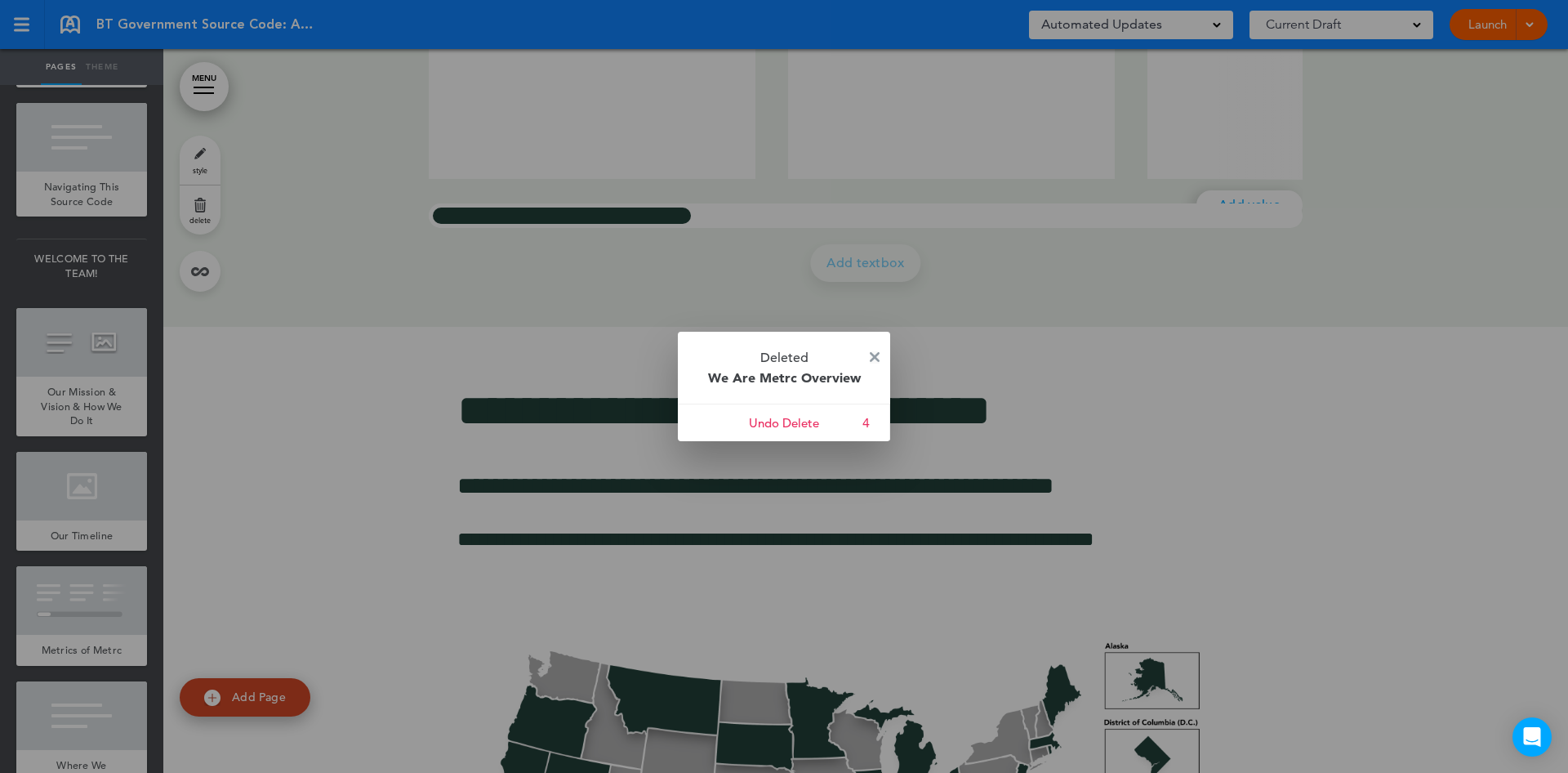 click at bounding box center [875, 357] 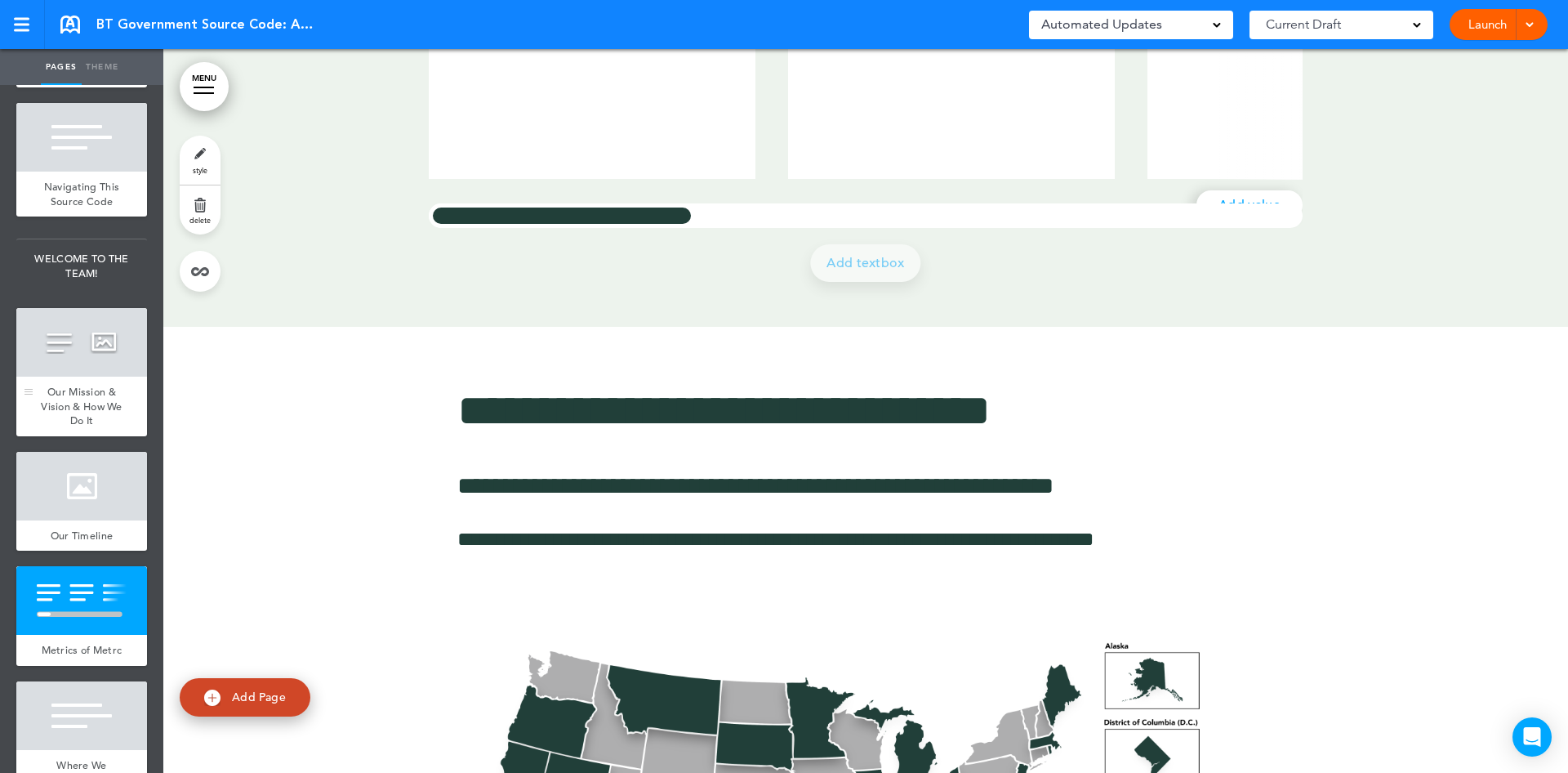 click on "Our Mission & Vision & How We Do It" at bounding box center [82, 406] 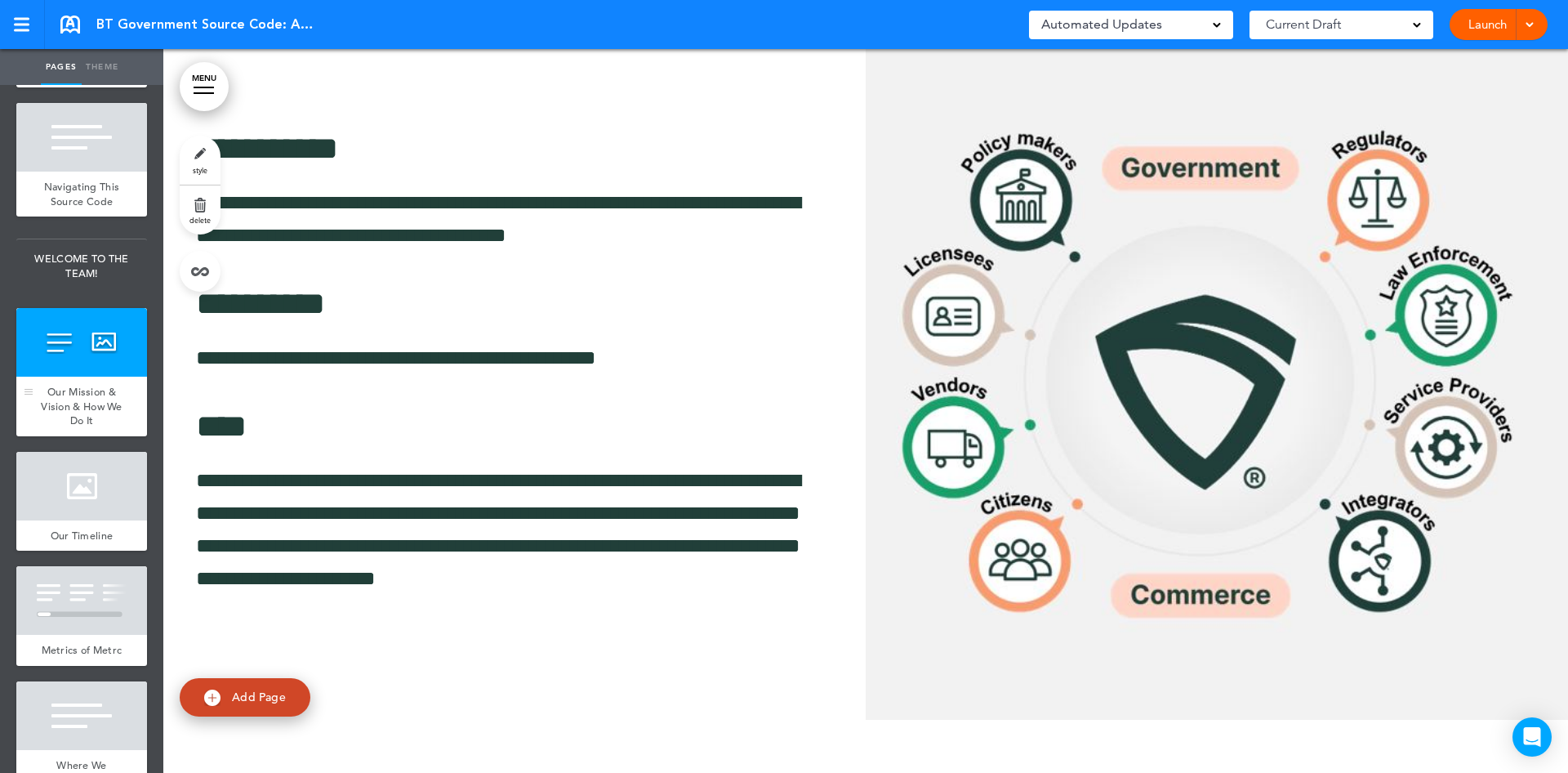 scroll, scrollTop: 3792, scrollLeft: 0, axis: vertical 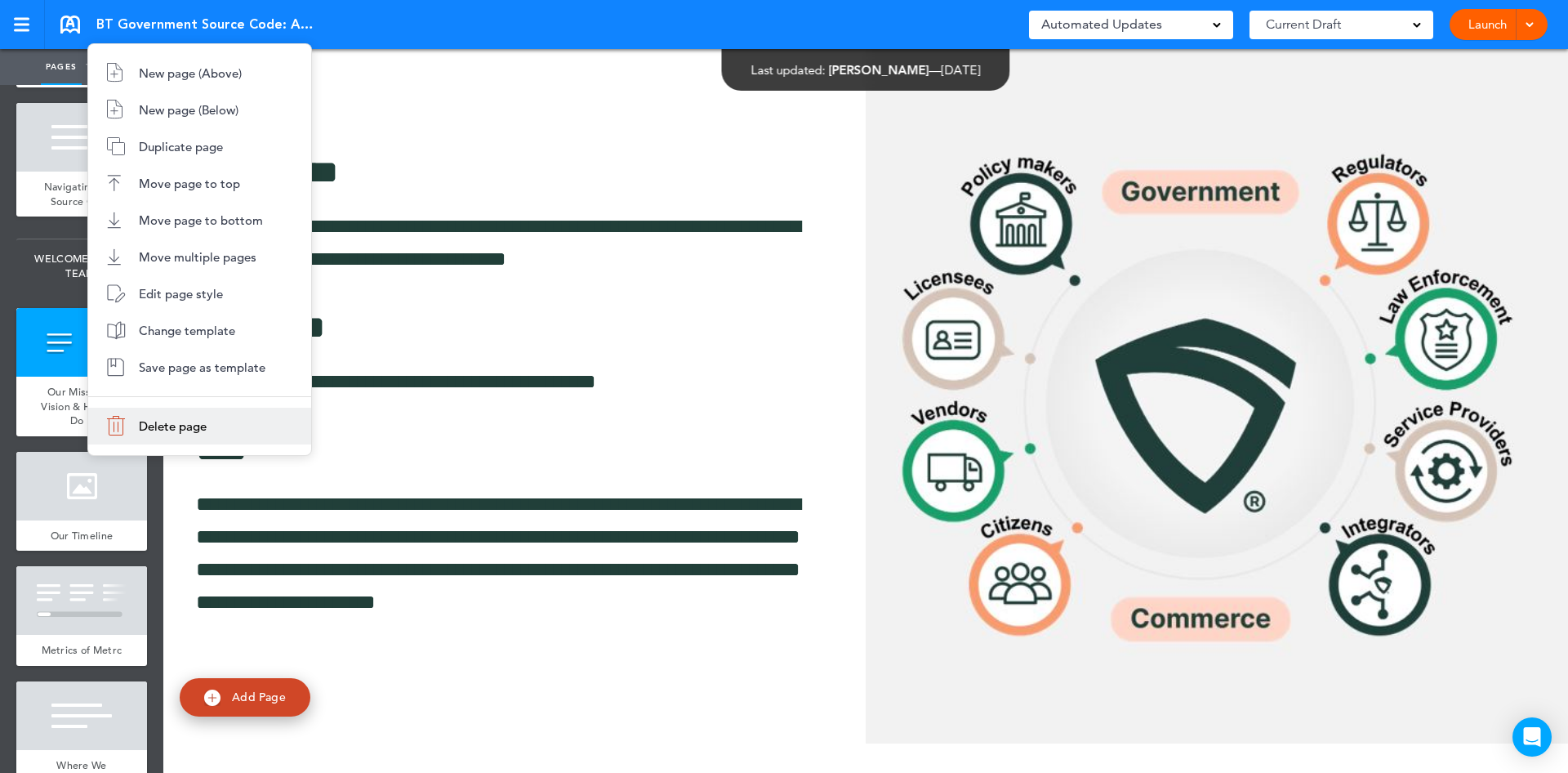 click on "Delete page" at bounding box center (172, 426) 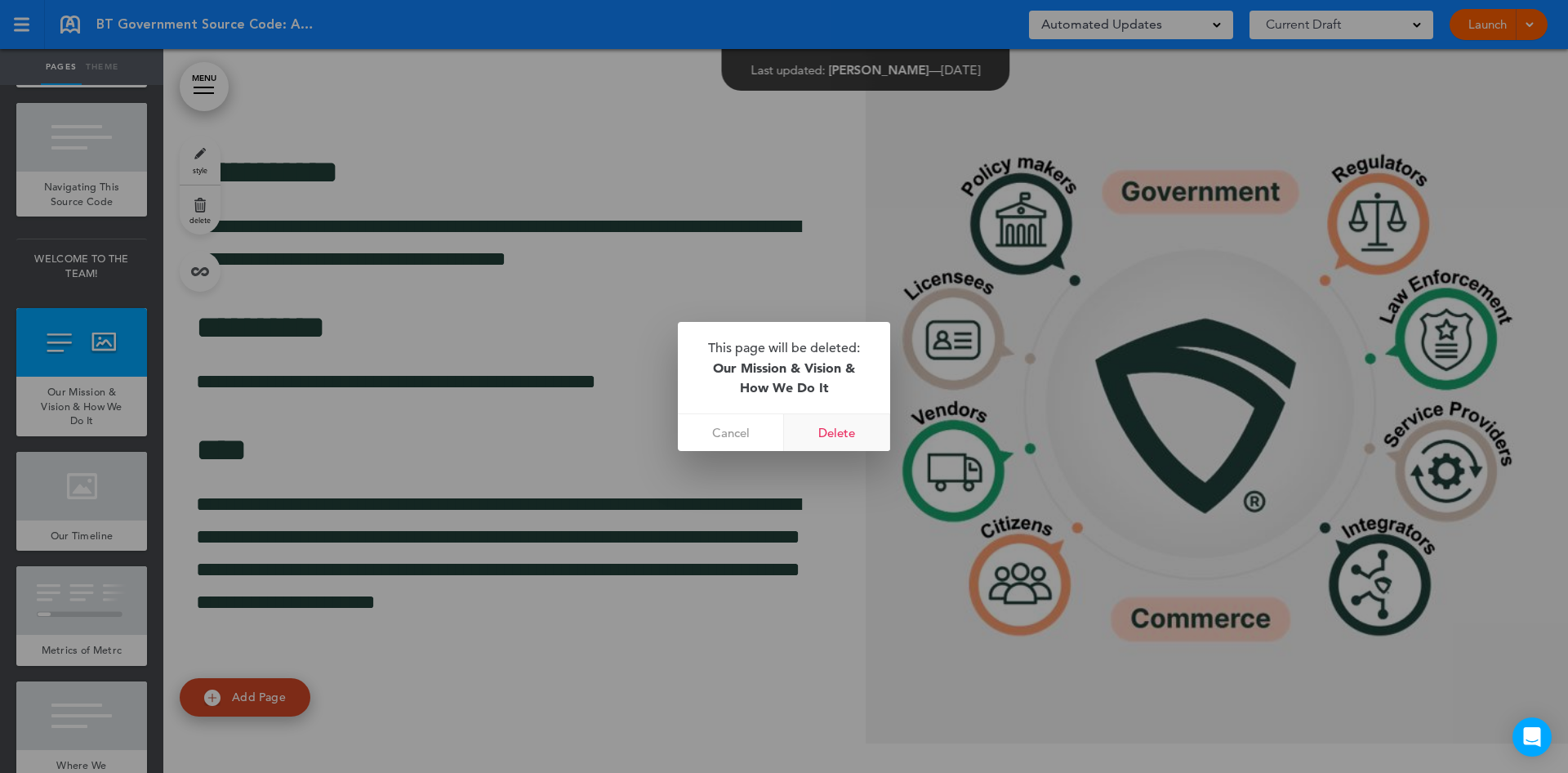 click on "Delete" at bounding box center (837, 432) 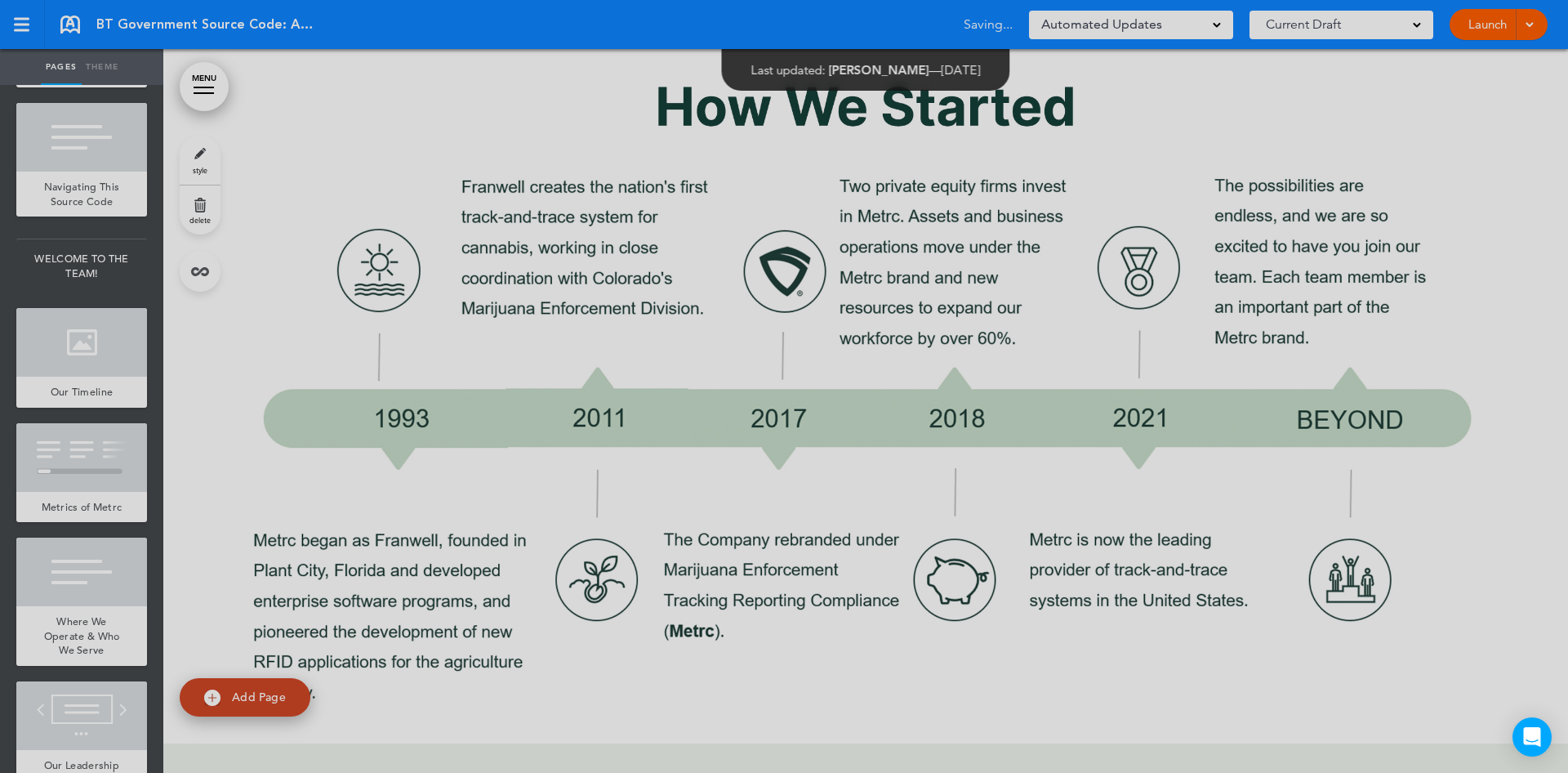 scroll, scrollTop: 3068, scrollLeft: 0, axis: vertical 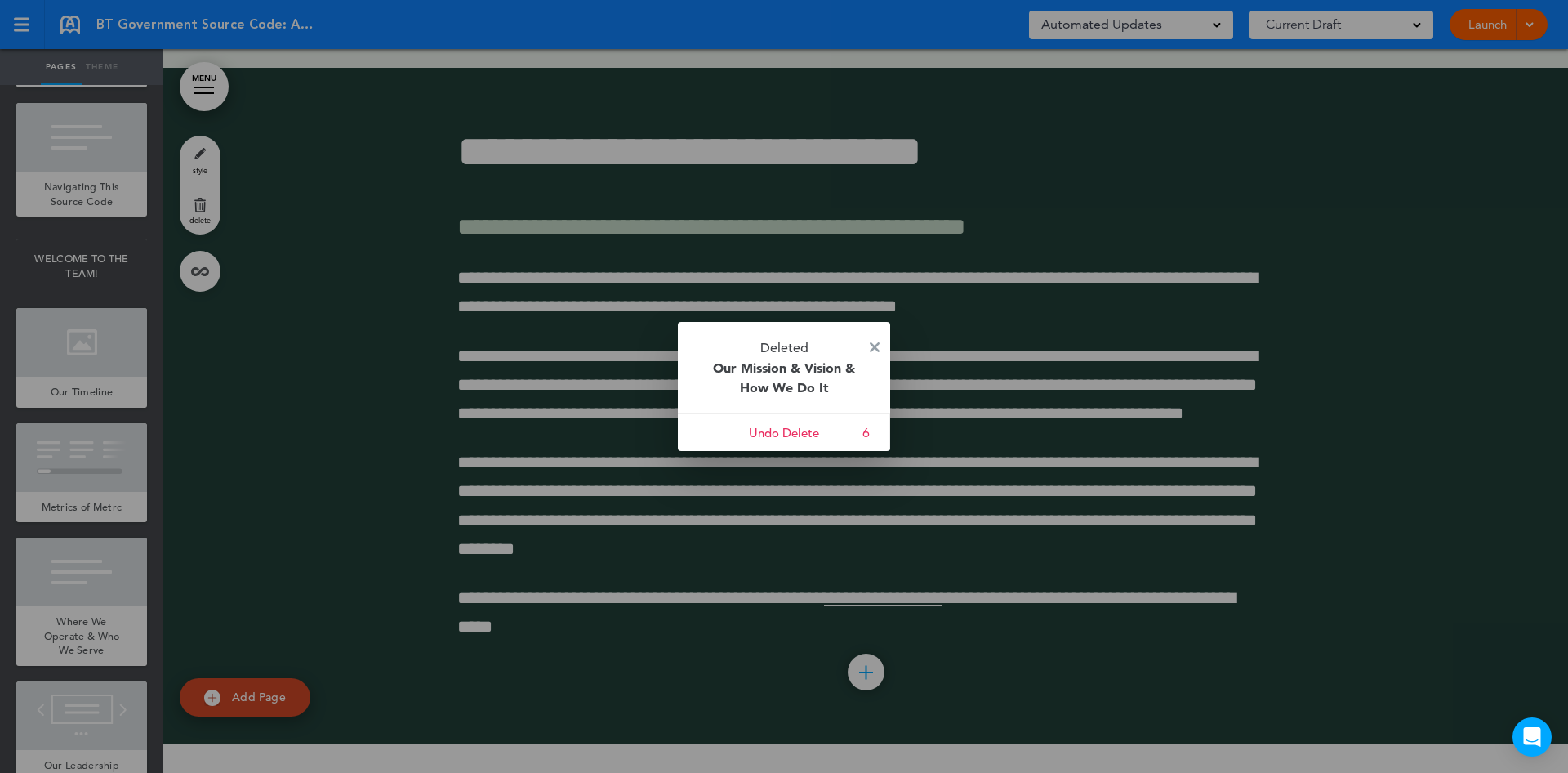 click on "Deleted  Our Mission & Vision & How We Do It" at bounding box center [784, 368] 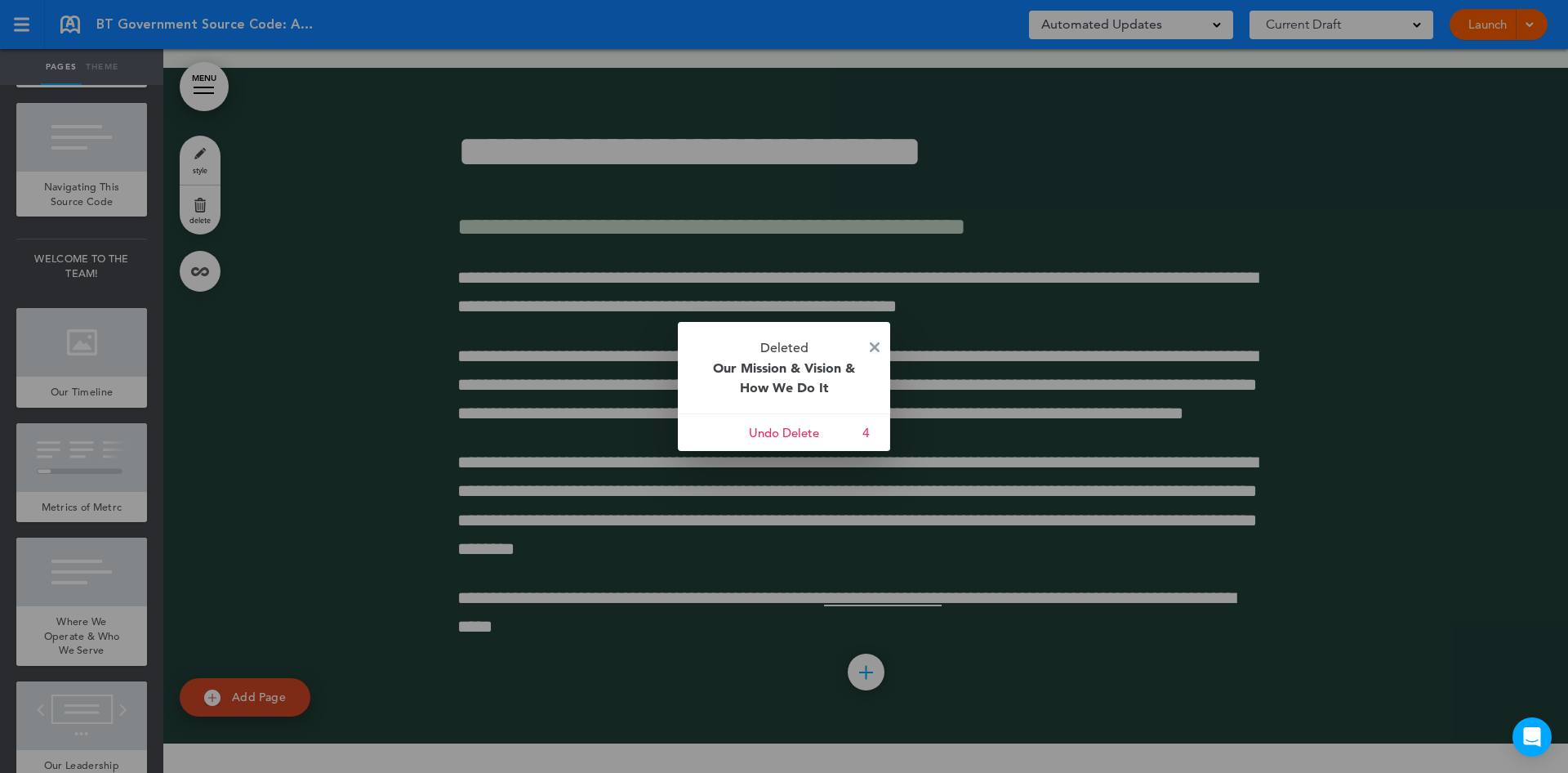 click at bounding box center (875, 347) 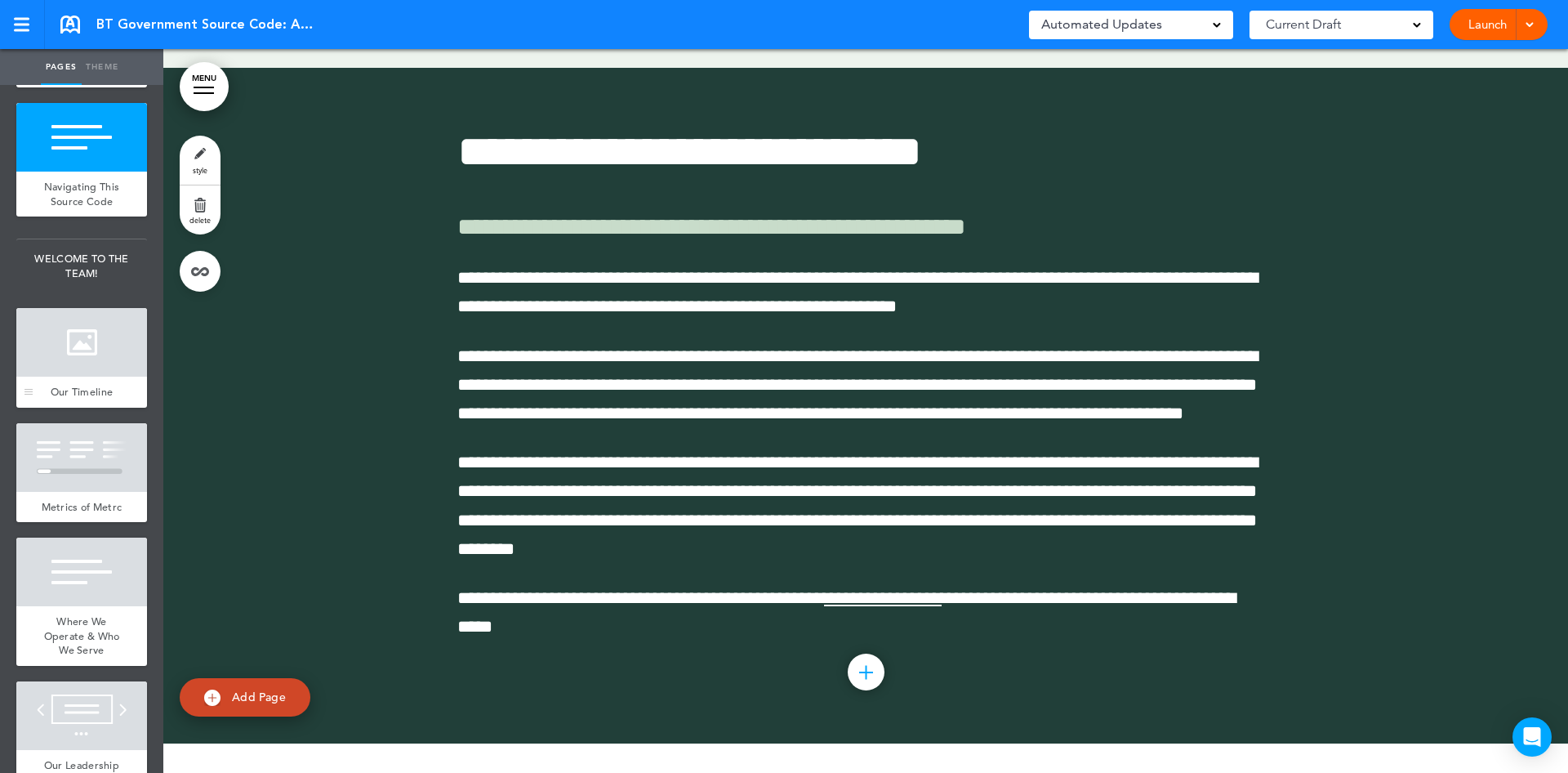 click at bounding box center (82, 342) 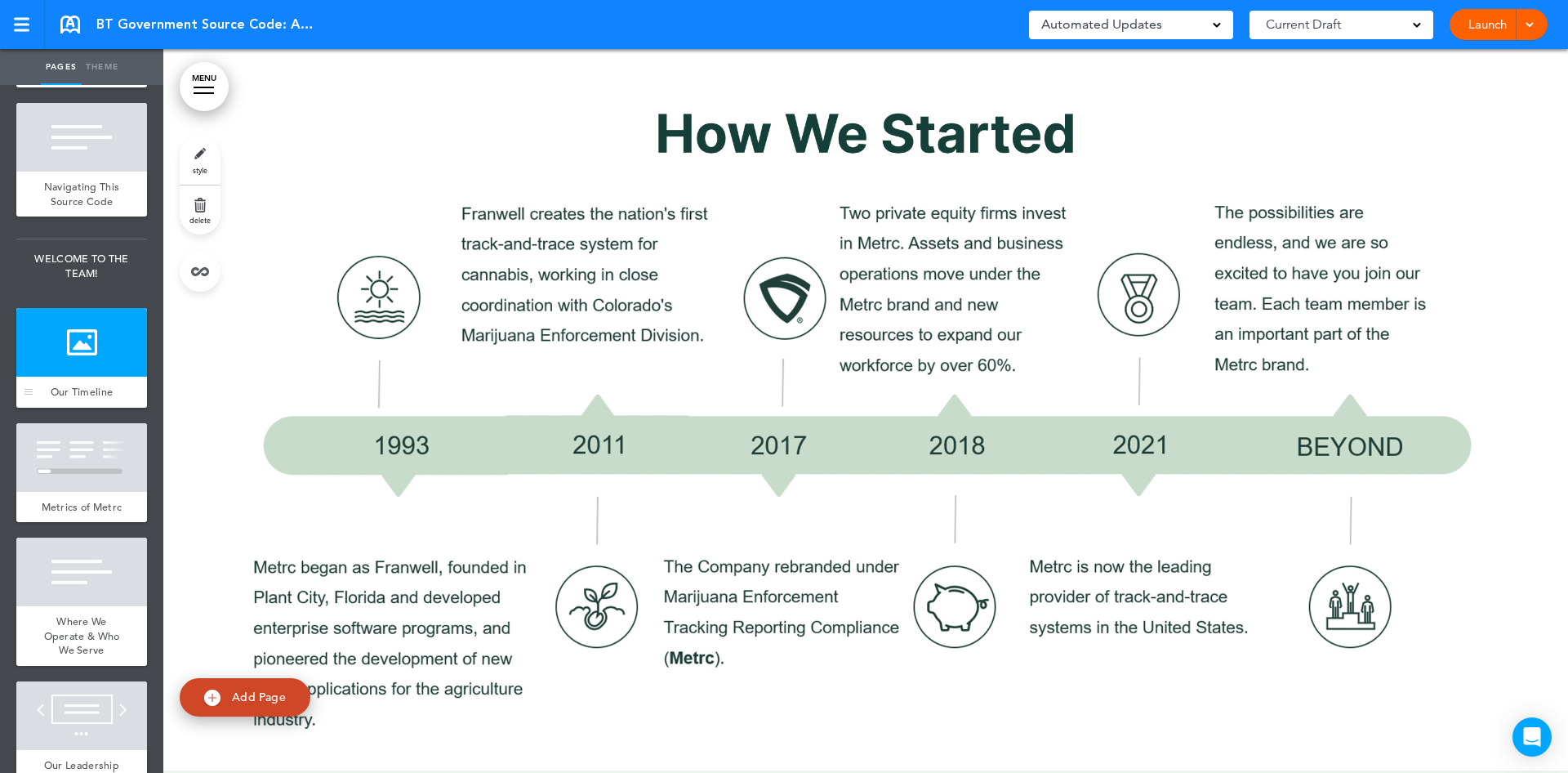 scroll, scrollTop: 3792, scrollLeft: 0, axis: vertical 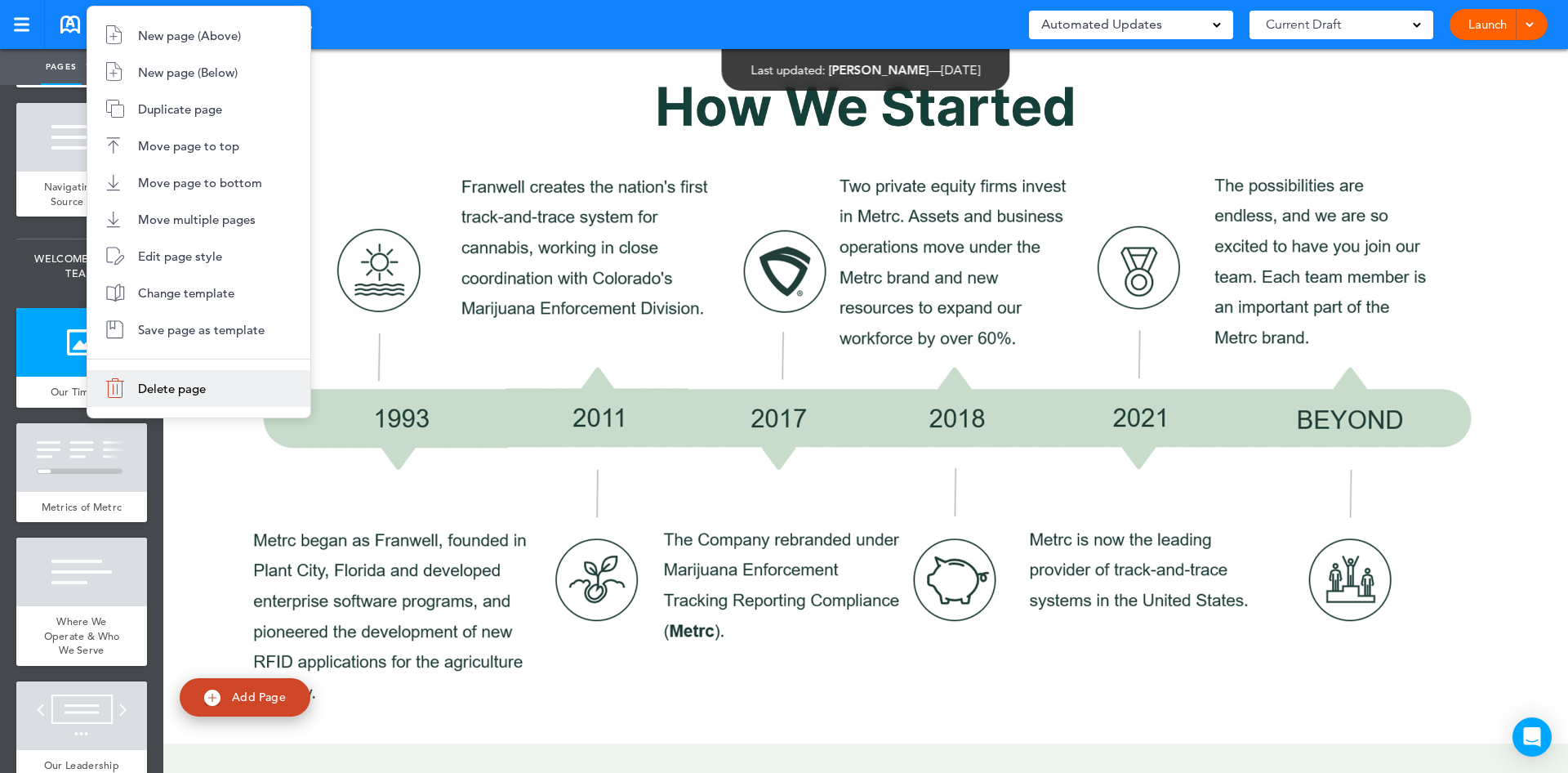 click on "Delete page" at bounding box center (198, 388) 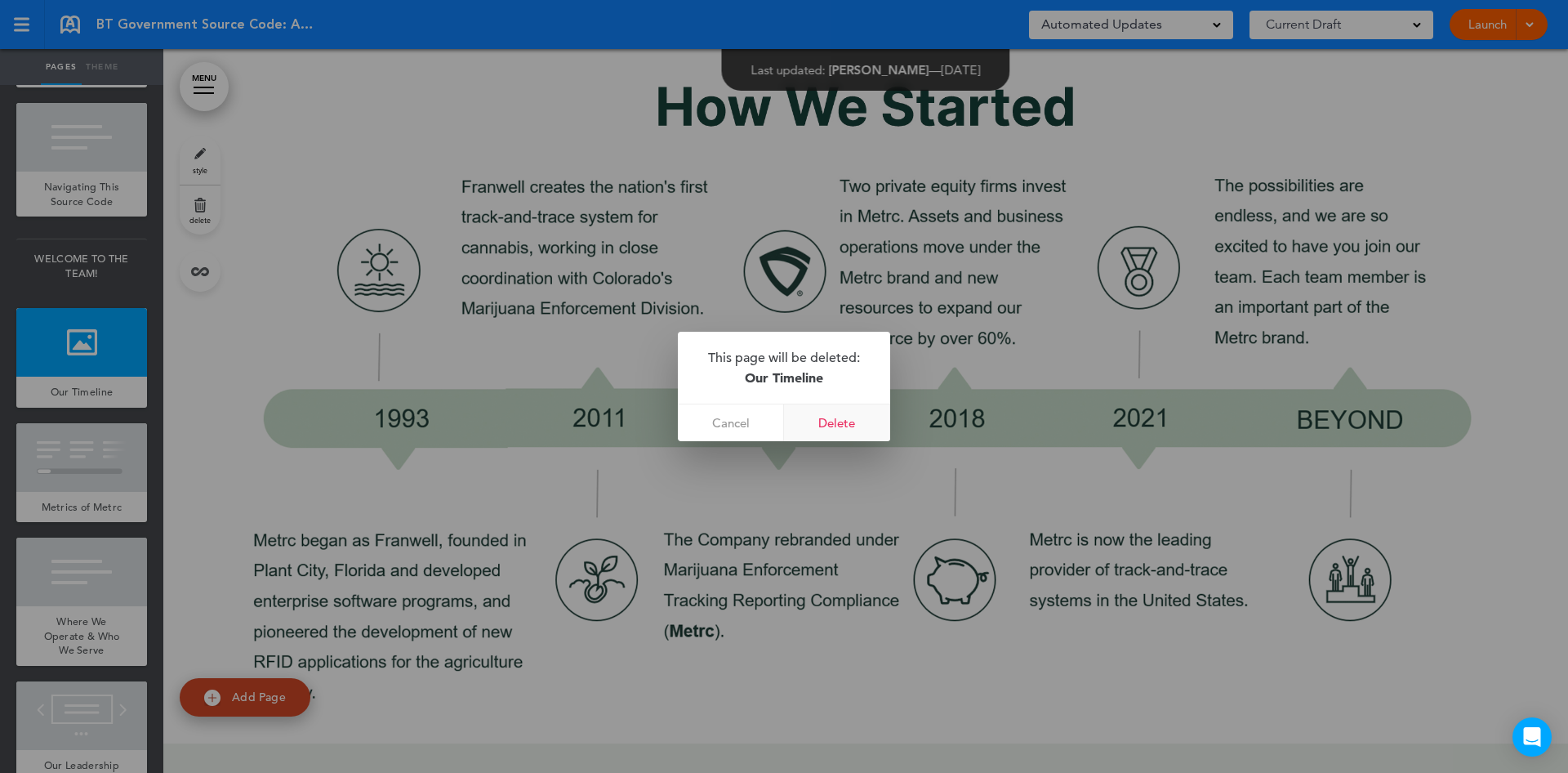 click on "Delete" at bounding box center (837, 422) 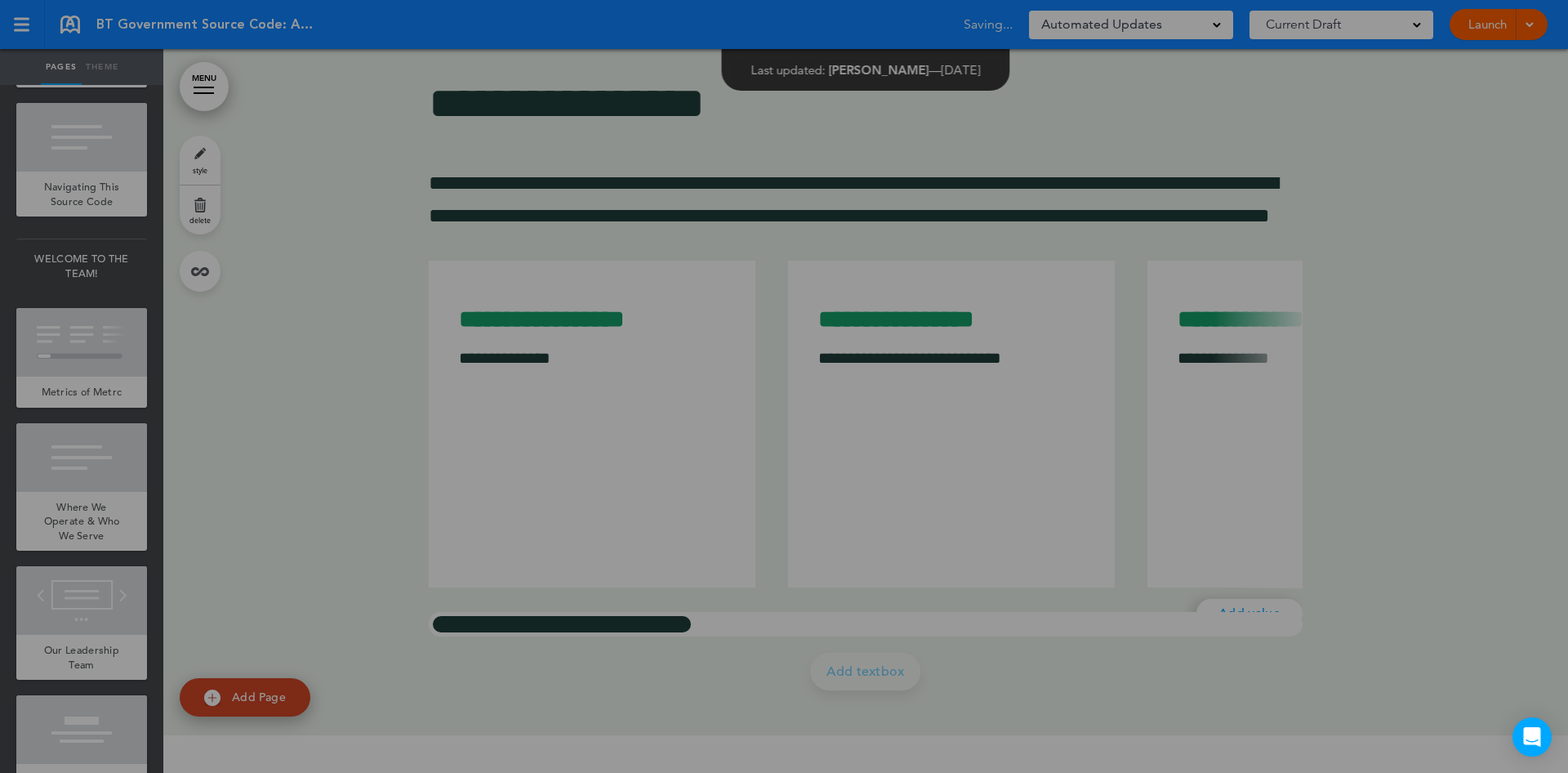 scroll, scrollTop: 3068, scrollLeft: 0, axis: vertical 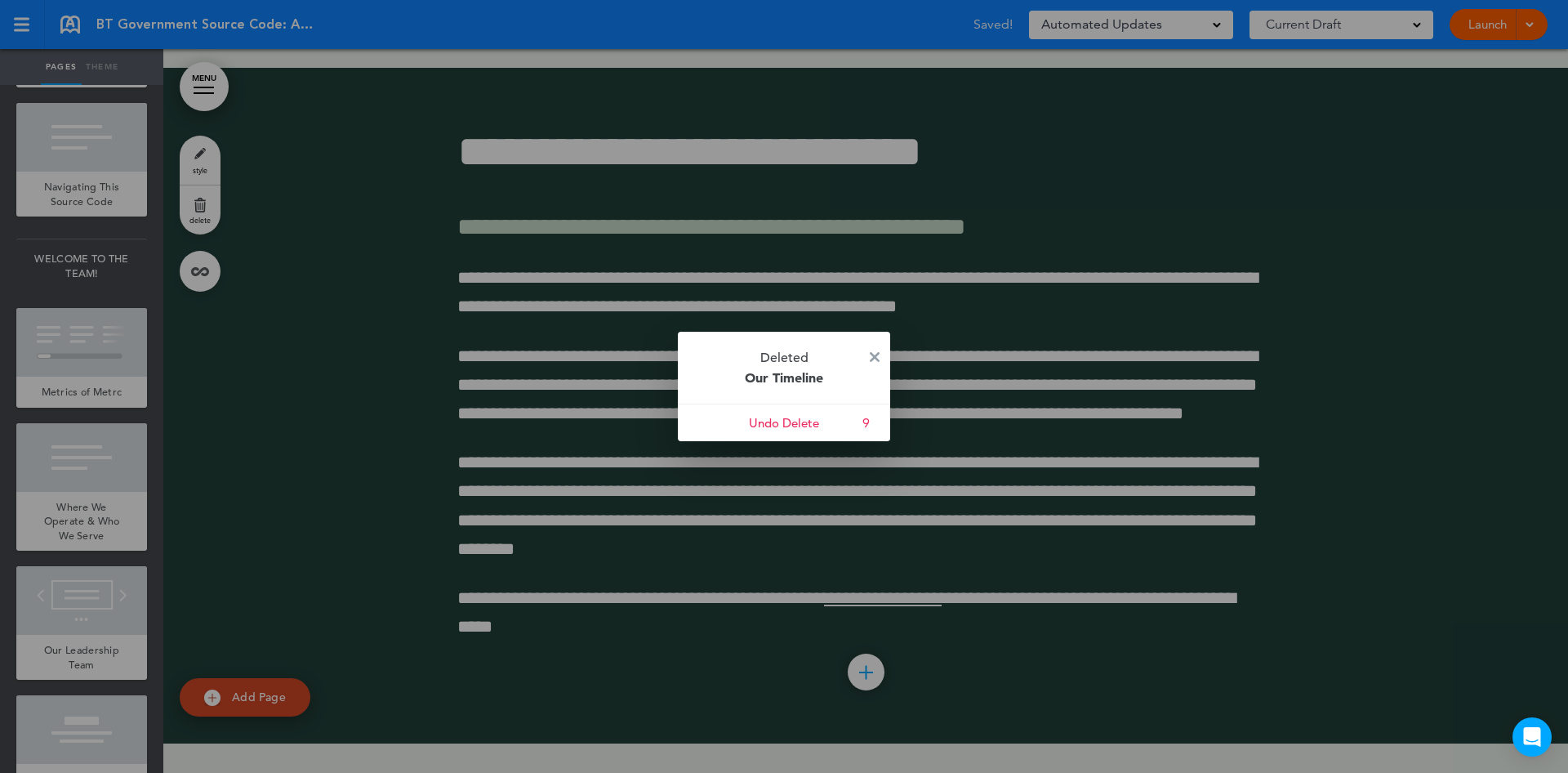 click at bounding box center (784, 386) 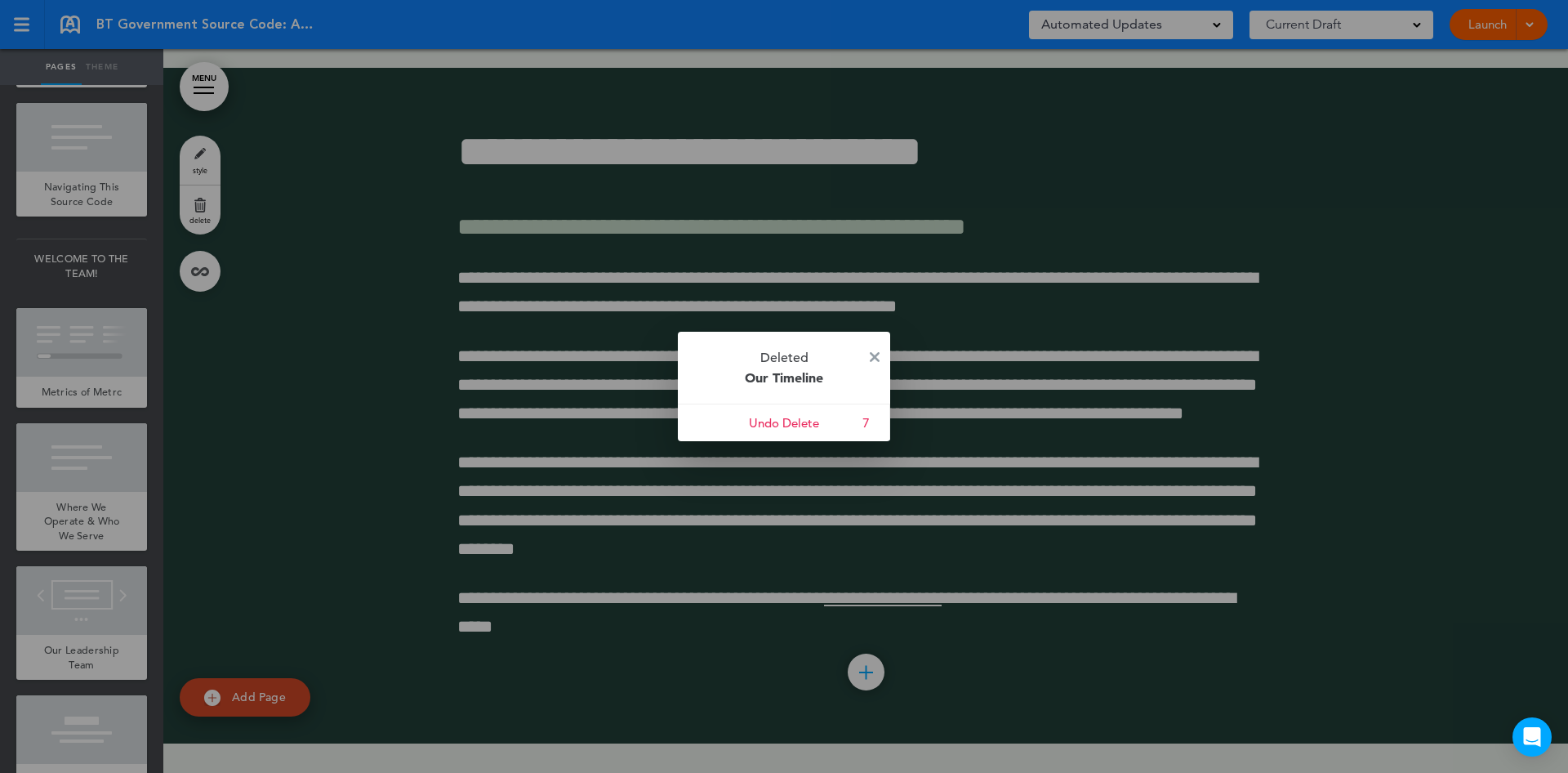 click on "Deleted  Our Timeline" at bounding box center [784, 368] 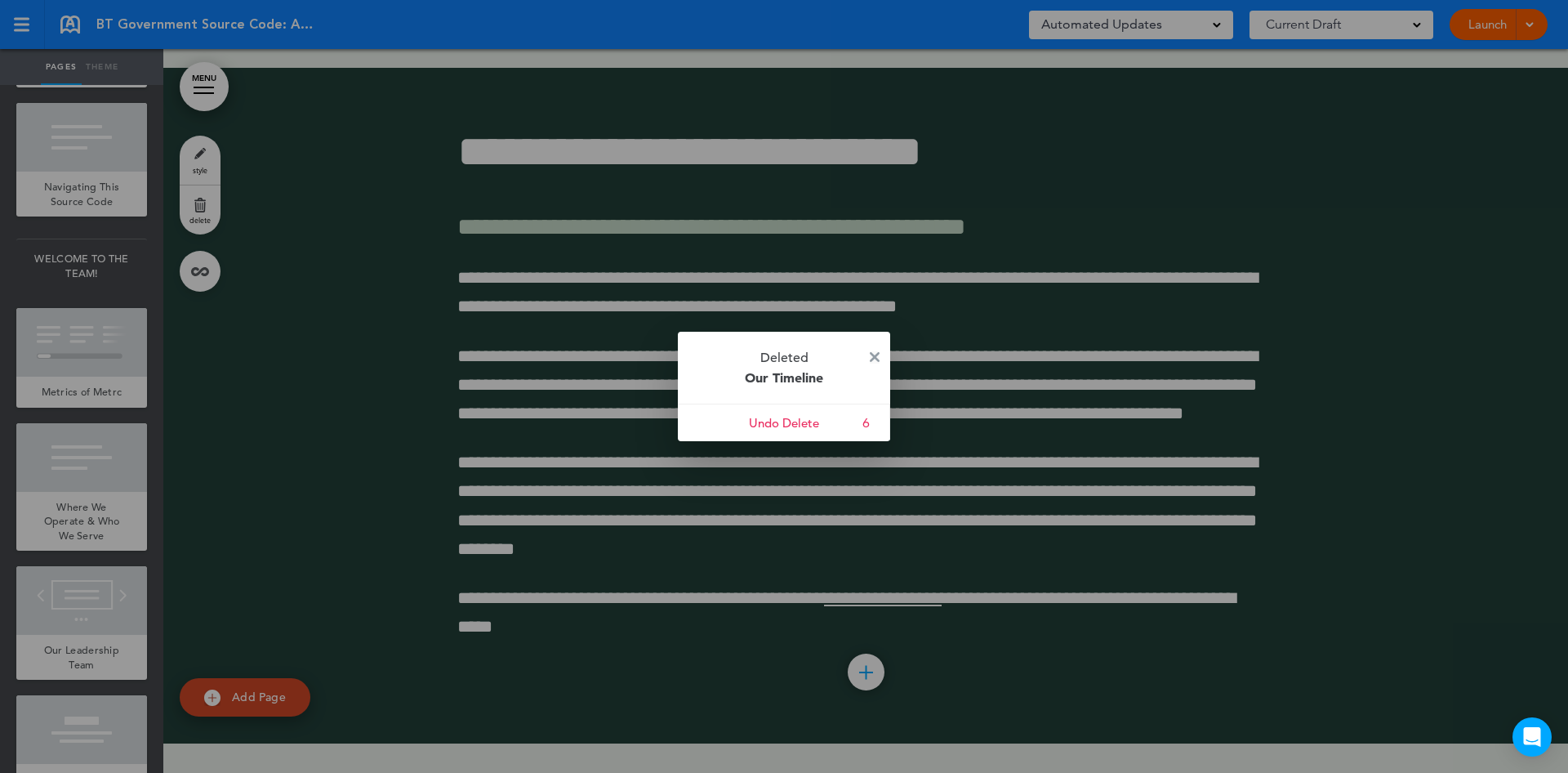 click at bounding box center (875, 357) 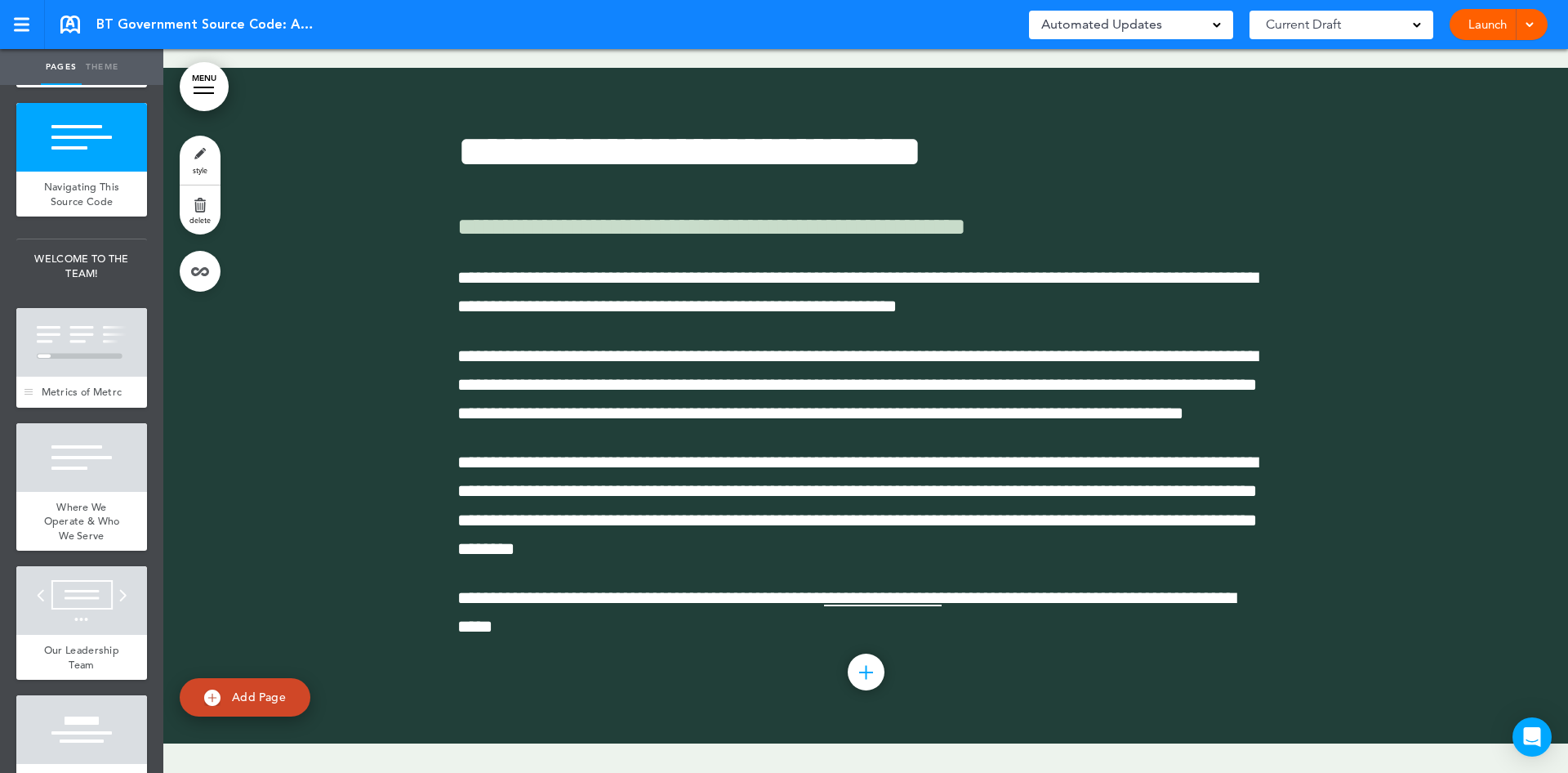 click on "Metrics of Metrc" at bounding box center [82, 391] 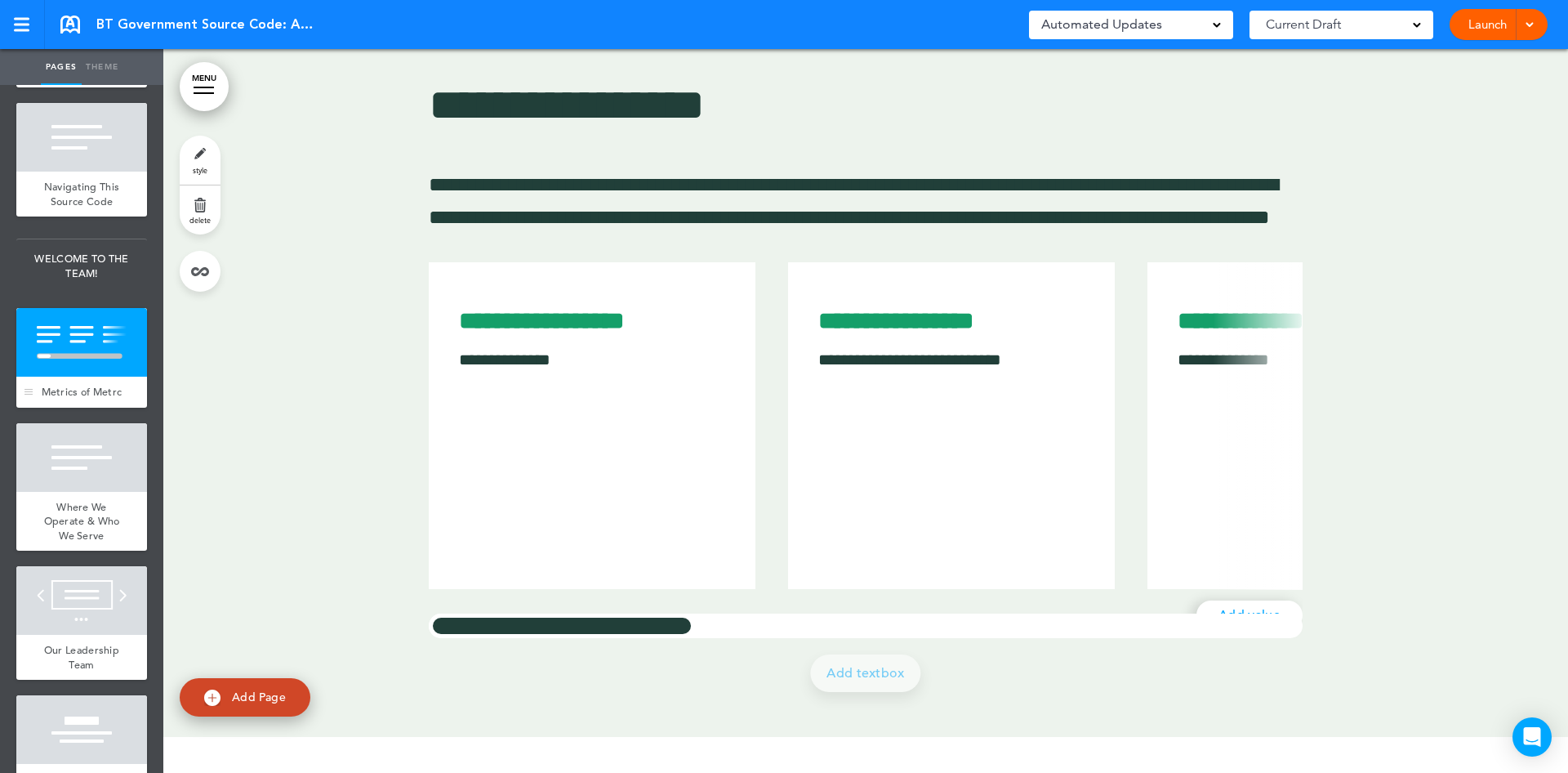 scroll, scrollTop: 3792, scrollLeft: 0, axis: vertical 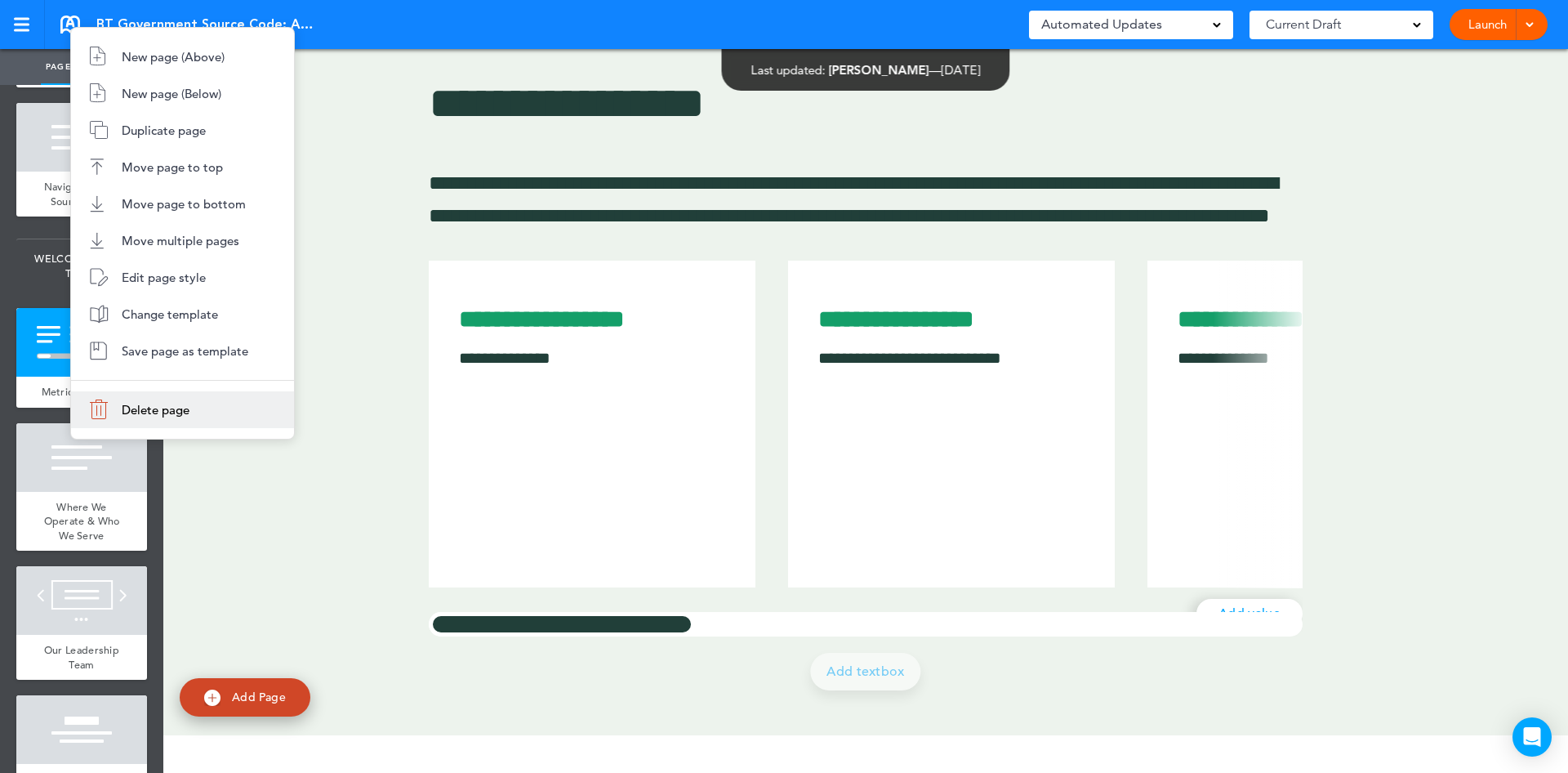 click on "Delete page" at bounding box center [182, 409] 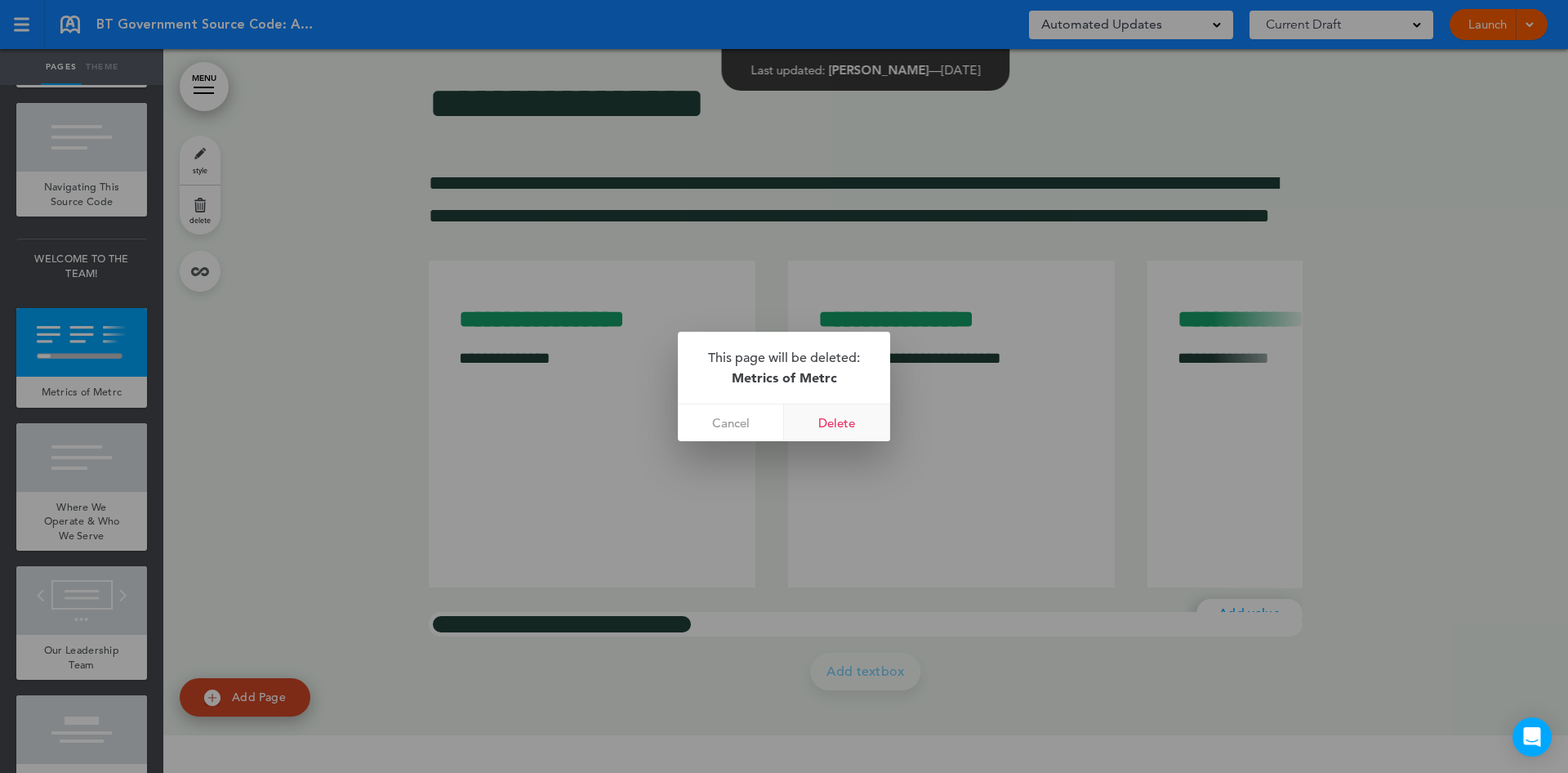 click on "Delete" at bounding box center (837, 422) 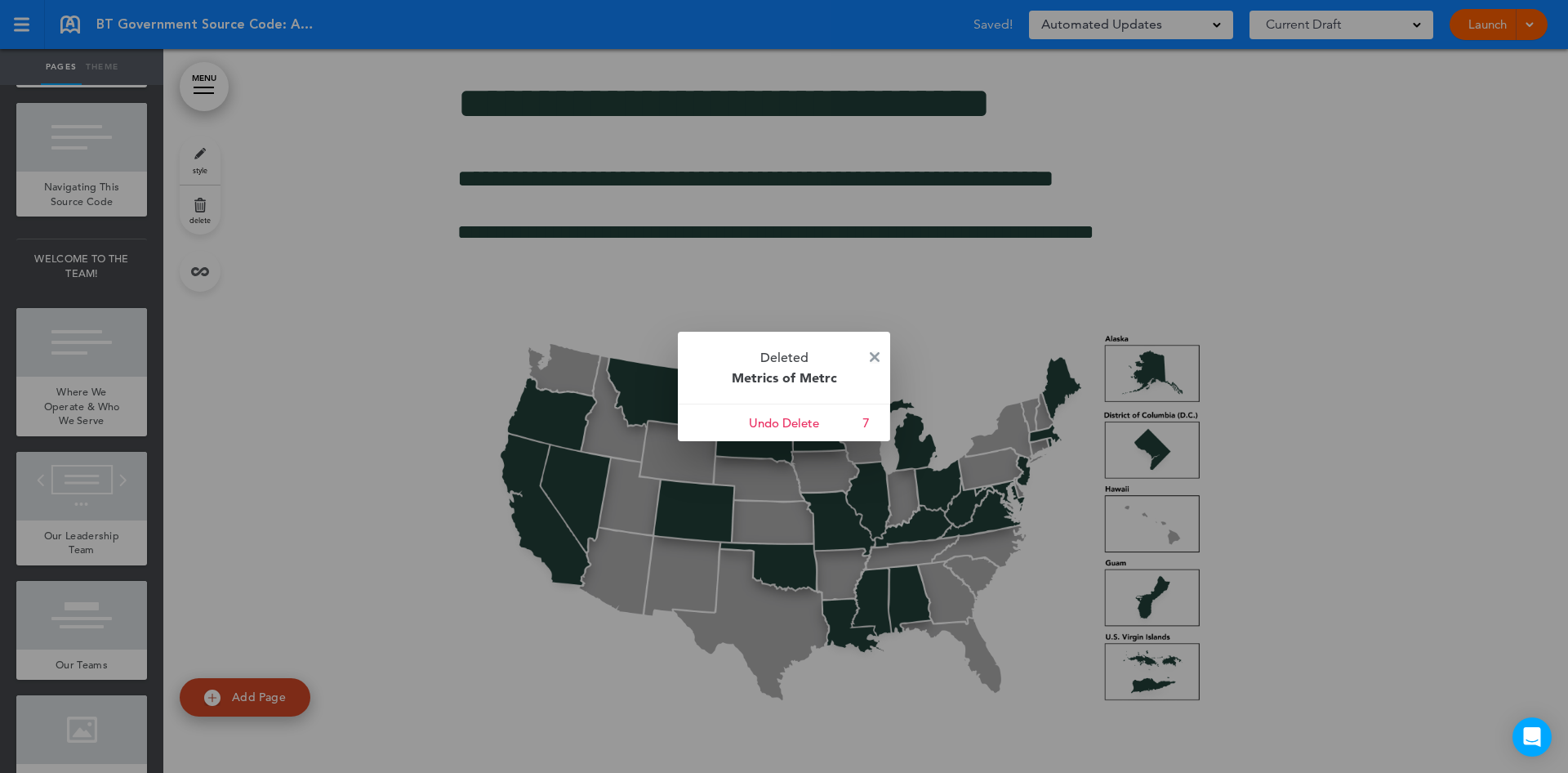 click at bounding box center (875, 357) 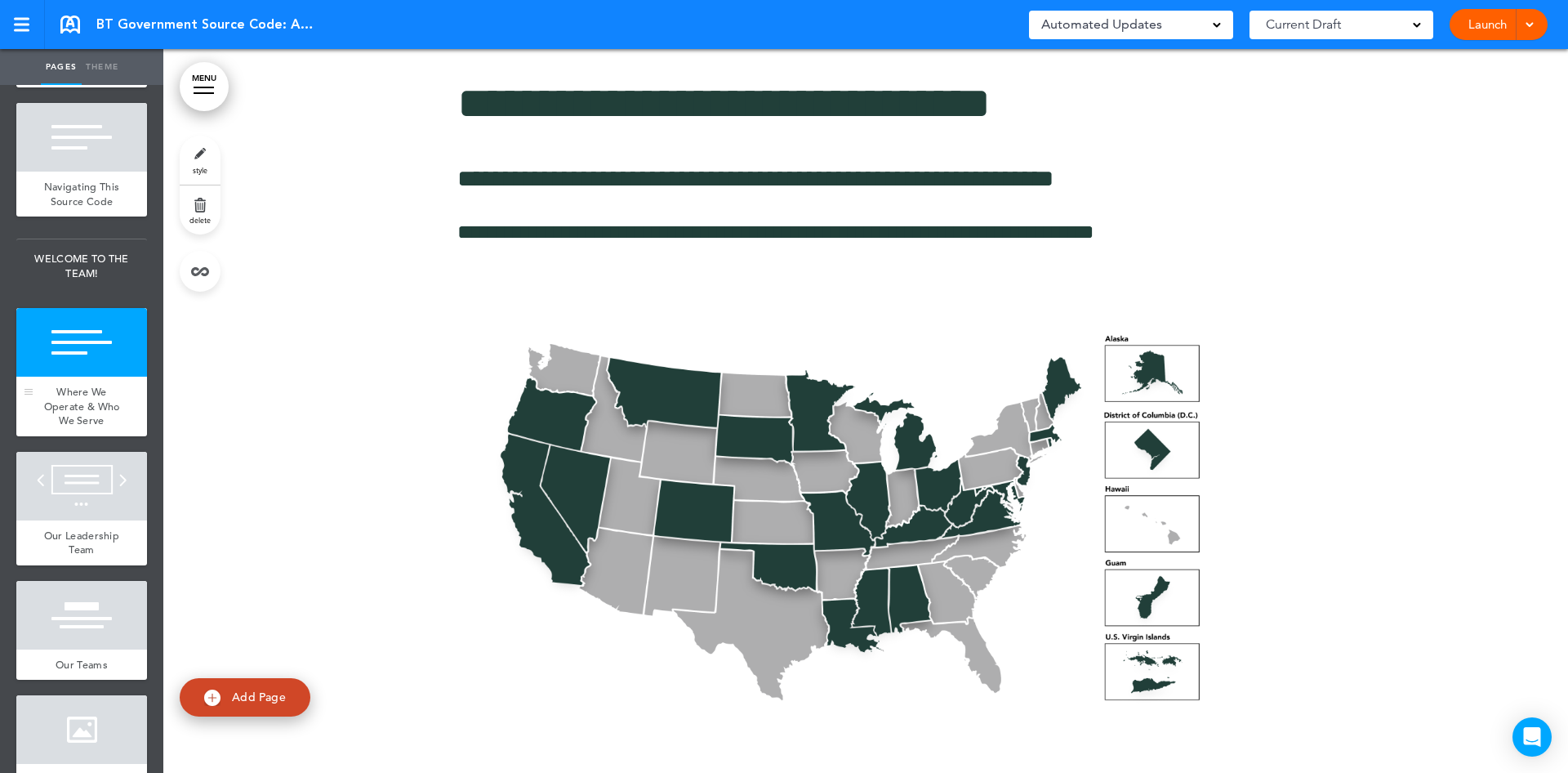 click on "Where We Operate & Who We Serve" at bounding box center [82, 406] 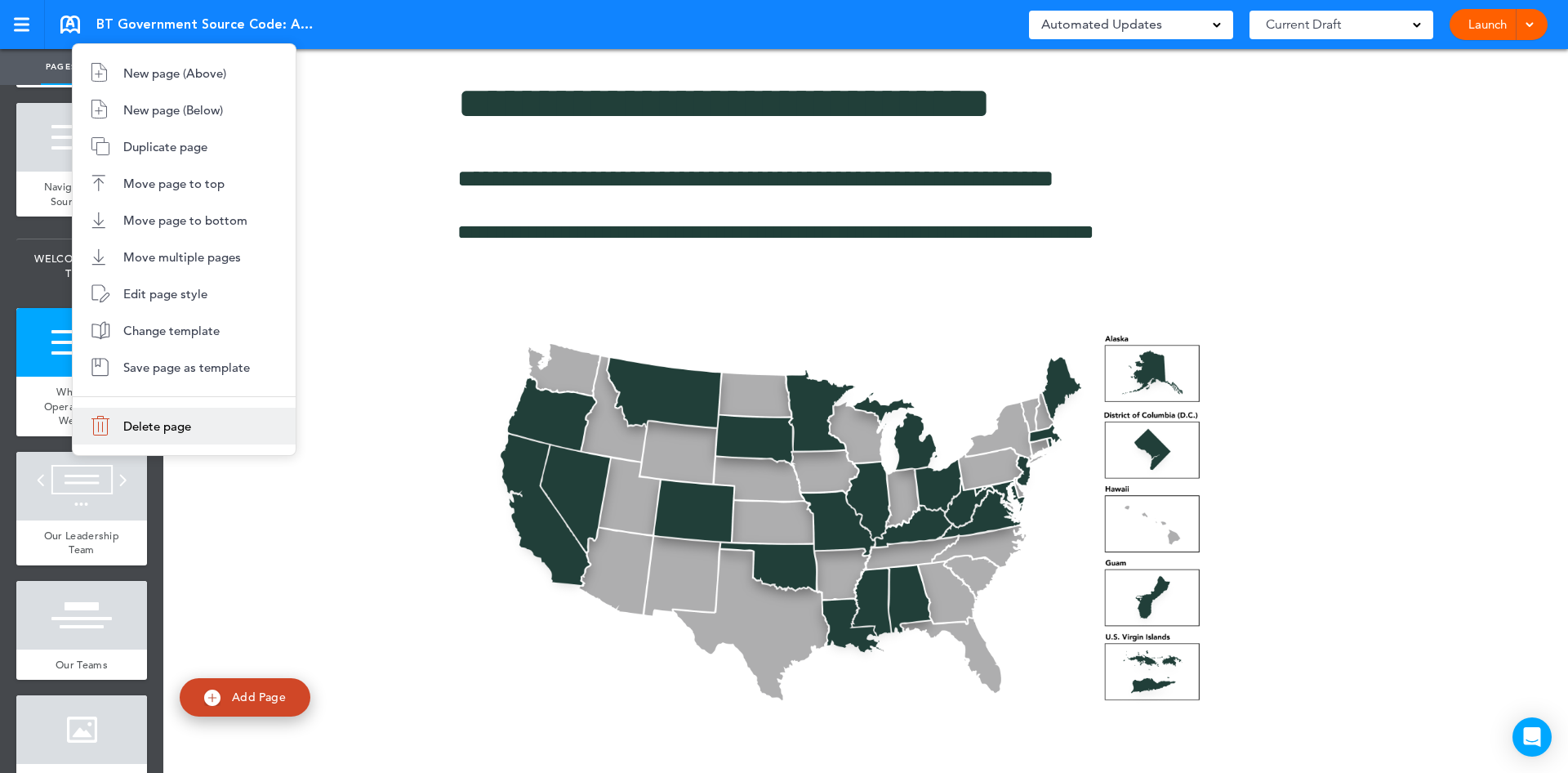 click on "Delete page" at bounding box center (184, 426) 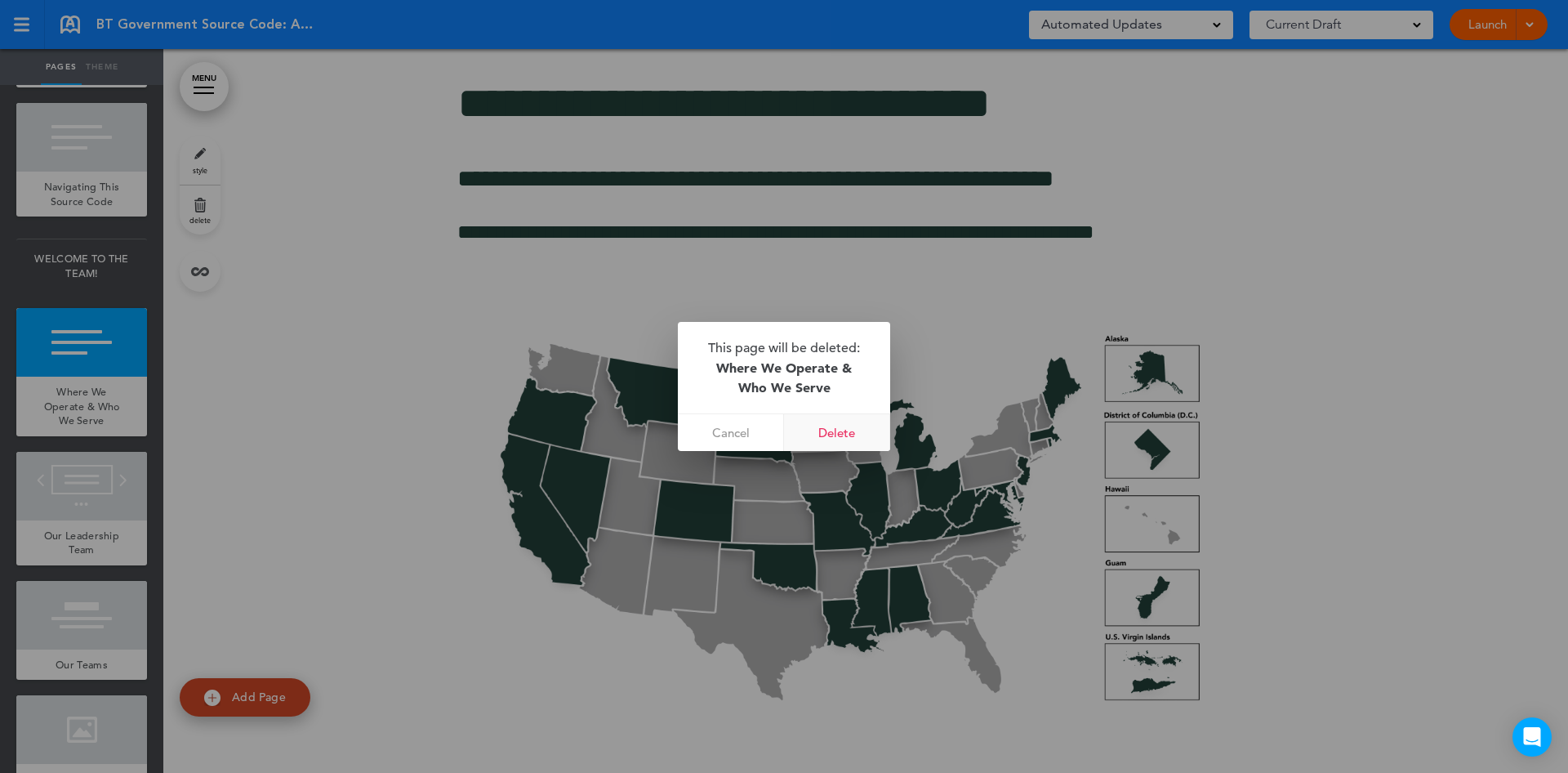 click on "Delete" at bounding box center (837, 432) 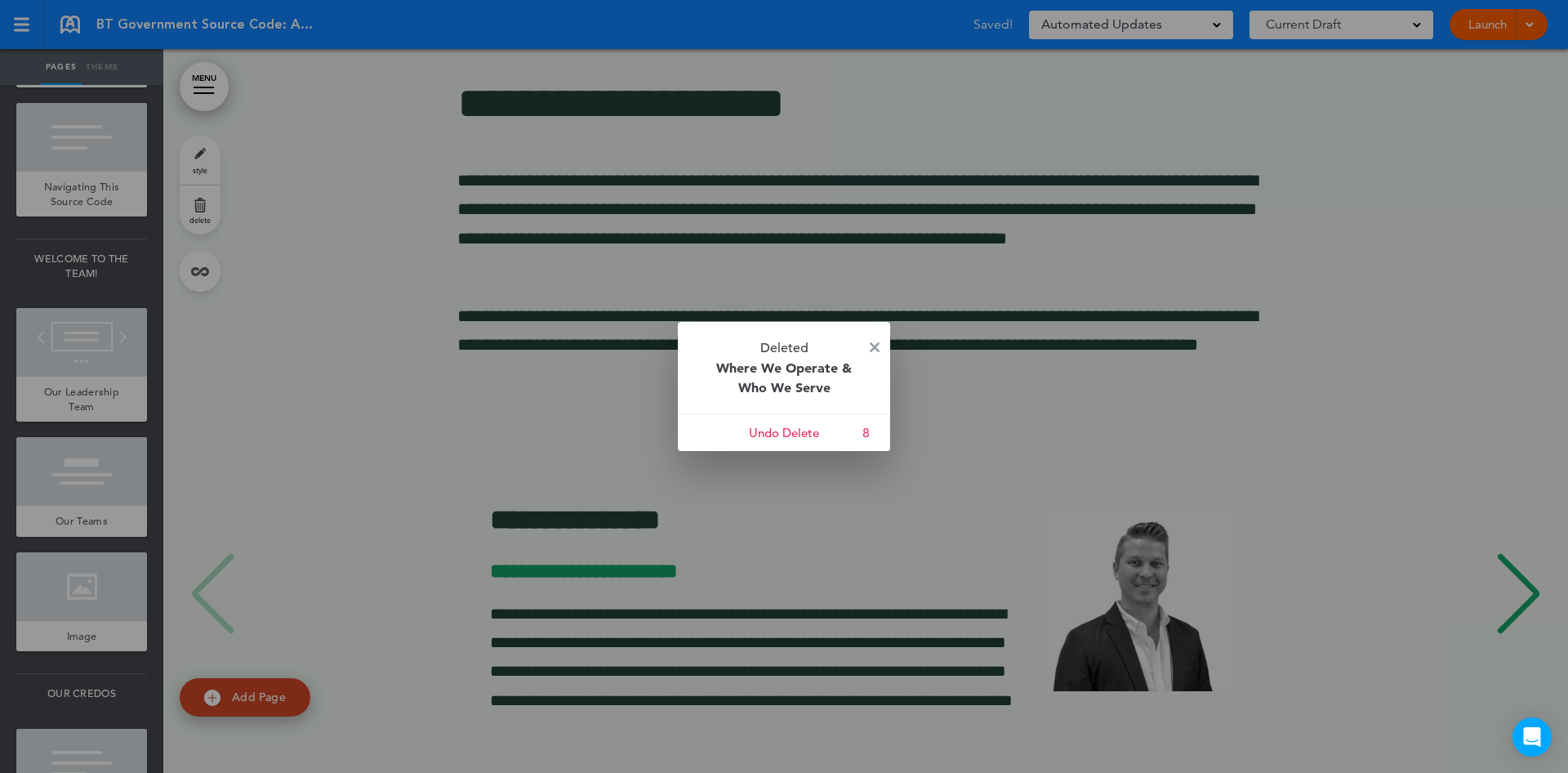 click on "Deleted  Where We Operate & Who We Serve" at bounding box center [784, 368] 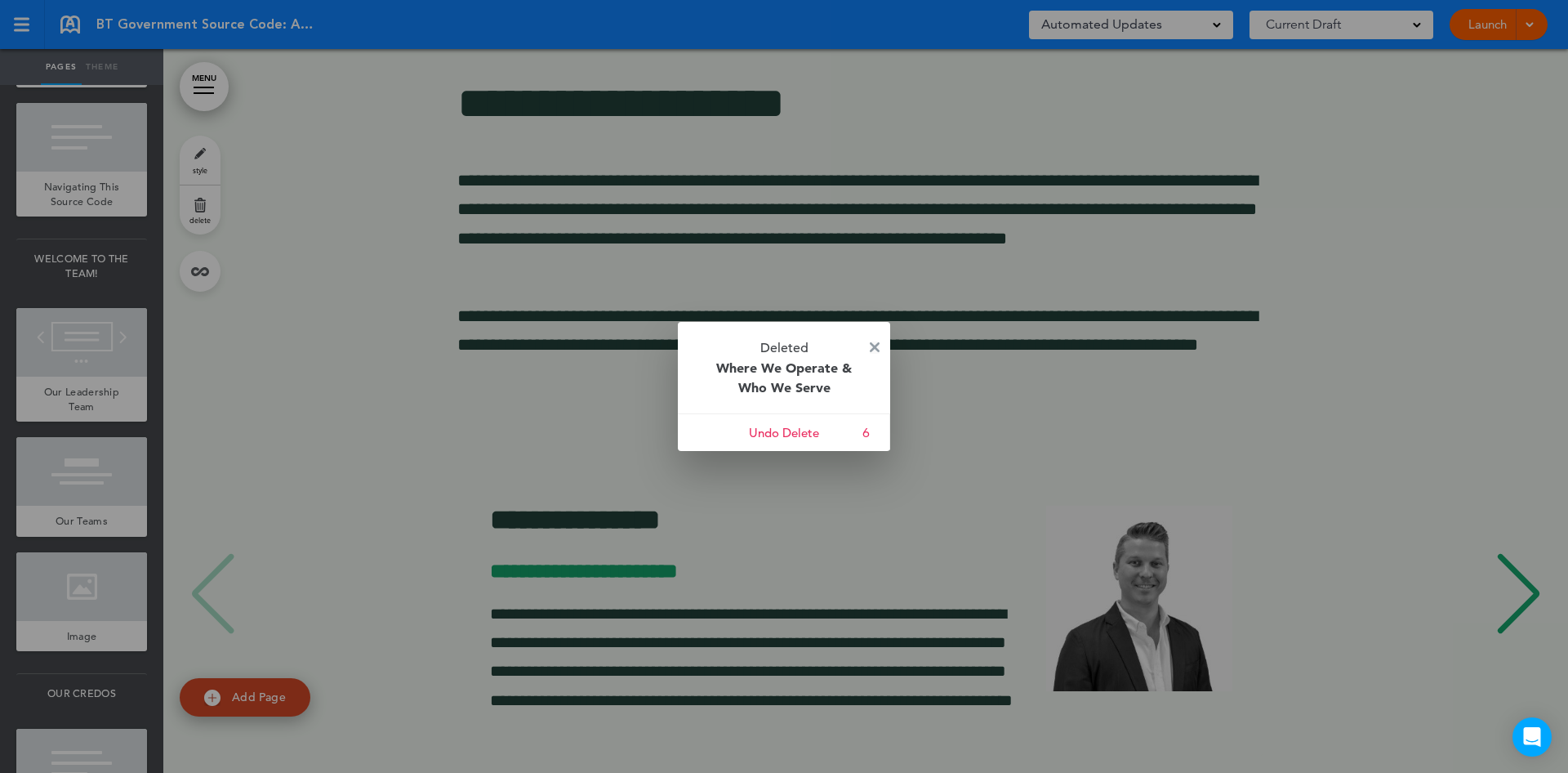 click at bounding box center (875, 347) 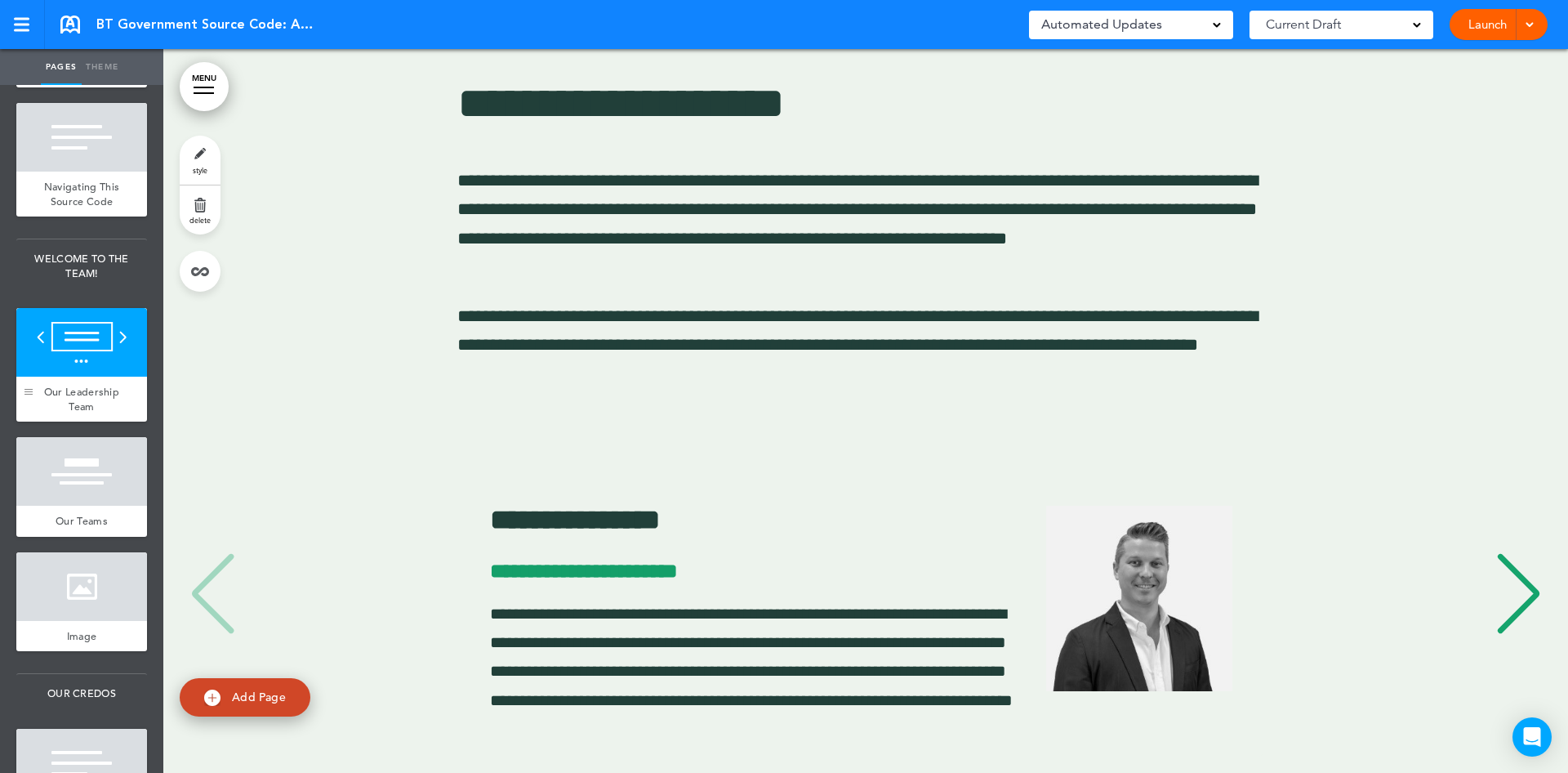 click at bounding box center [29, 364] 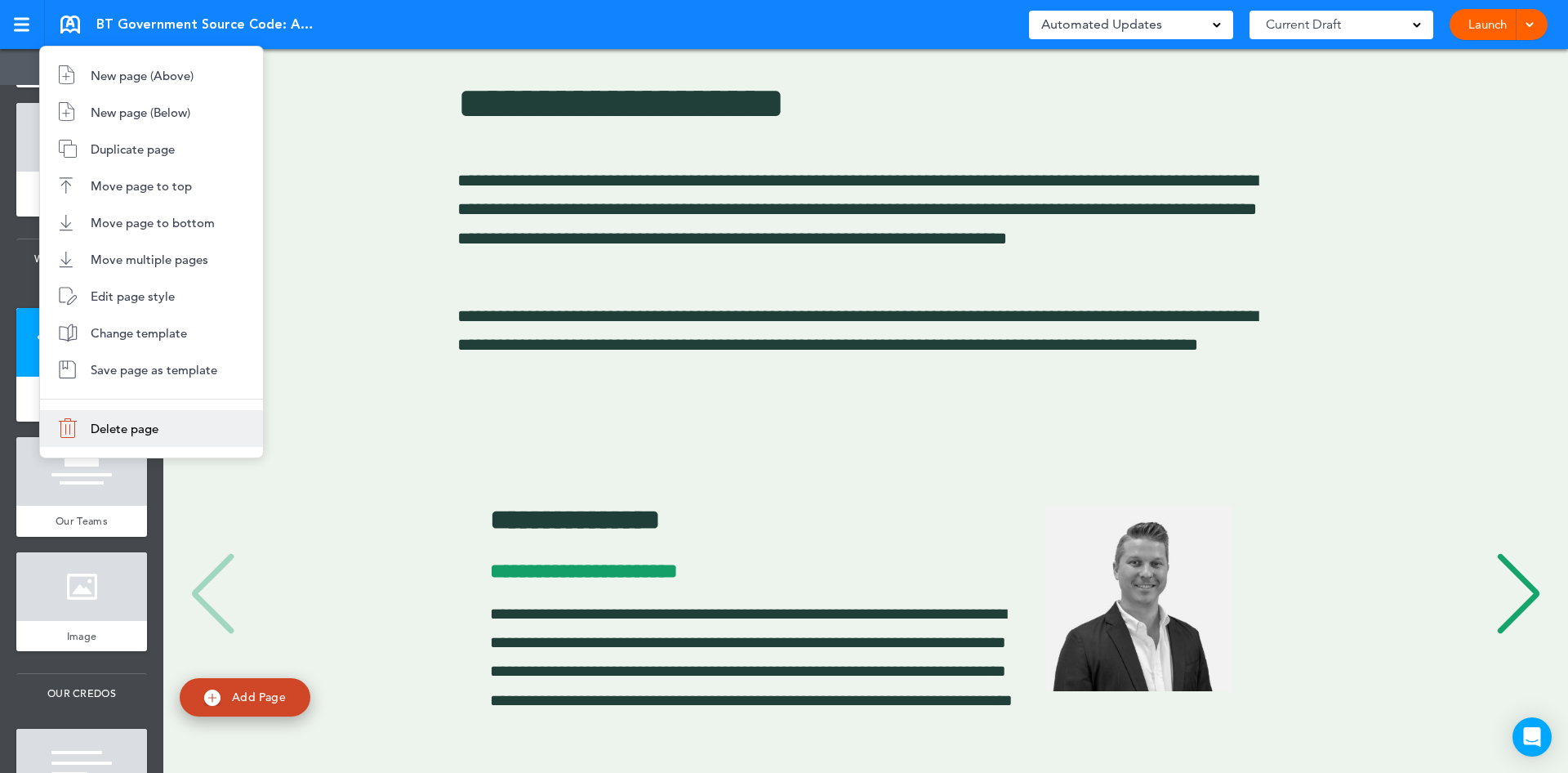 click on "Delete page" at bounding box center (151, 428) 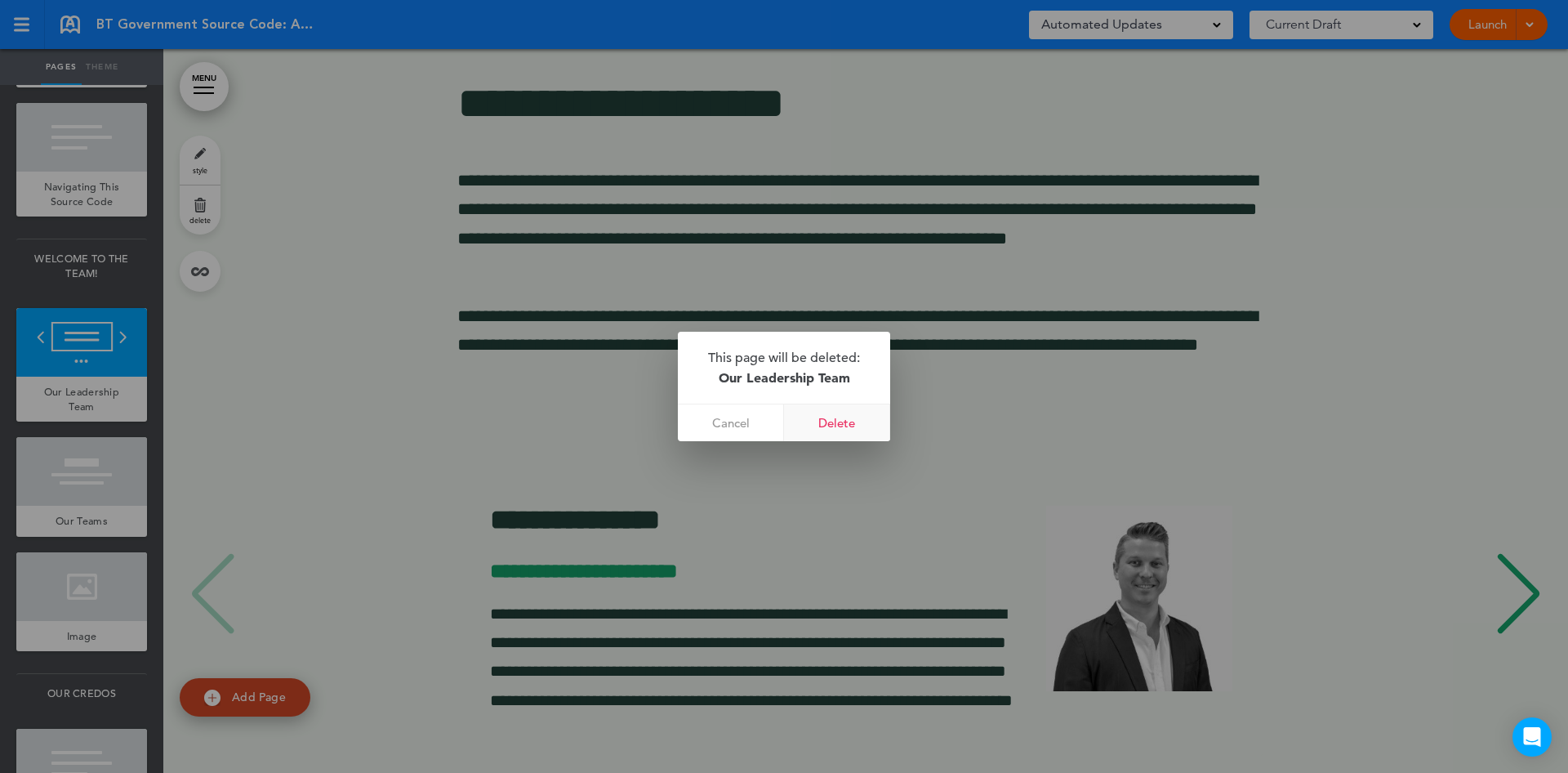 click on "Delete" at bounding box center (837, 422) 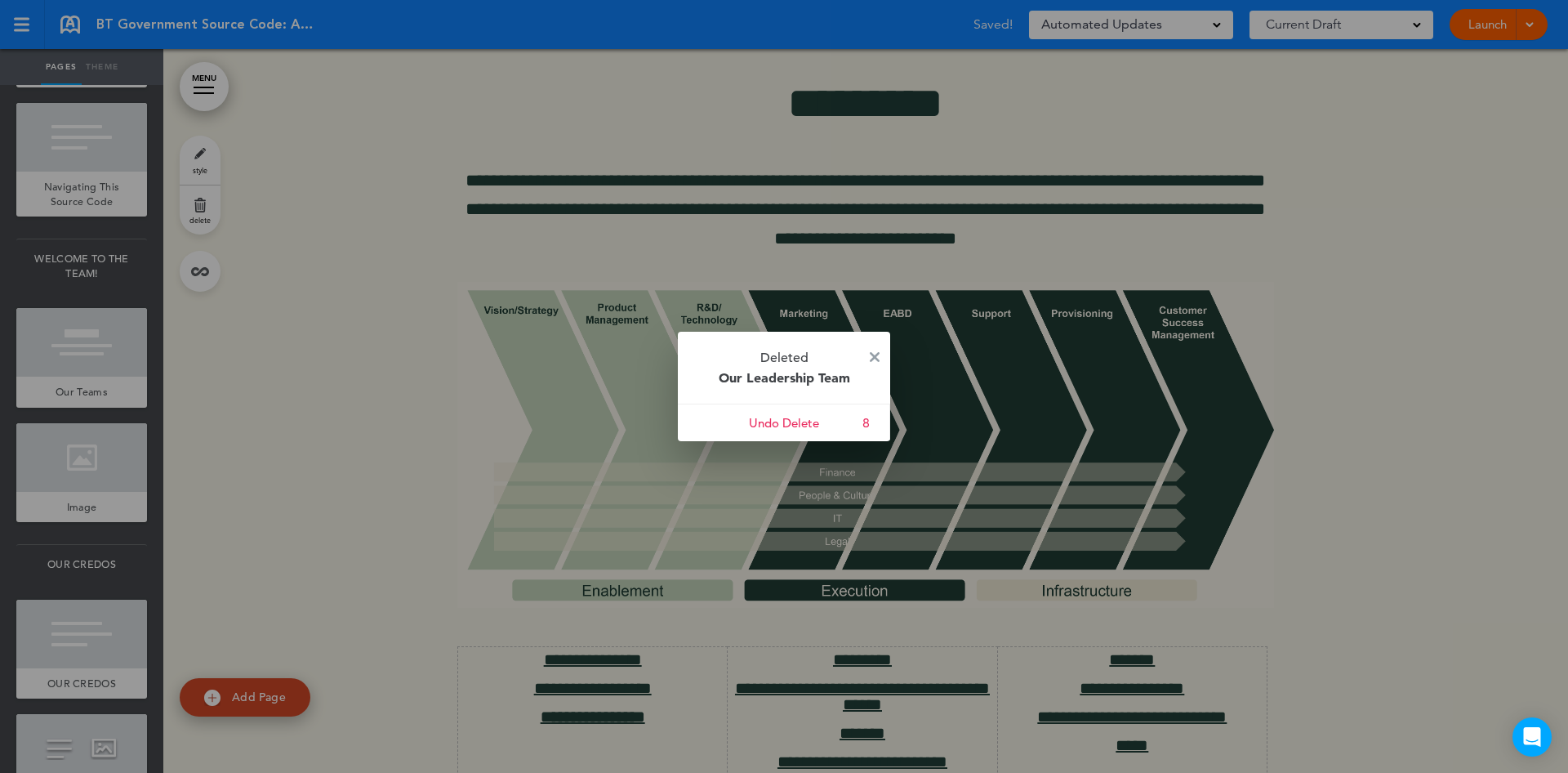 click at bounding box center [784, 386] 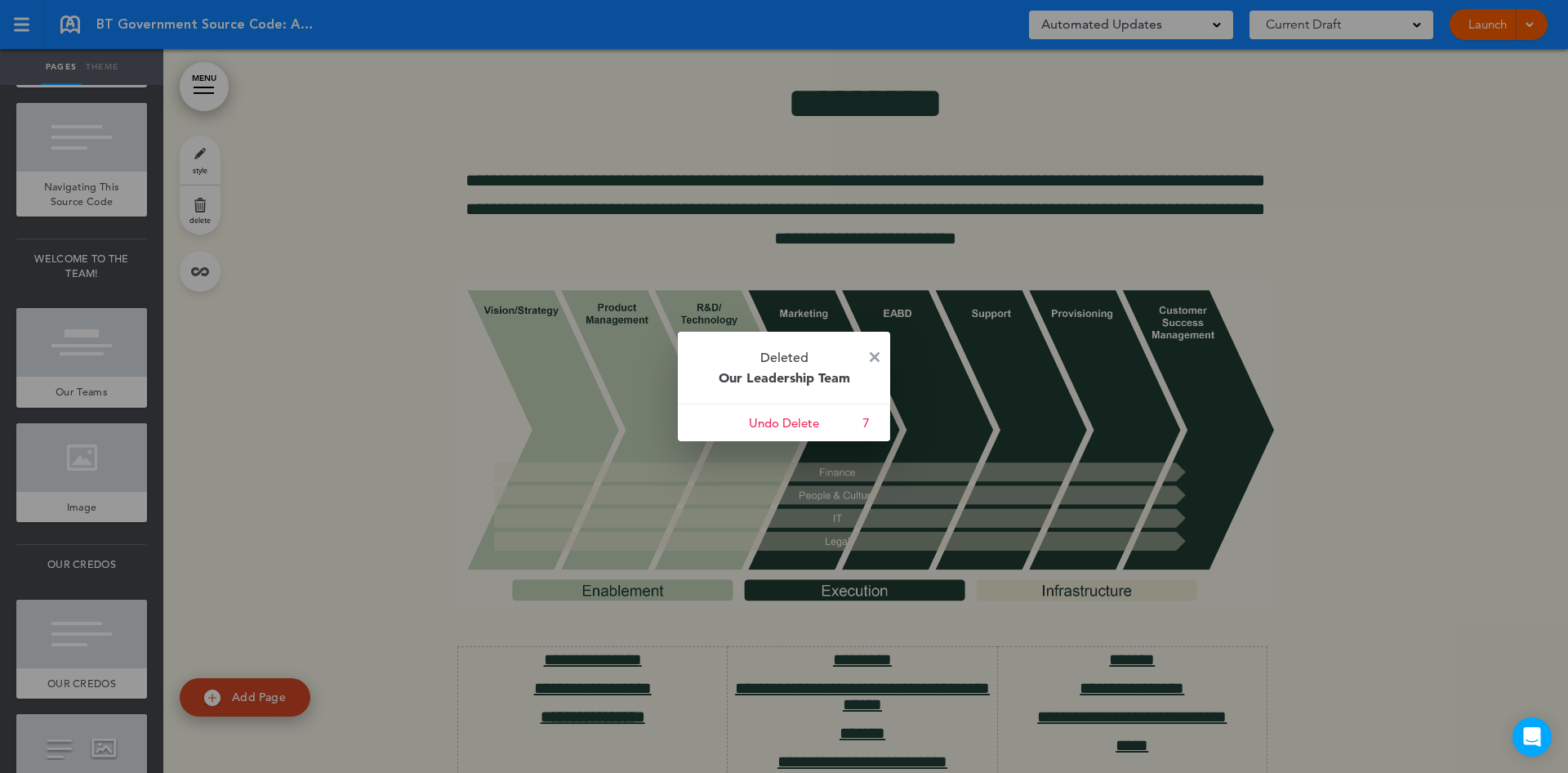 click on "Deleted  Our Leadership Team" at bounding box center (784, 368) 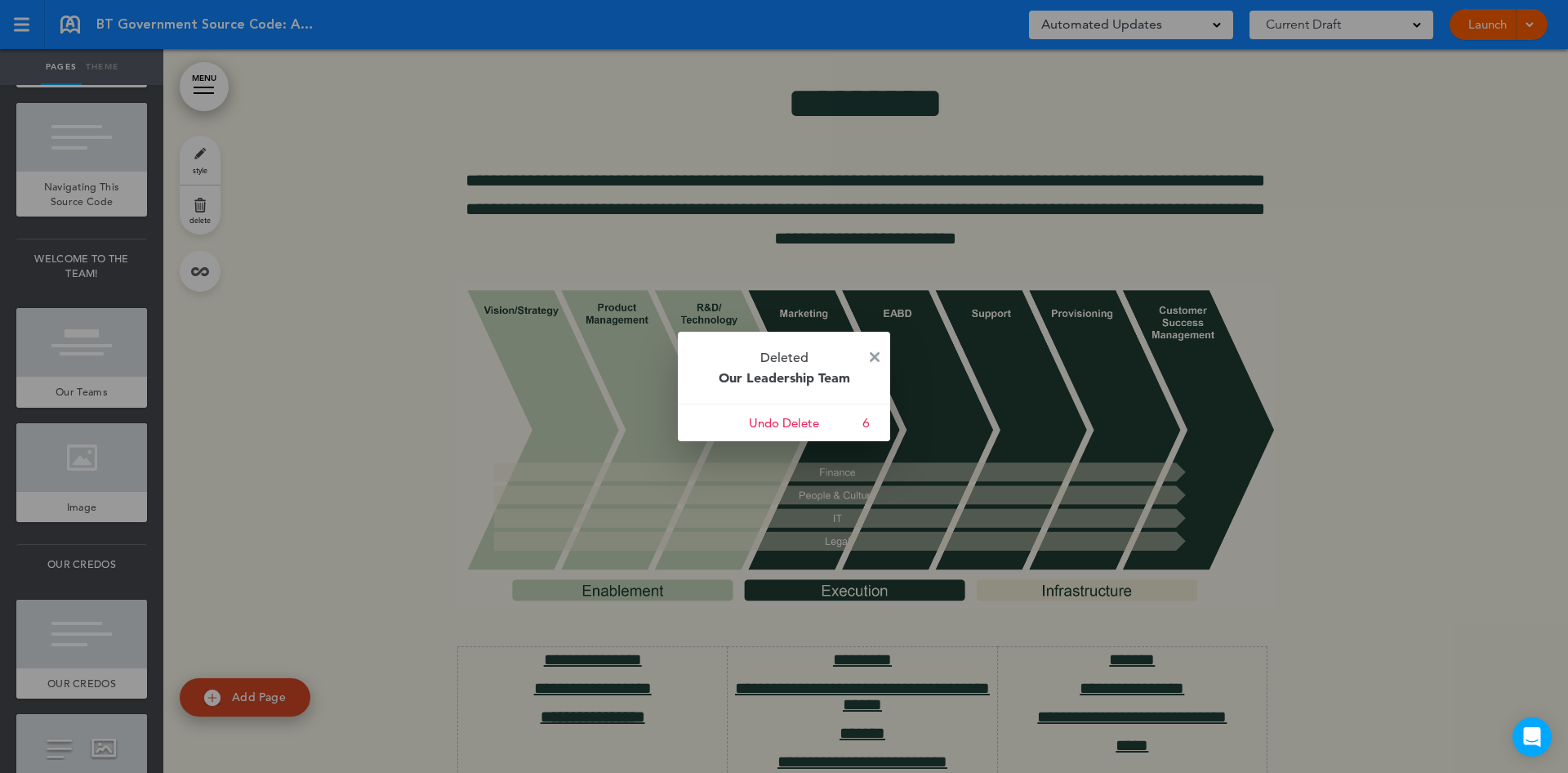 click at bounding box center [875, 357] 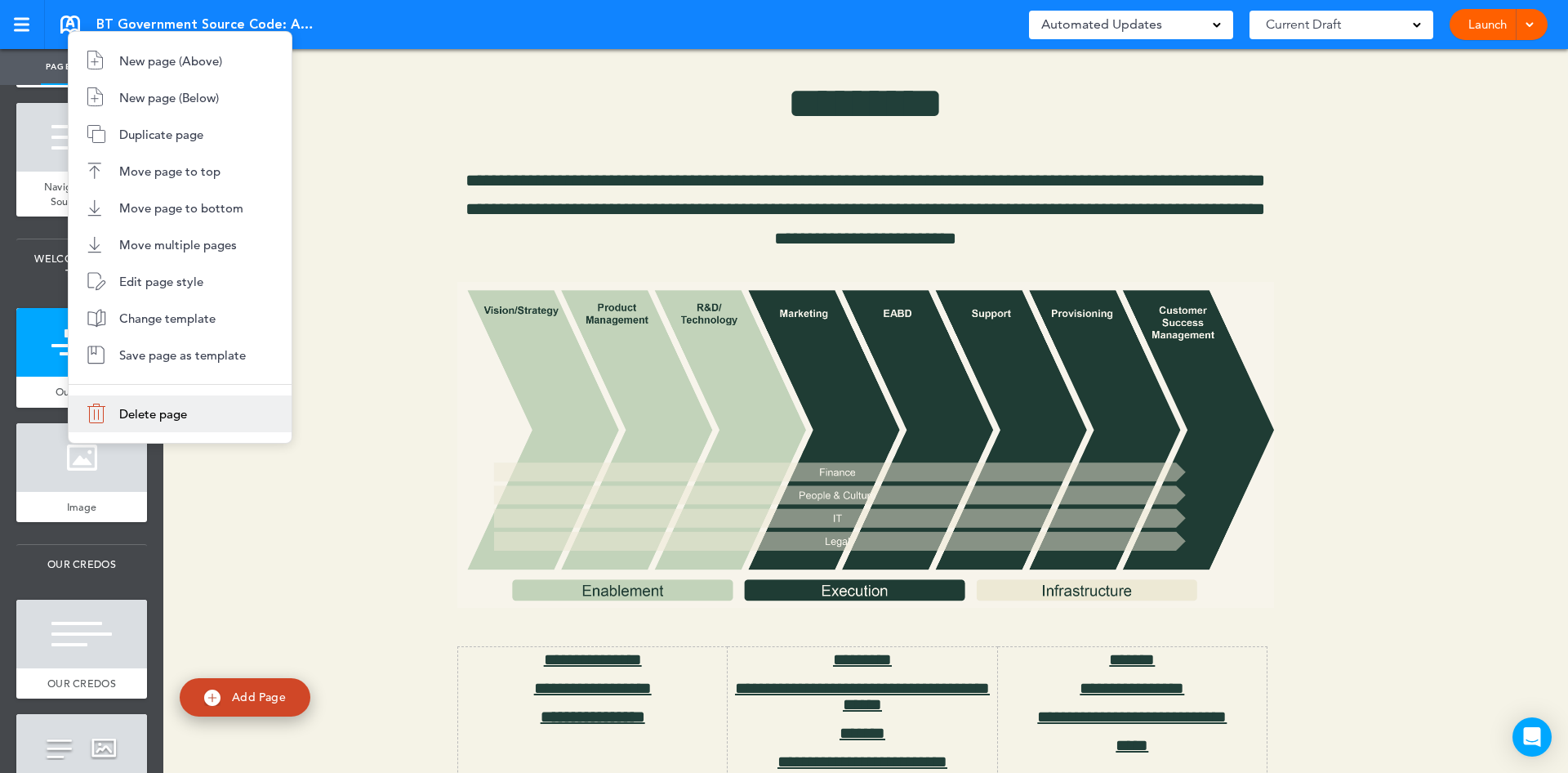 click on "Delete page" at bounding box center (153, 413) 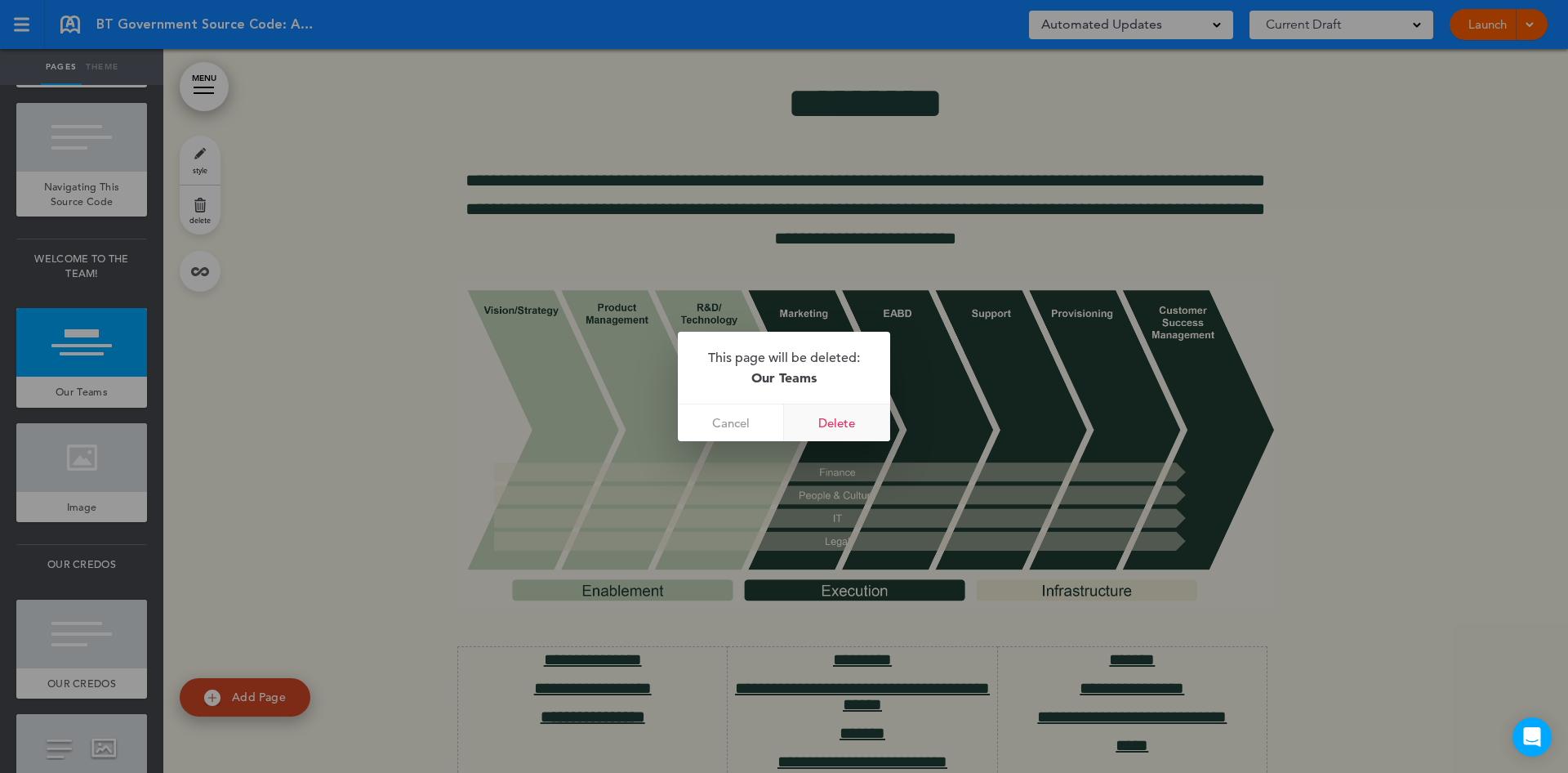 click on "Delete" at bounding box center [837, 422] 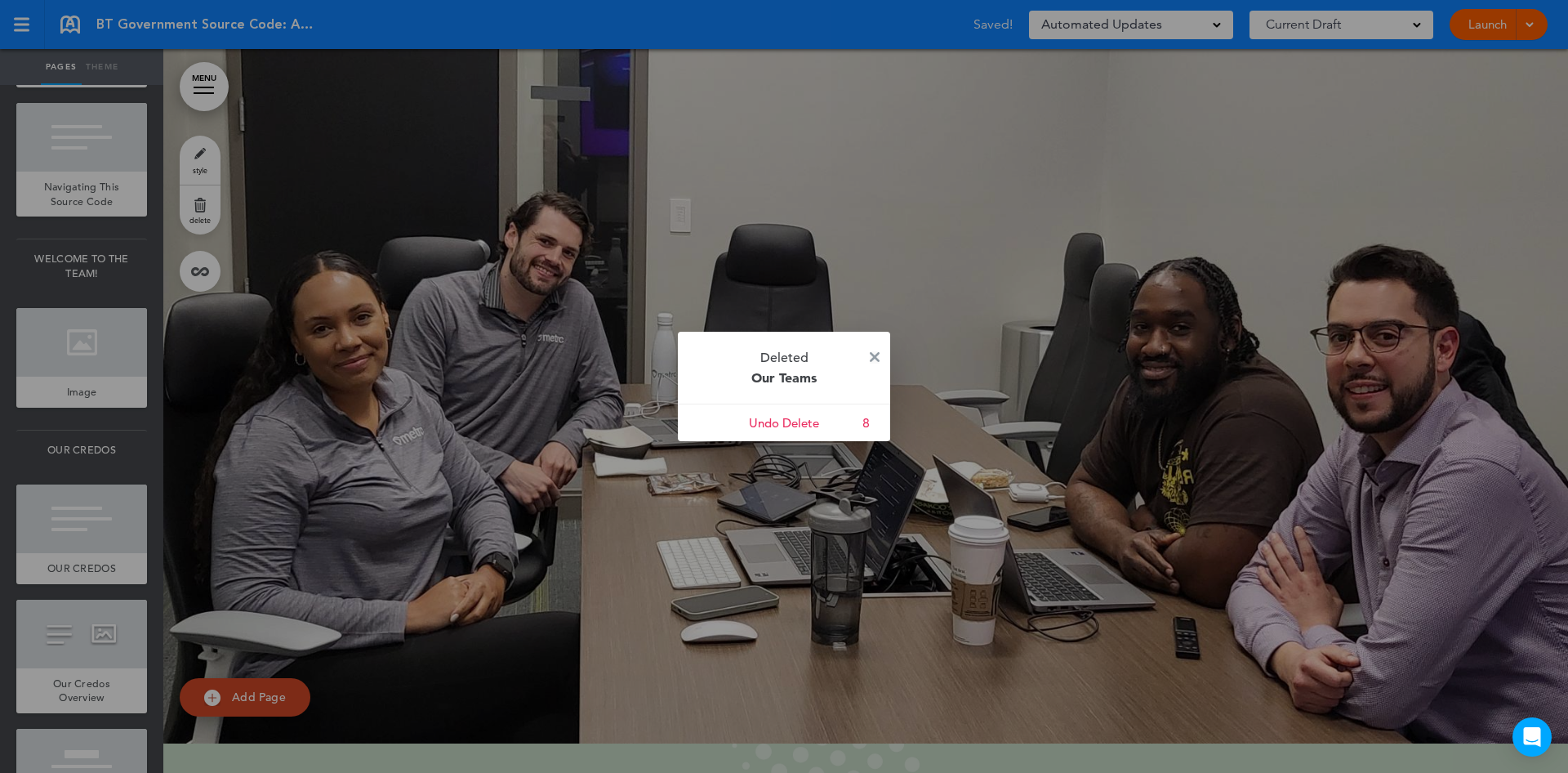 click at bounding box center [875, 357] 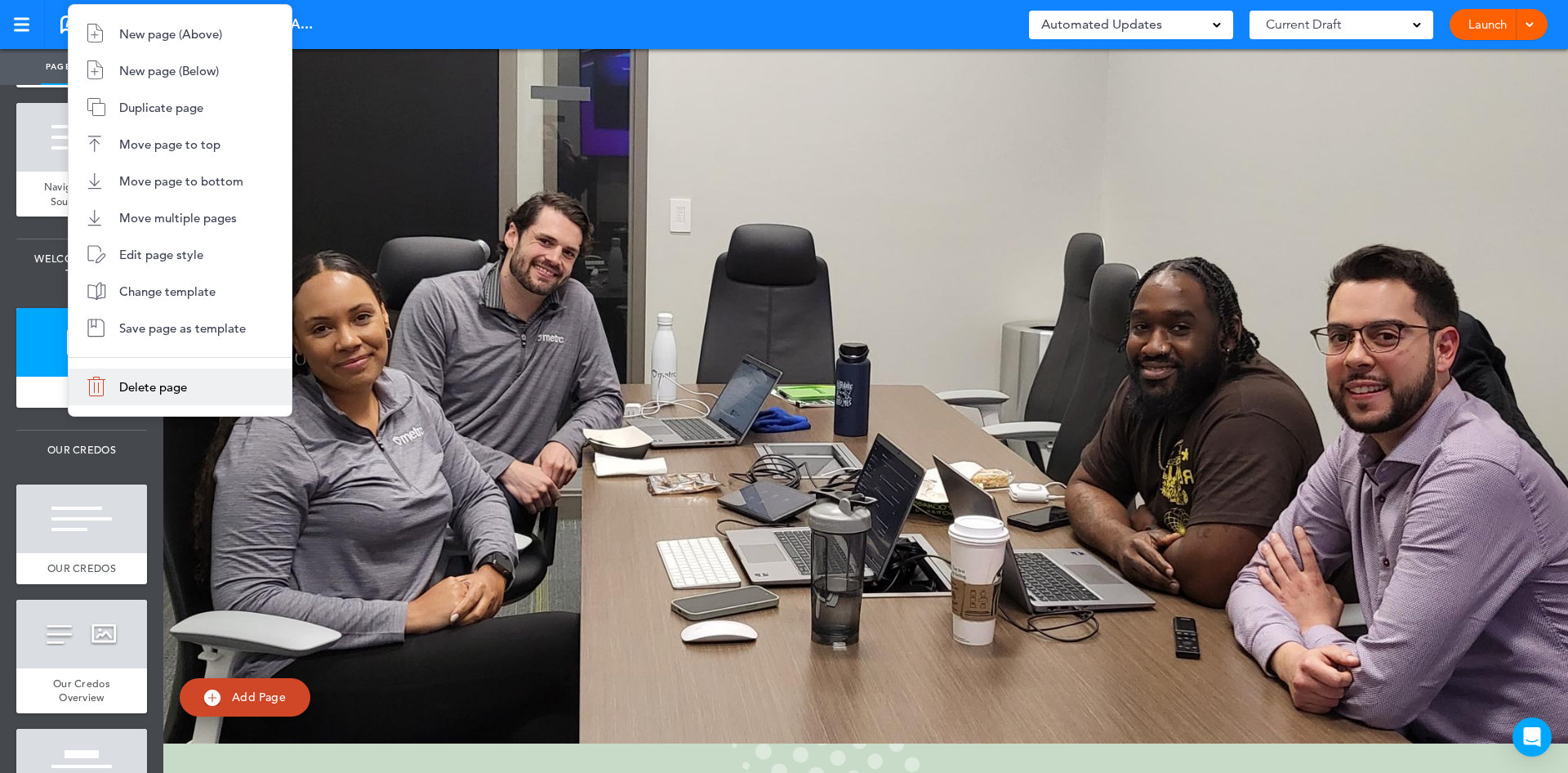 click on "Delete page" at bounding box center [180, 386] 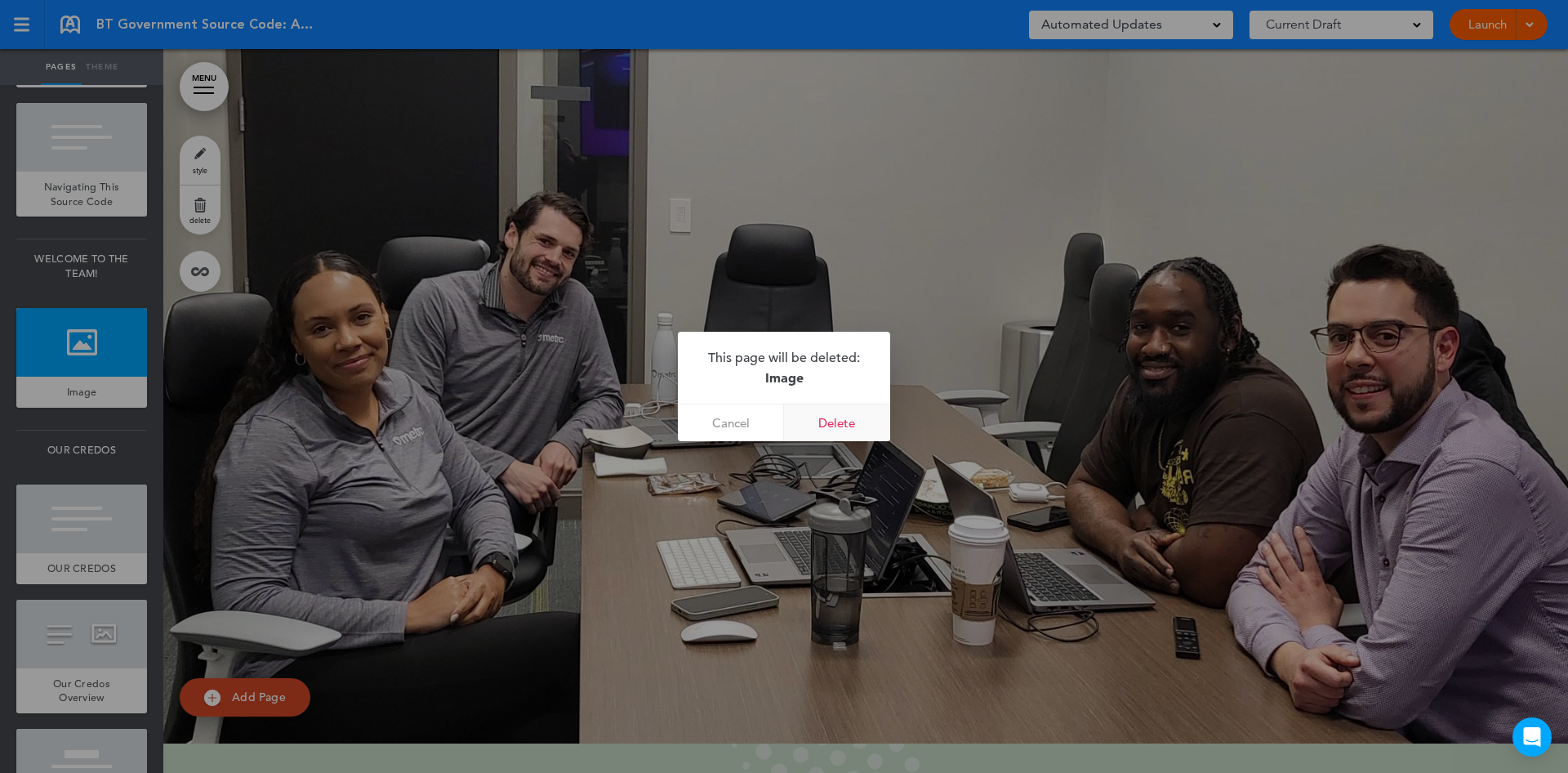 click on "Delete" at bounding box center (837, 422) 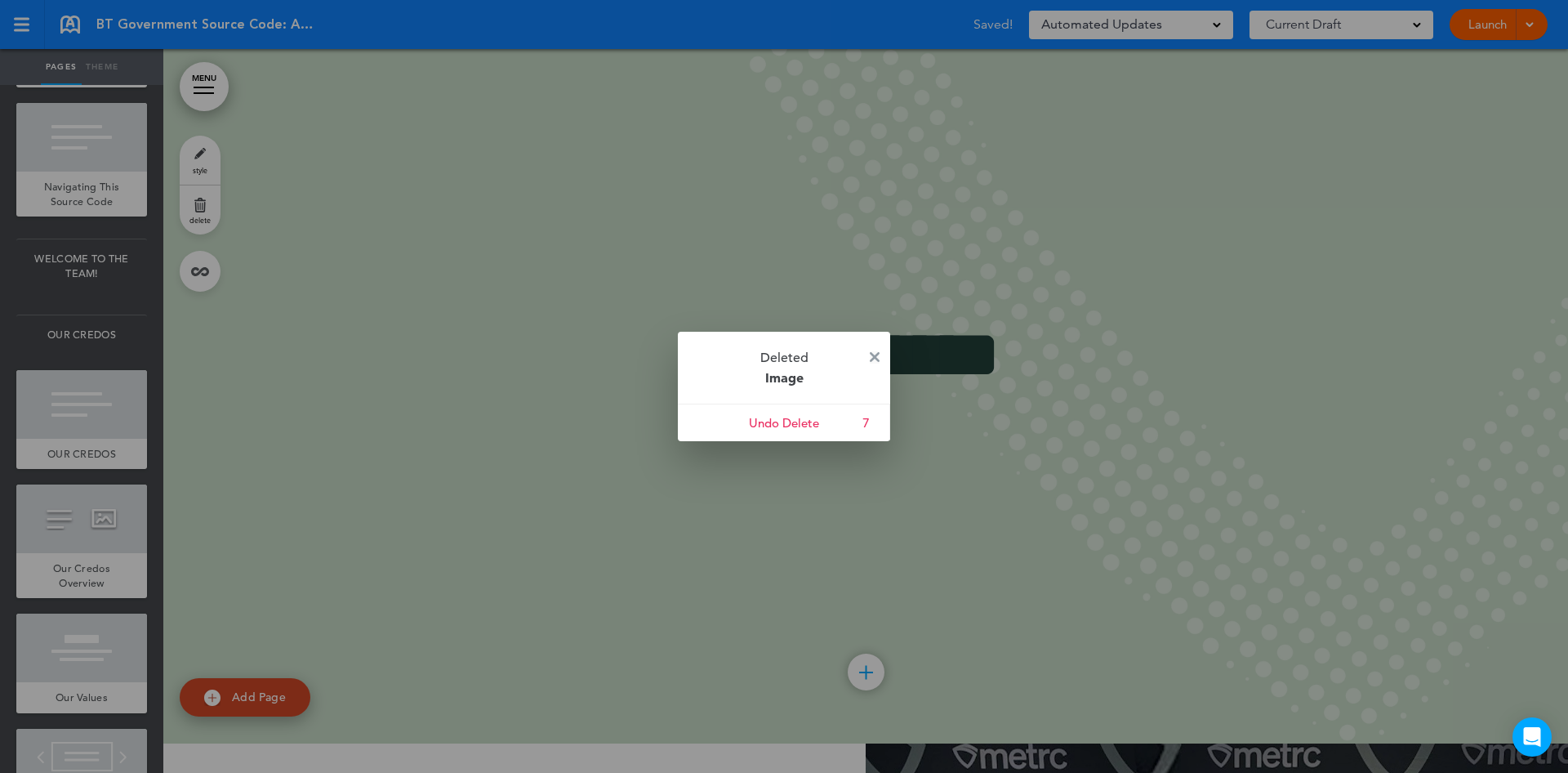 click at bounding box center (875, 357) 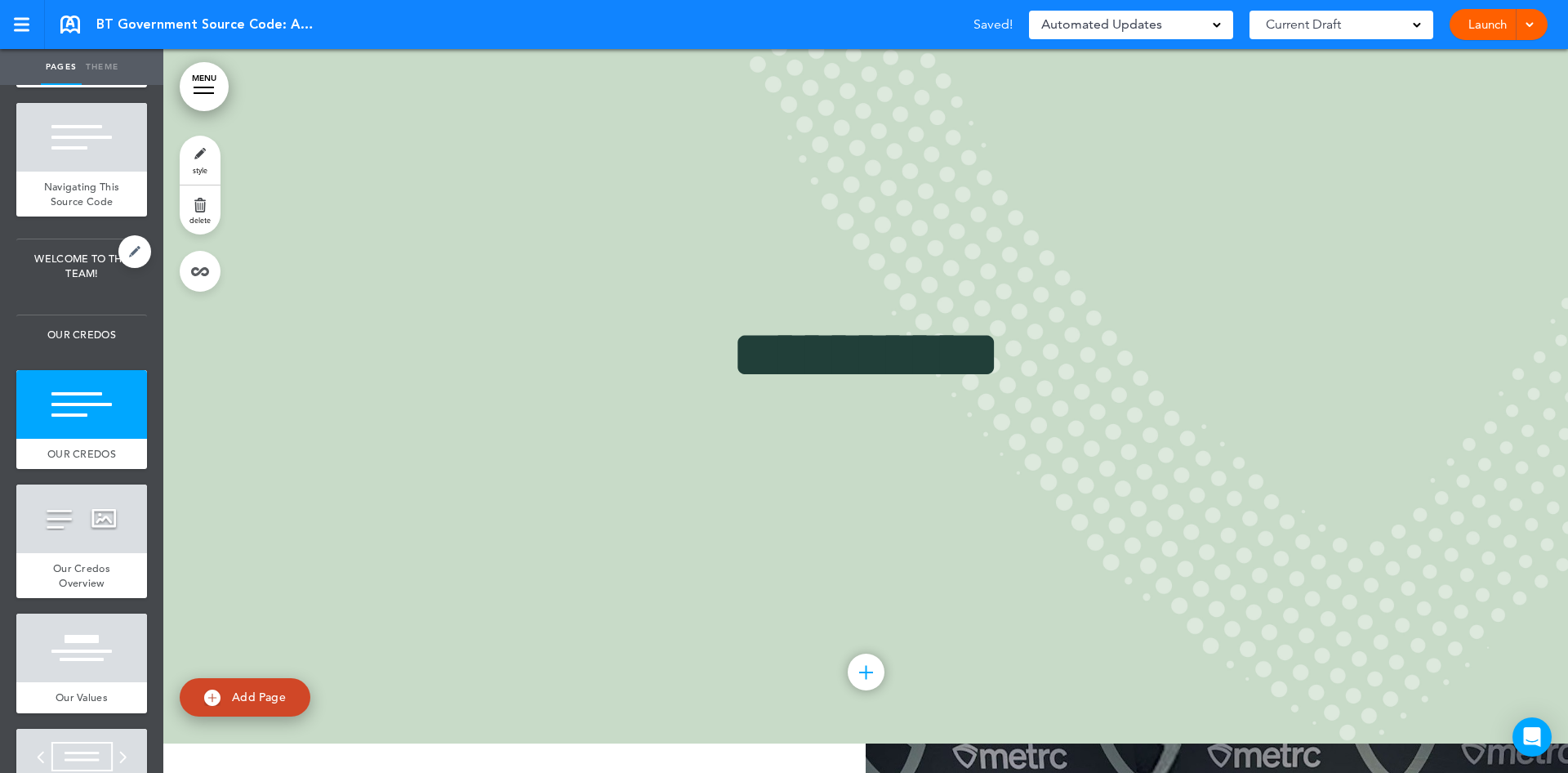 click on "WELCOME TO THE TEAM!" at bounding box center [82, 266] 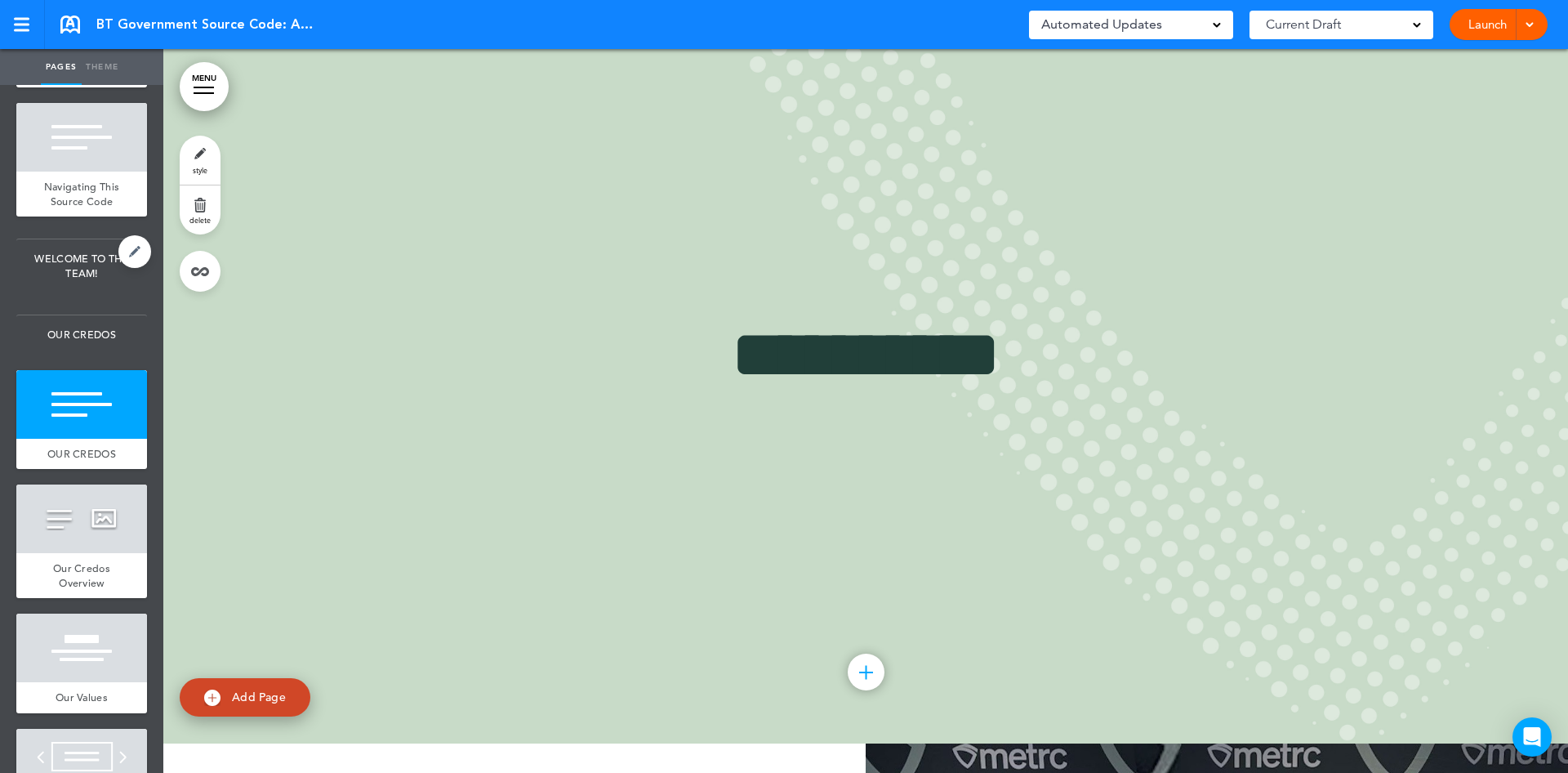 click on "WELCOME TO THE TEAM!" at bounding box center [82, 266] 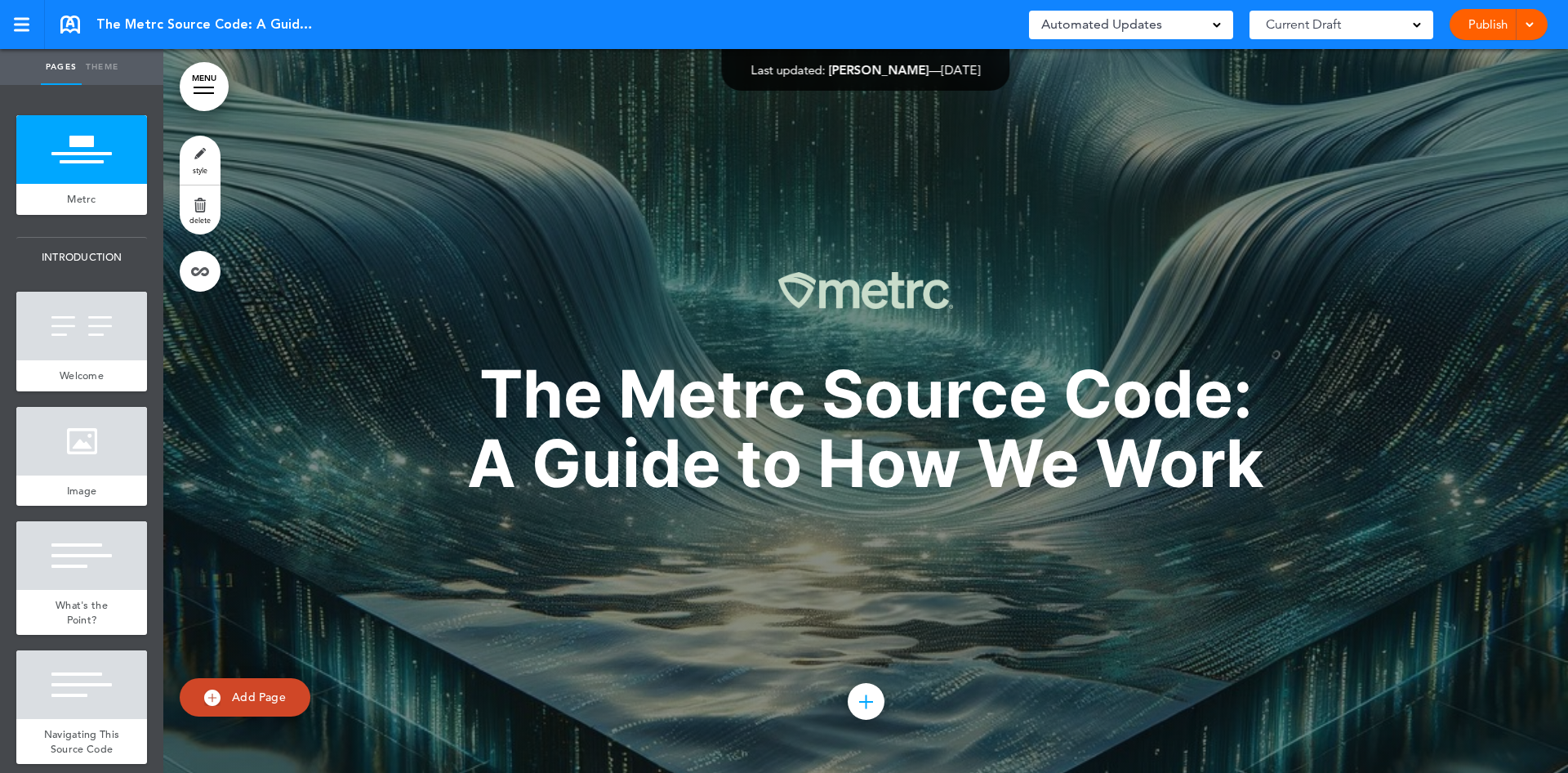 scroll, scrollTop: 0, scrollLeft: 0, axis: both 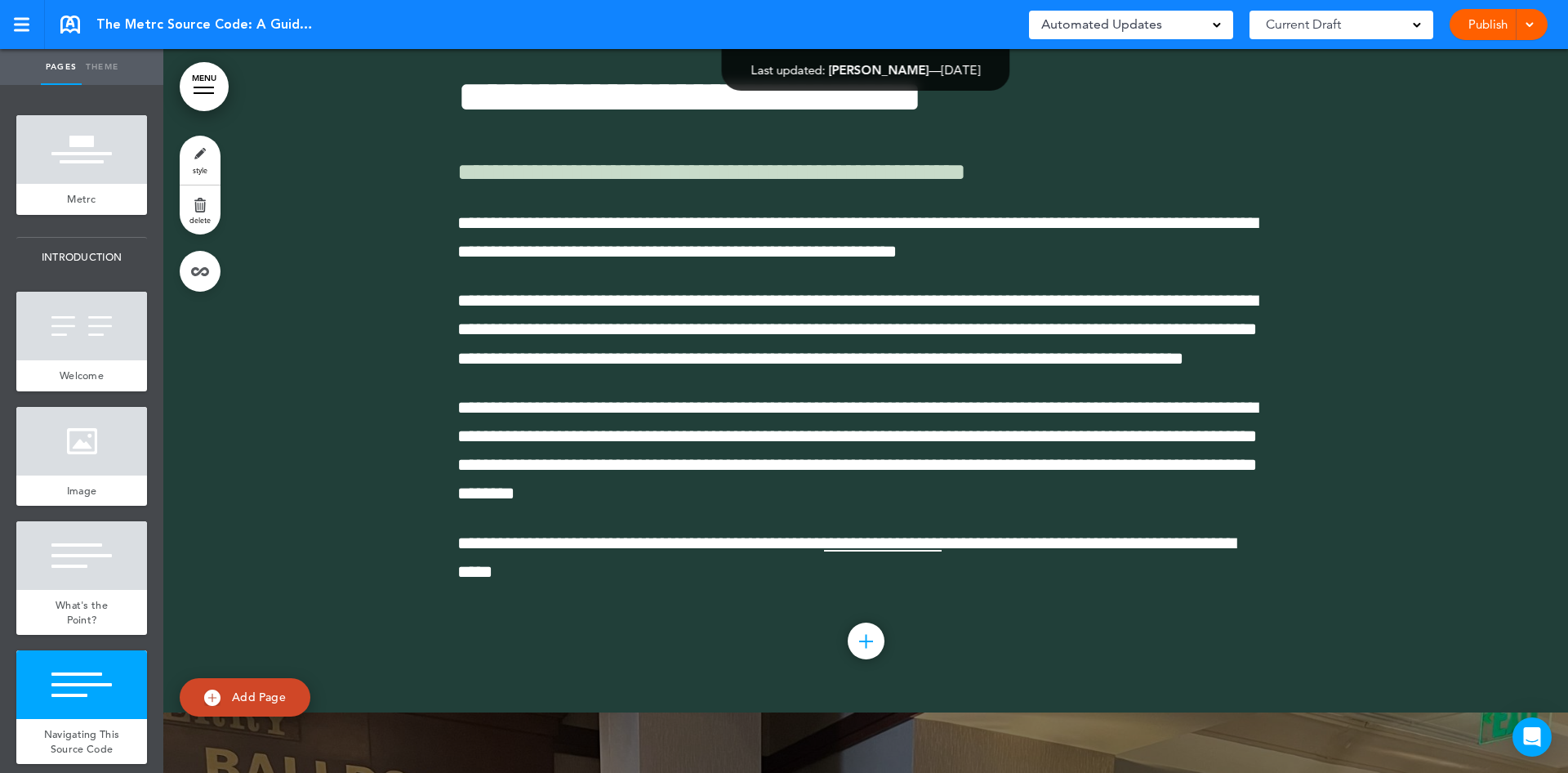drag, startPoint x: 142, startPoint y: 137, endPoint x: 145, endPoint y: 129, distance: 8.544004 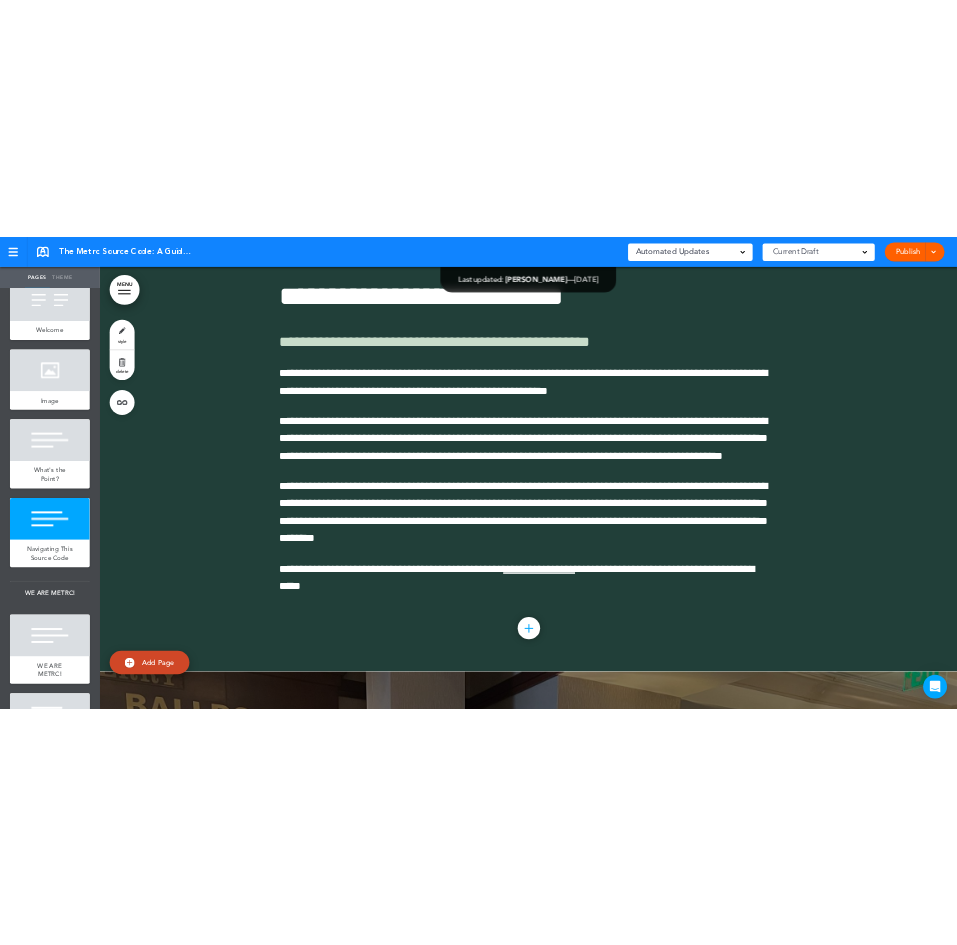scroll, scrollTop: 261, scrollLeft: 0, axis: vertical 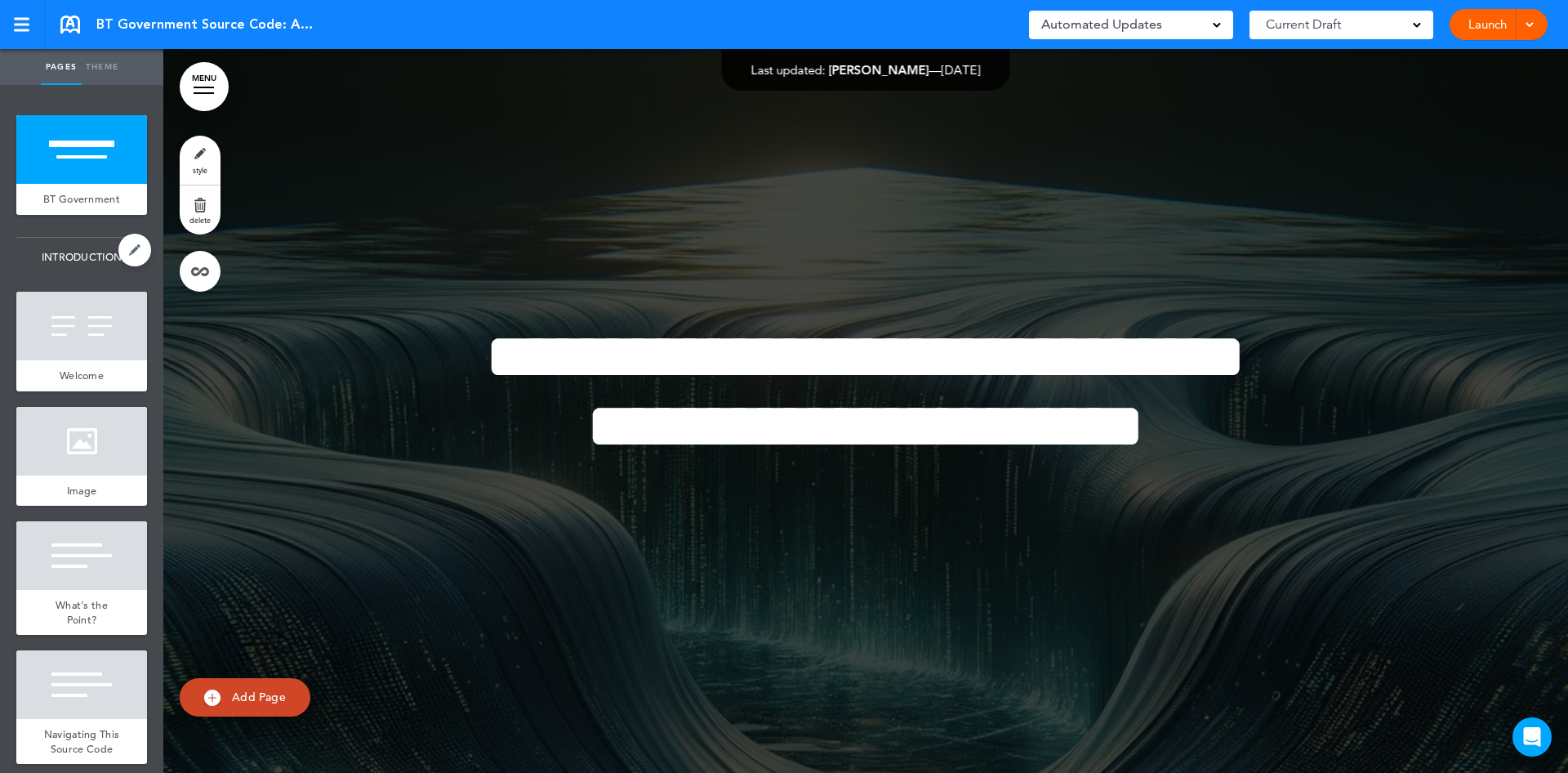 click on "INTRODUCTION" at bounding box center (82, 257) 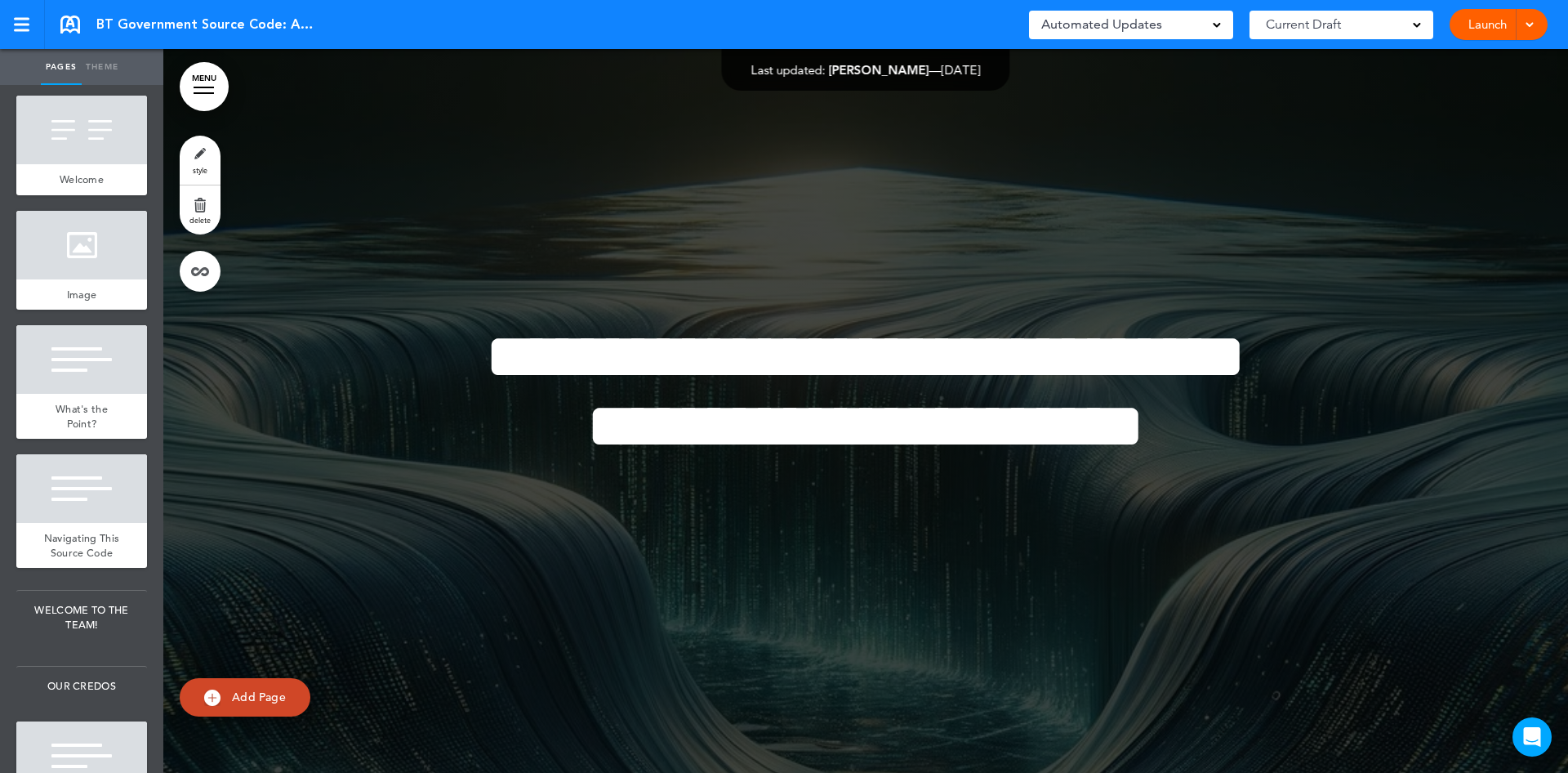 scroll, scrollTop: 245, scrollLeft: 0, axis: vertical 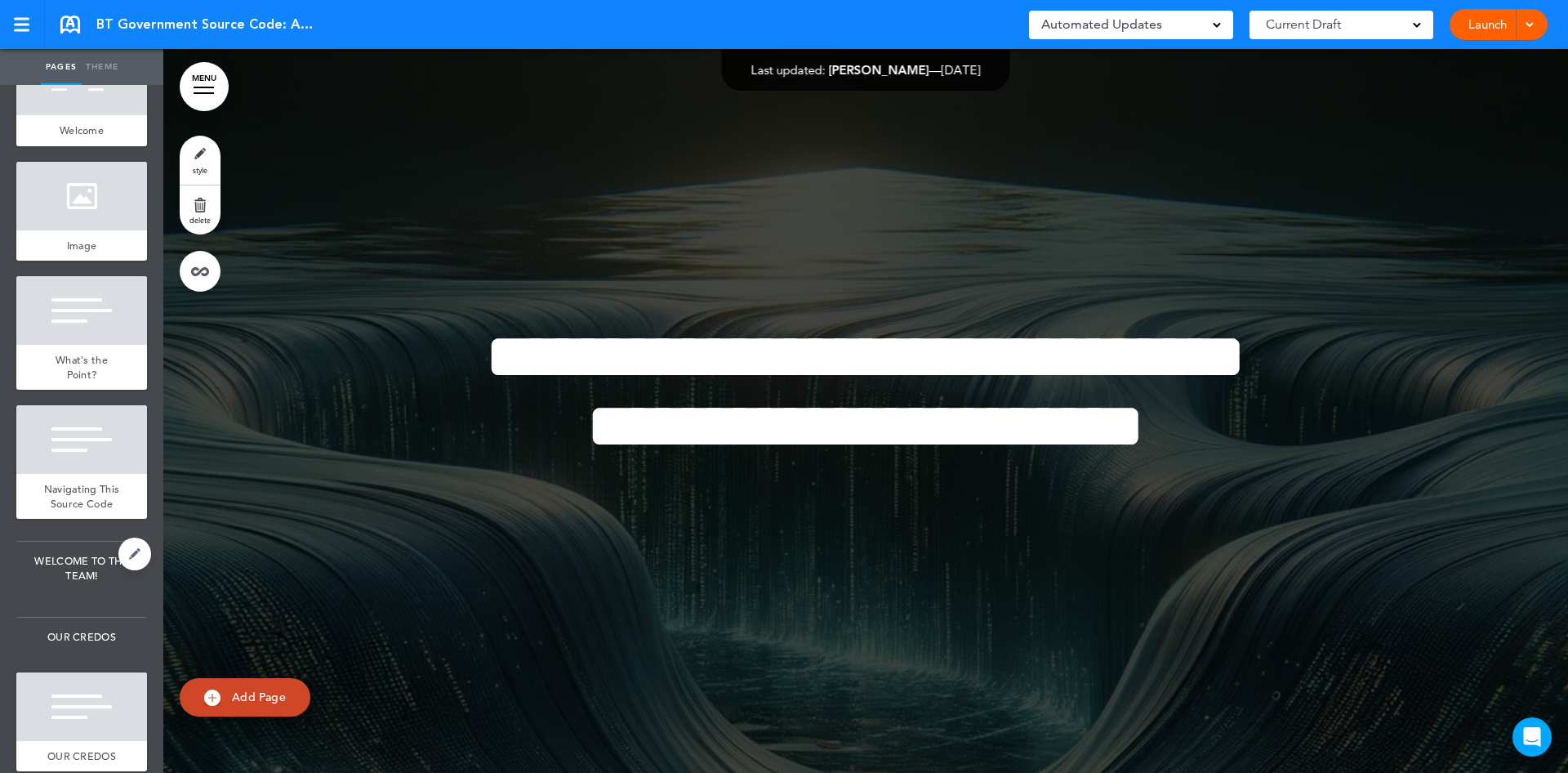 click on "WELCOME TO THE TEAM!" at bounding box center (82, 568) 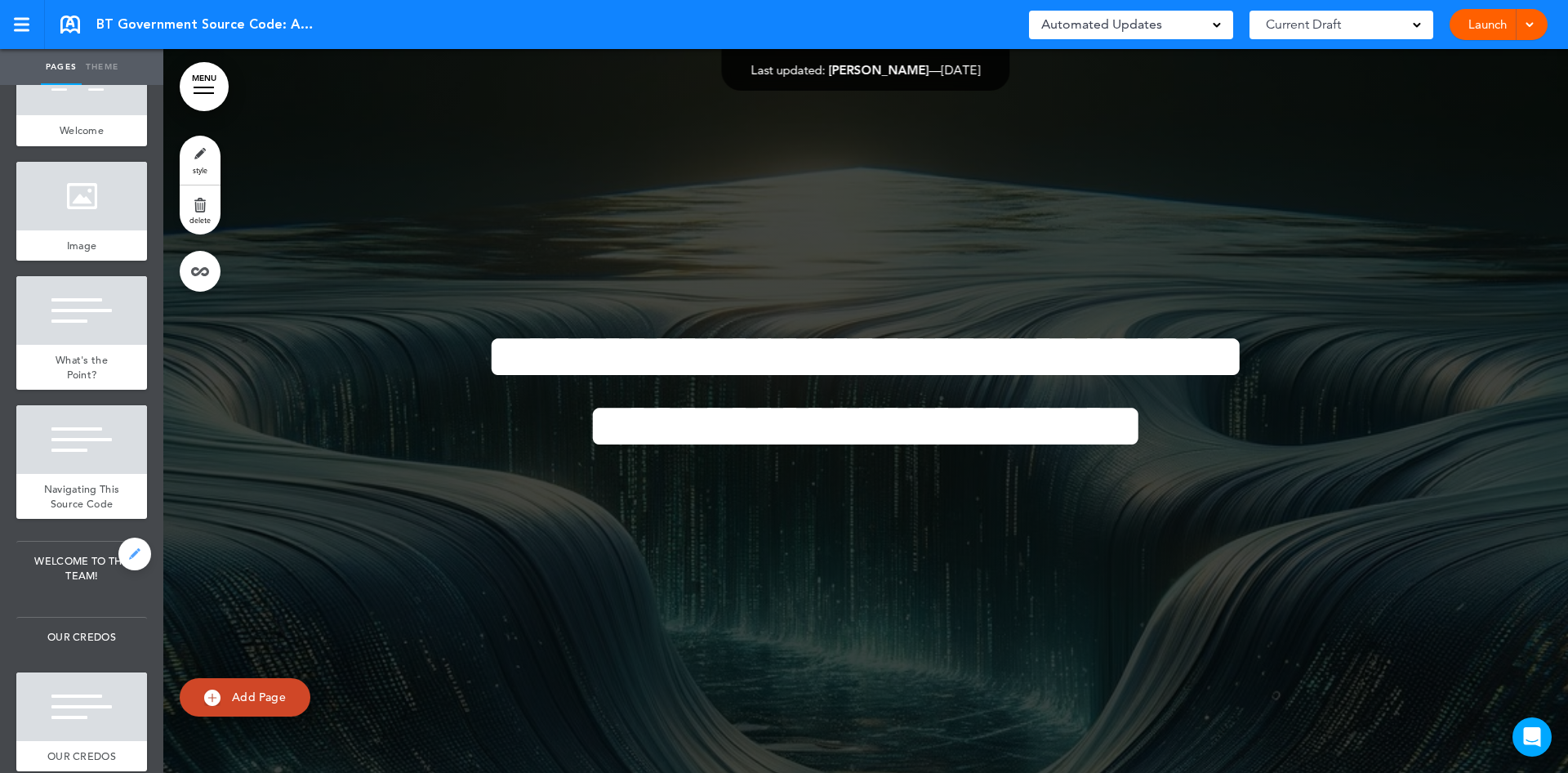 click at bounding box center [135, 554] 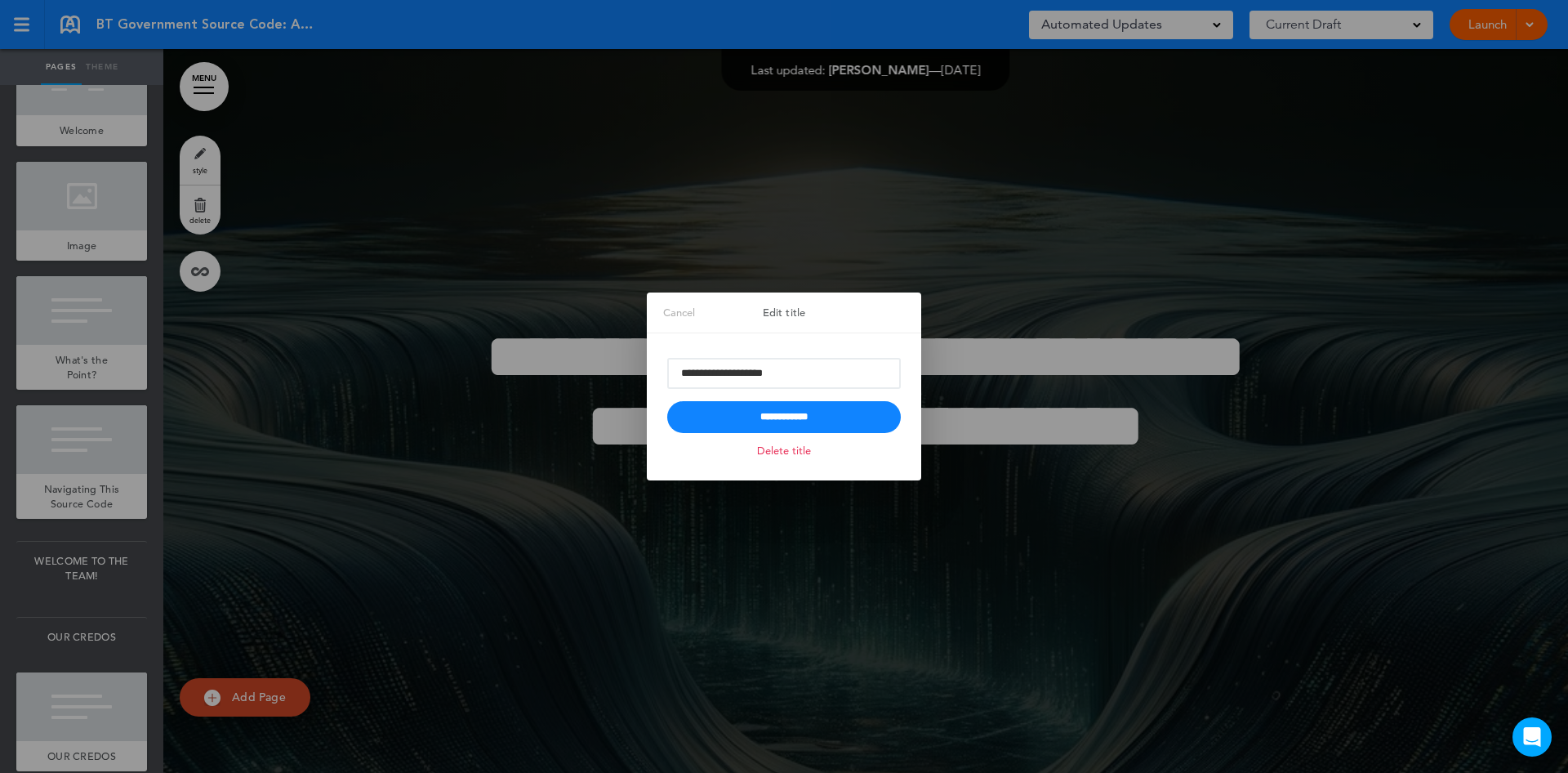 click on "Delete title" at bounding box center (784, 450) 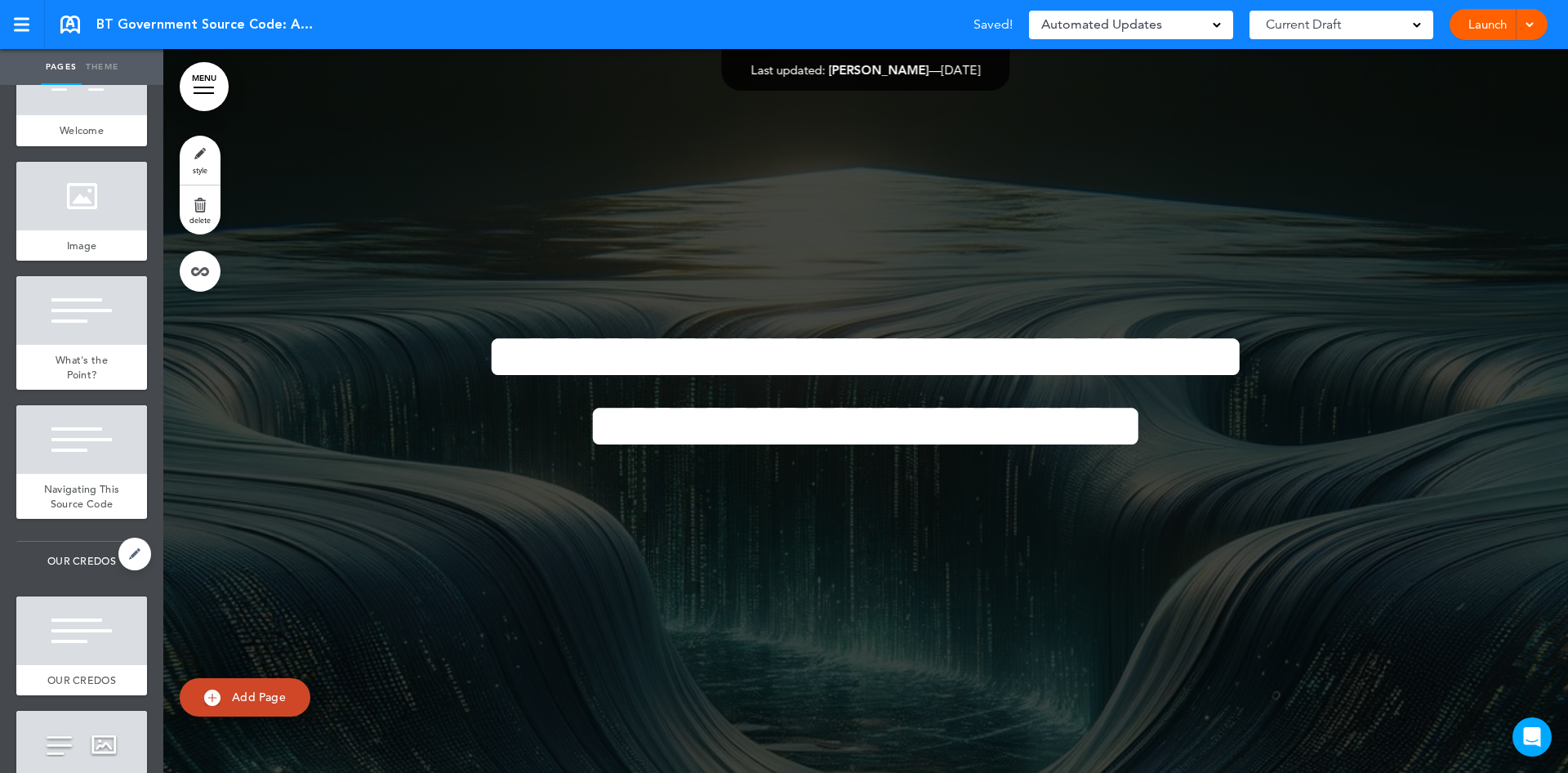 click on "OUR CREDOS" at bounding box center (82, 561) 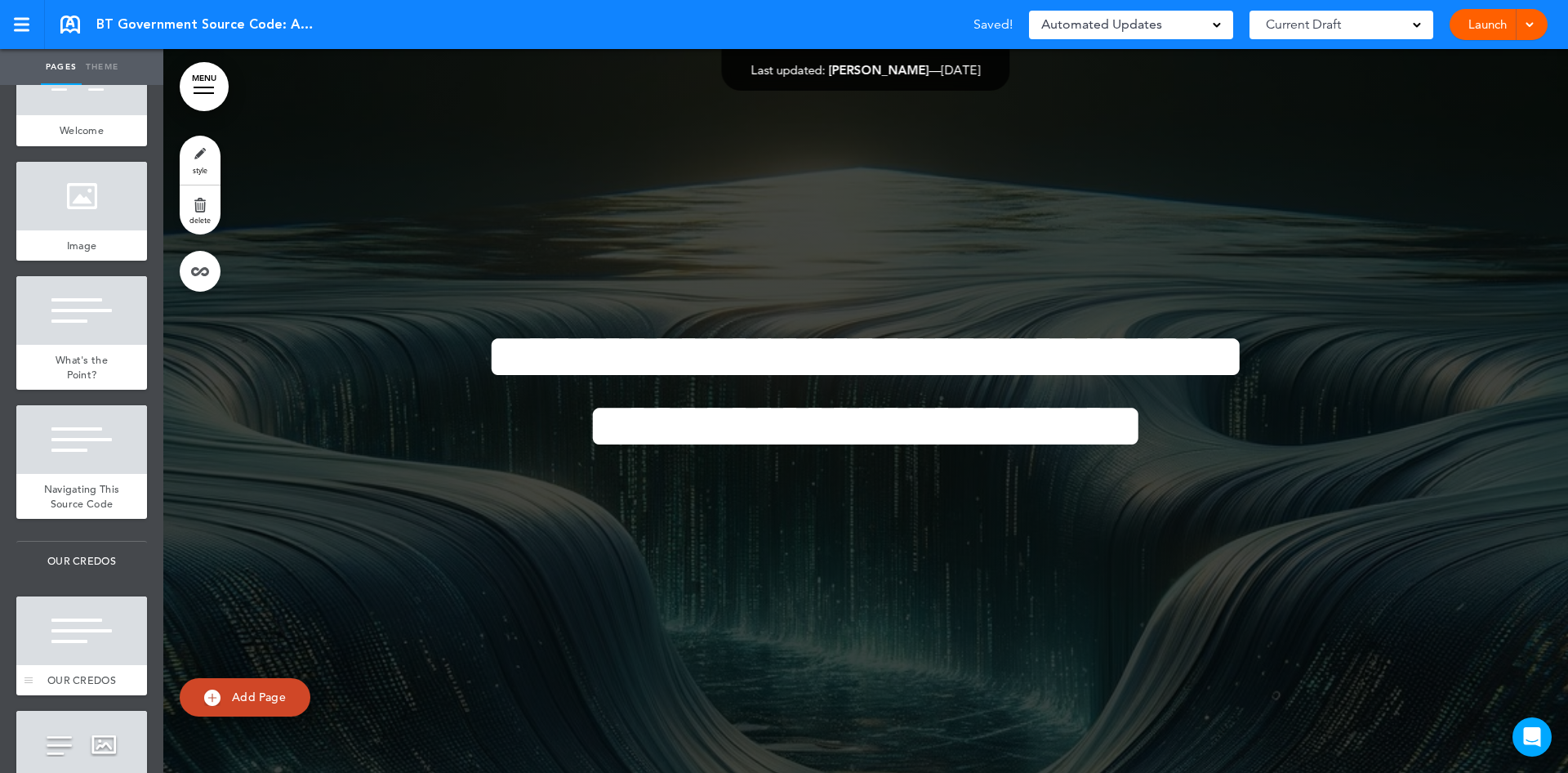 click at bounding box center [82, 631] 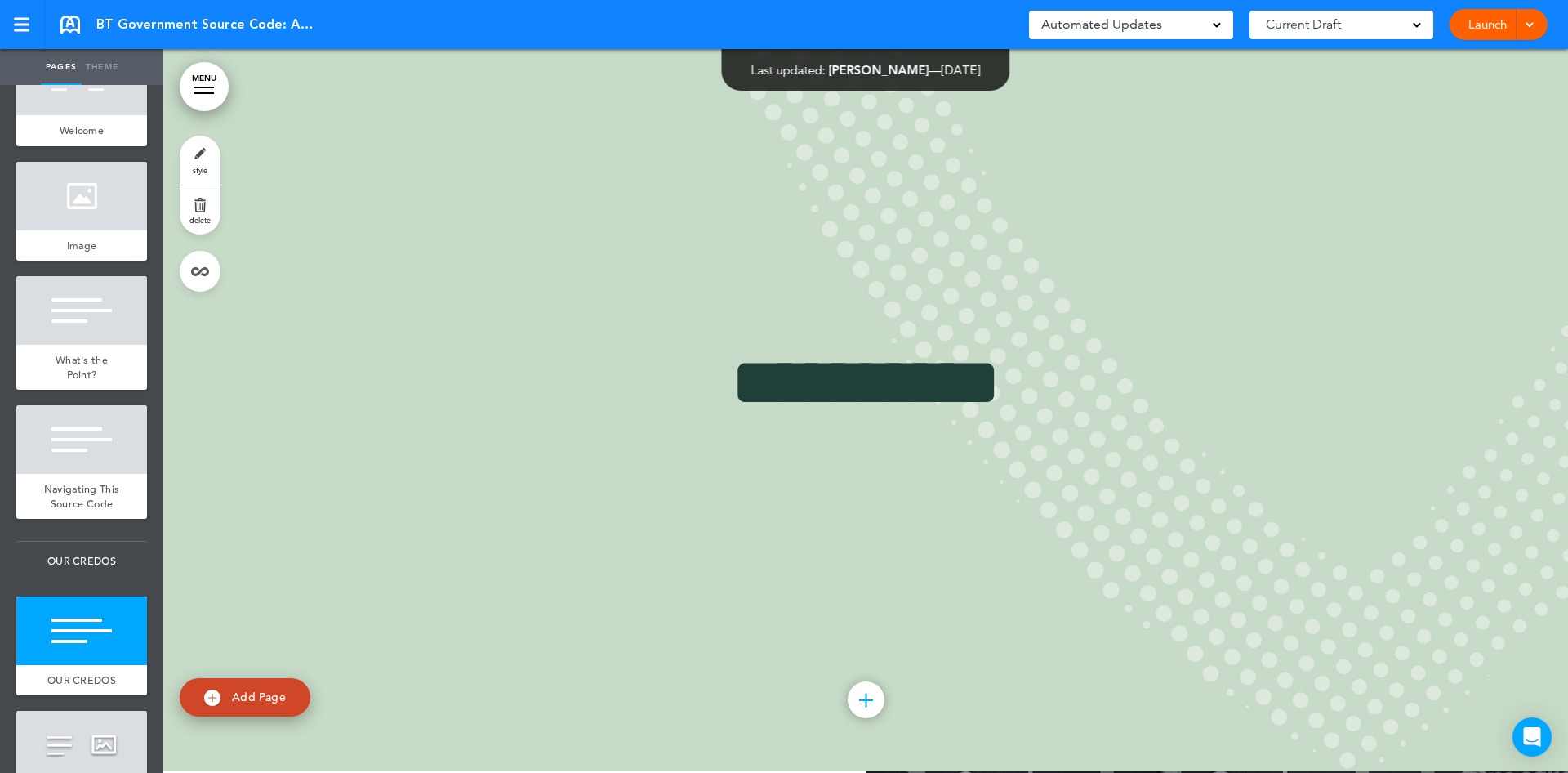 scroll, scrollTop: 3795, scrollLeft: 0, axis: vertical 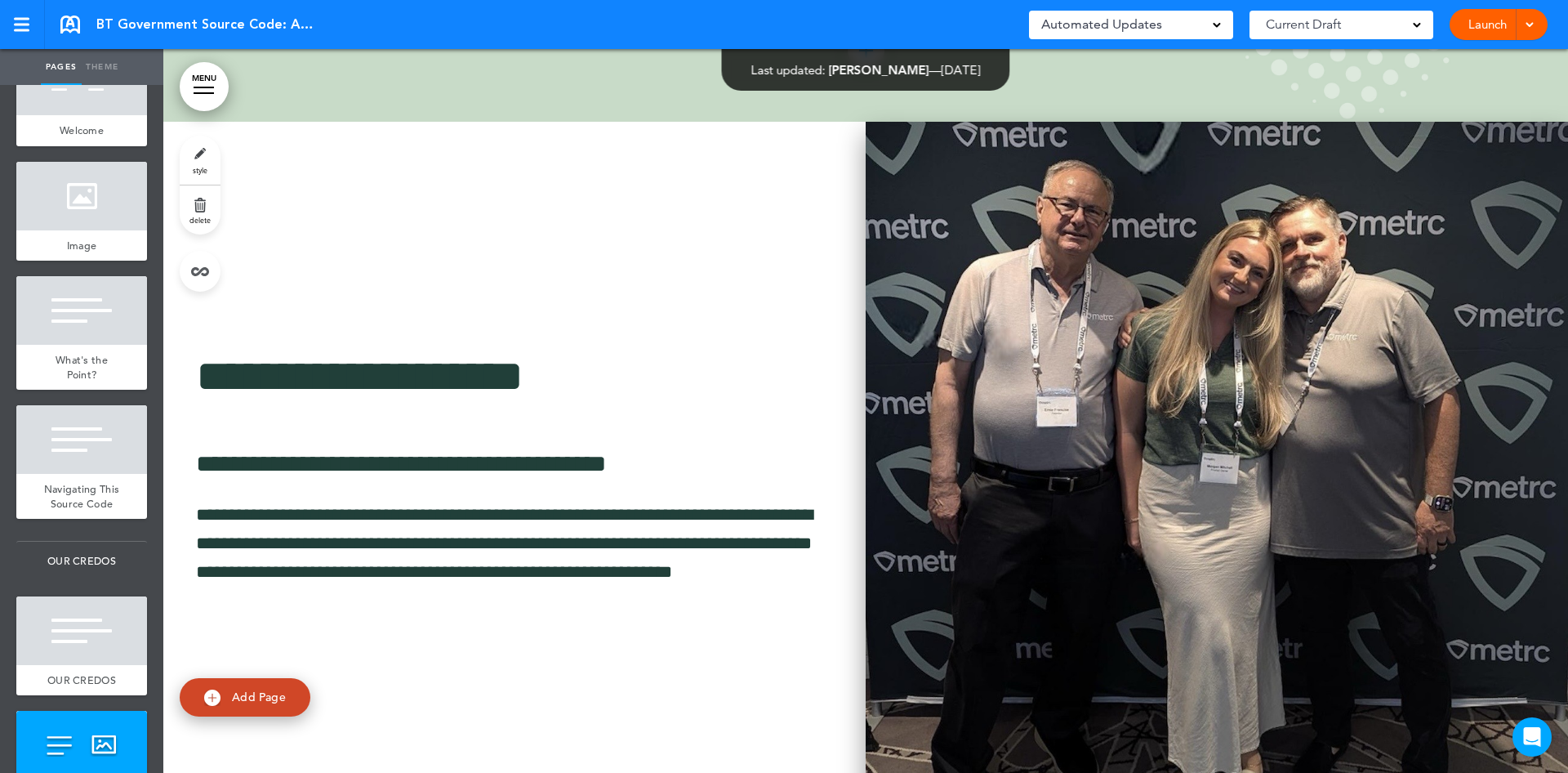 click at bounding box center (1217, 484) 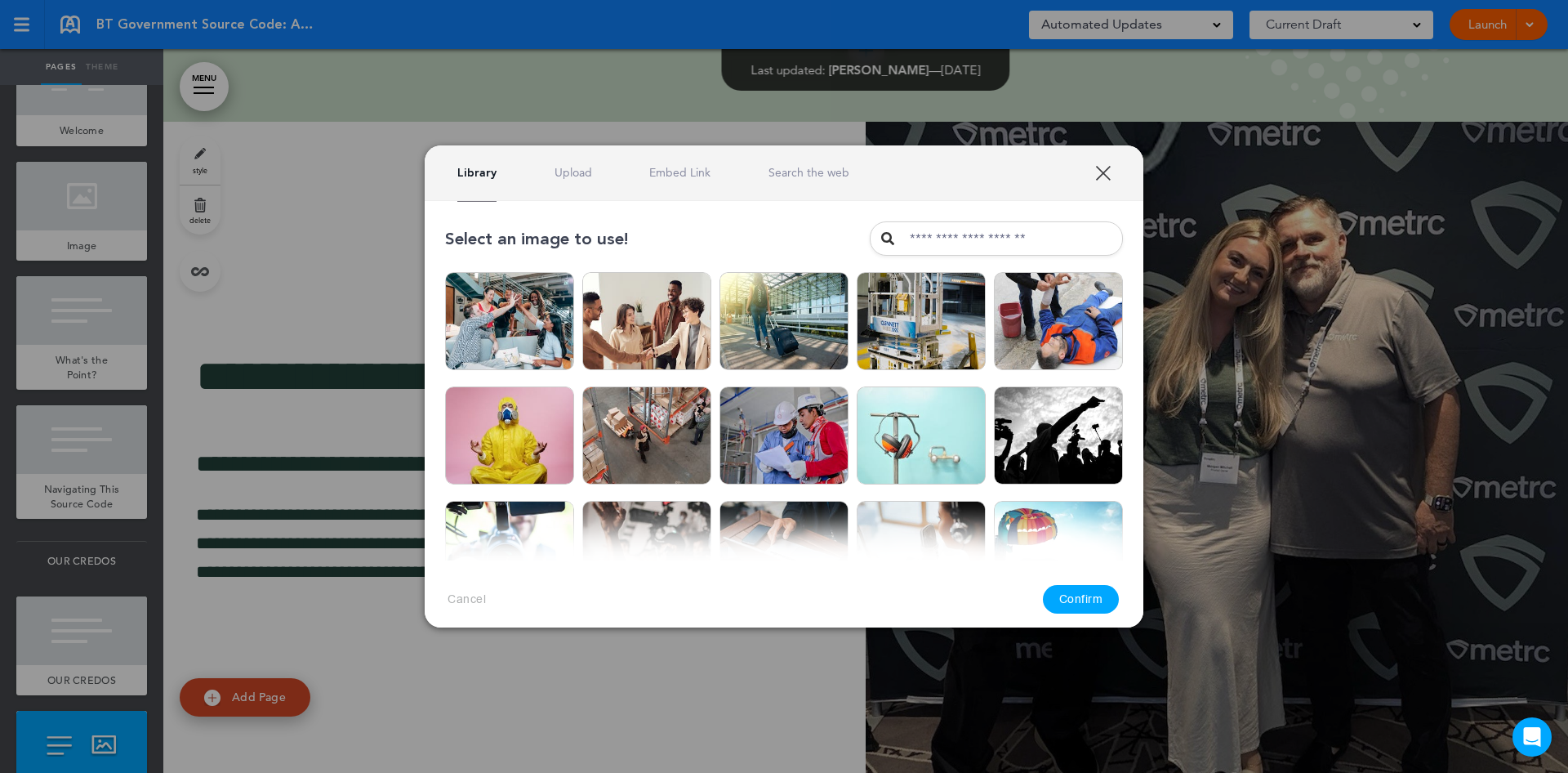 click at bounding box center (996, 239) 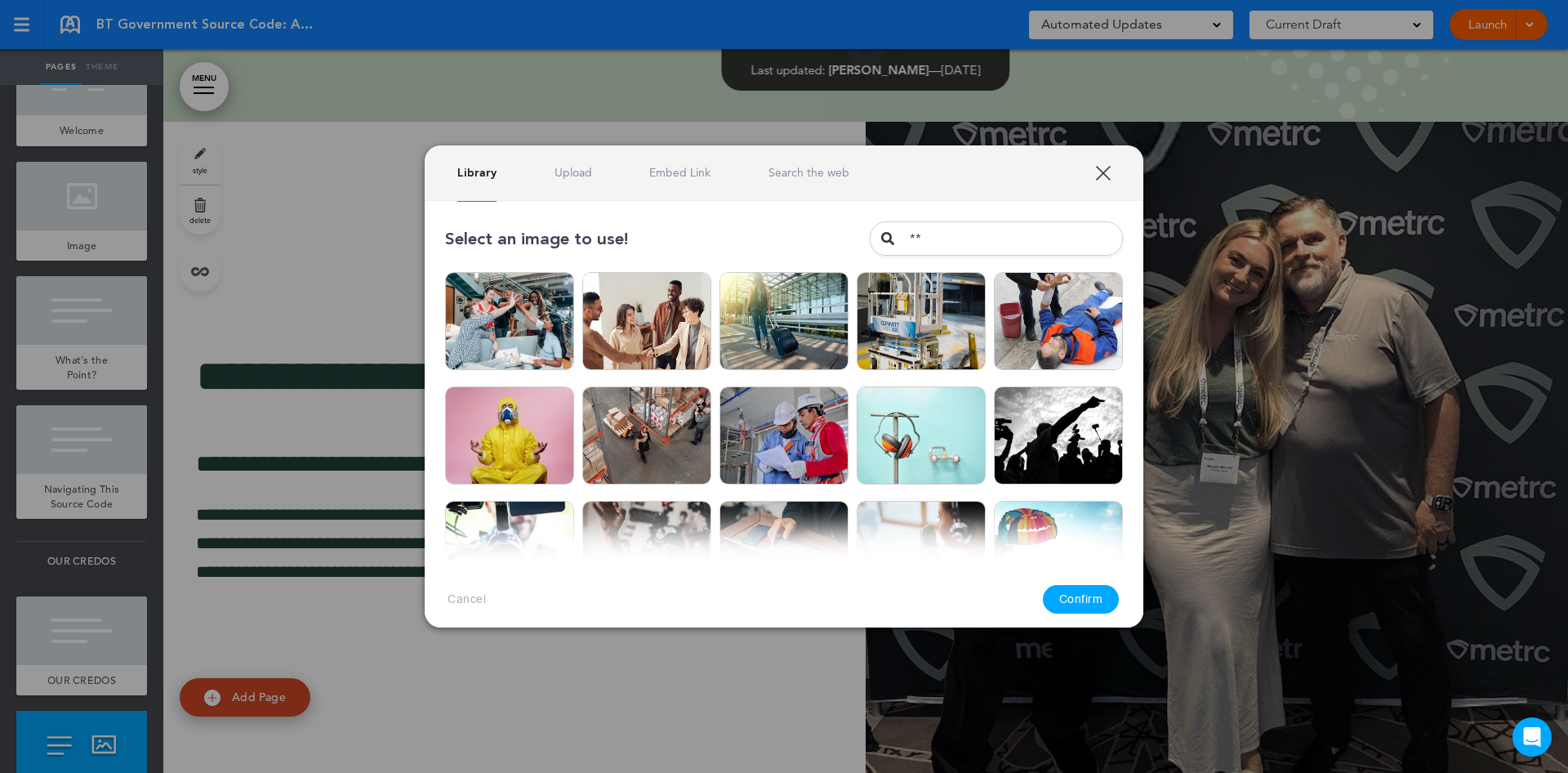 click on "**" at bounding box center [996, 239] 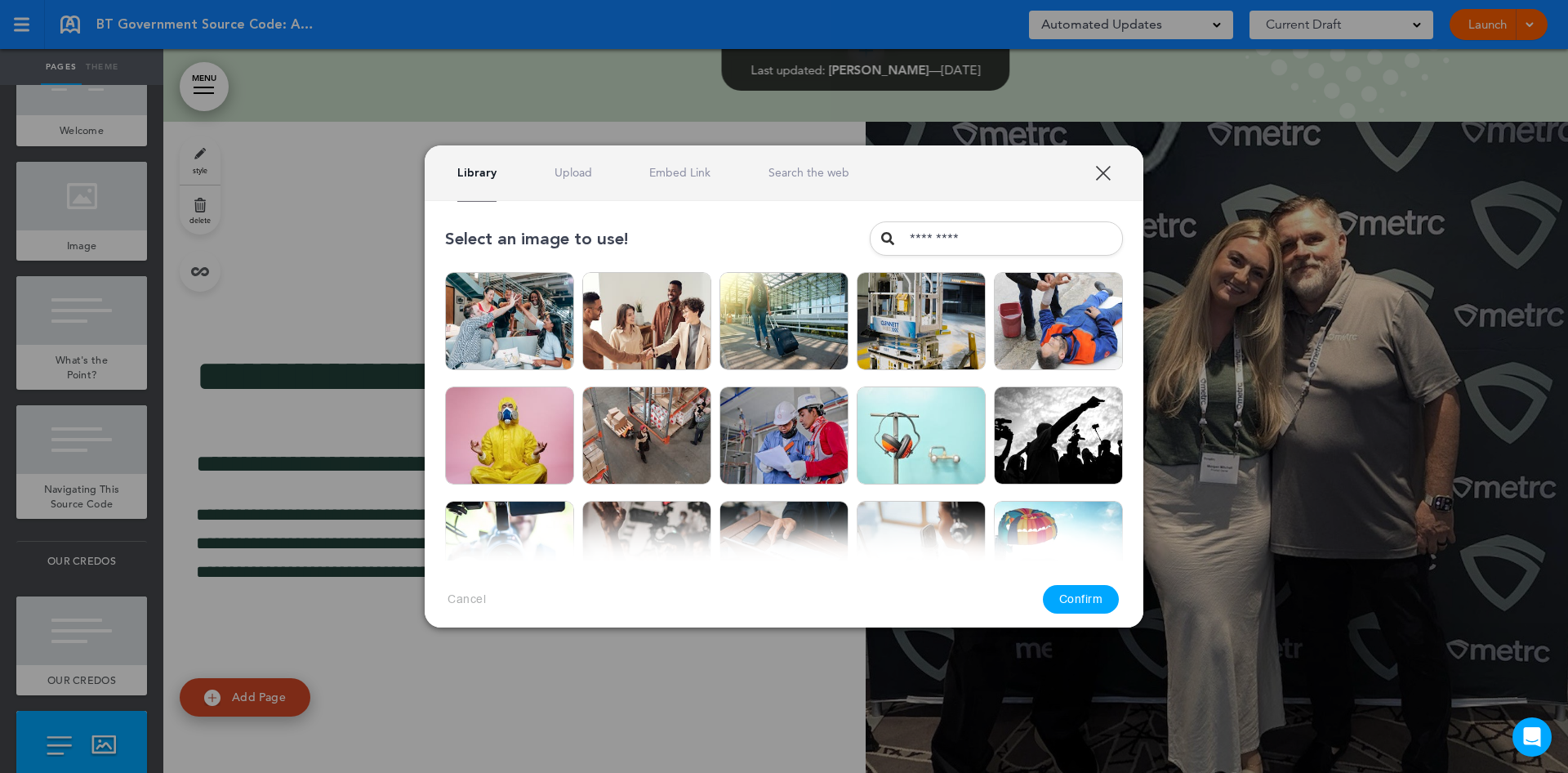 type on "*********" 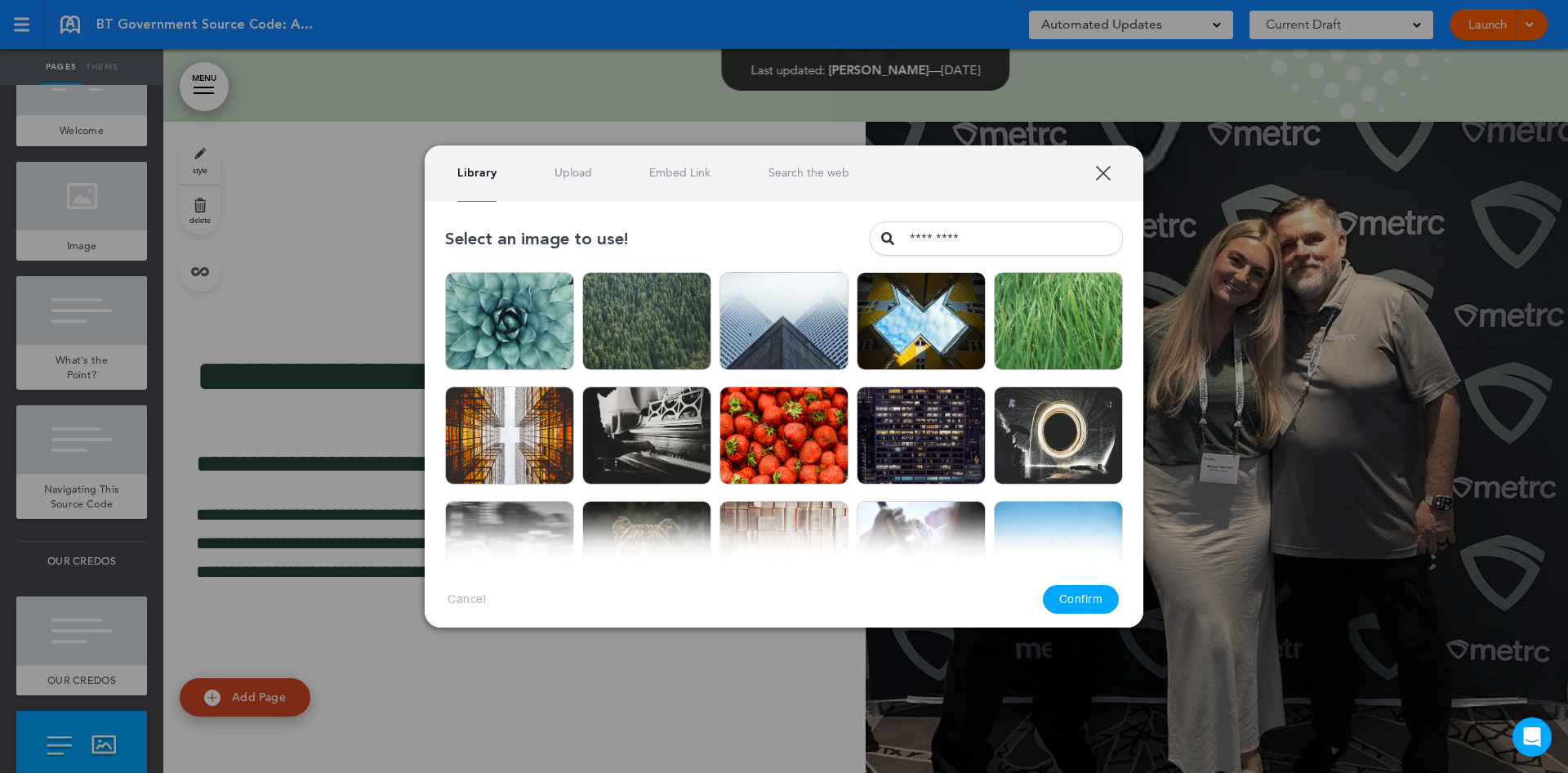 click on "Search the web" at bounding box center (808, 172) 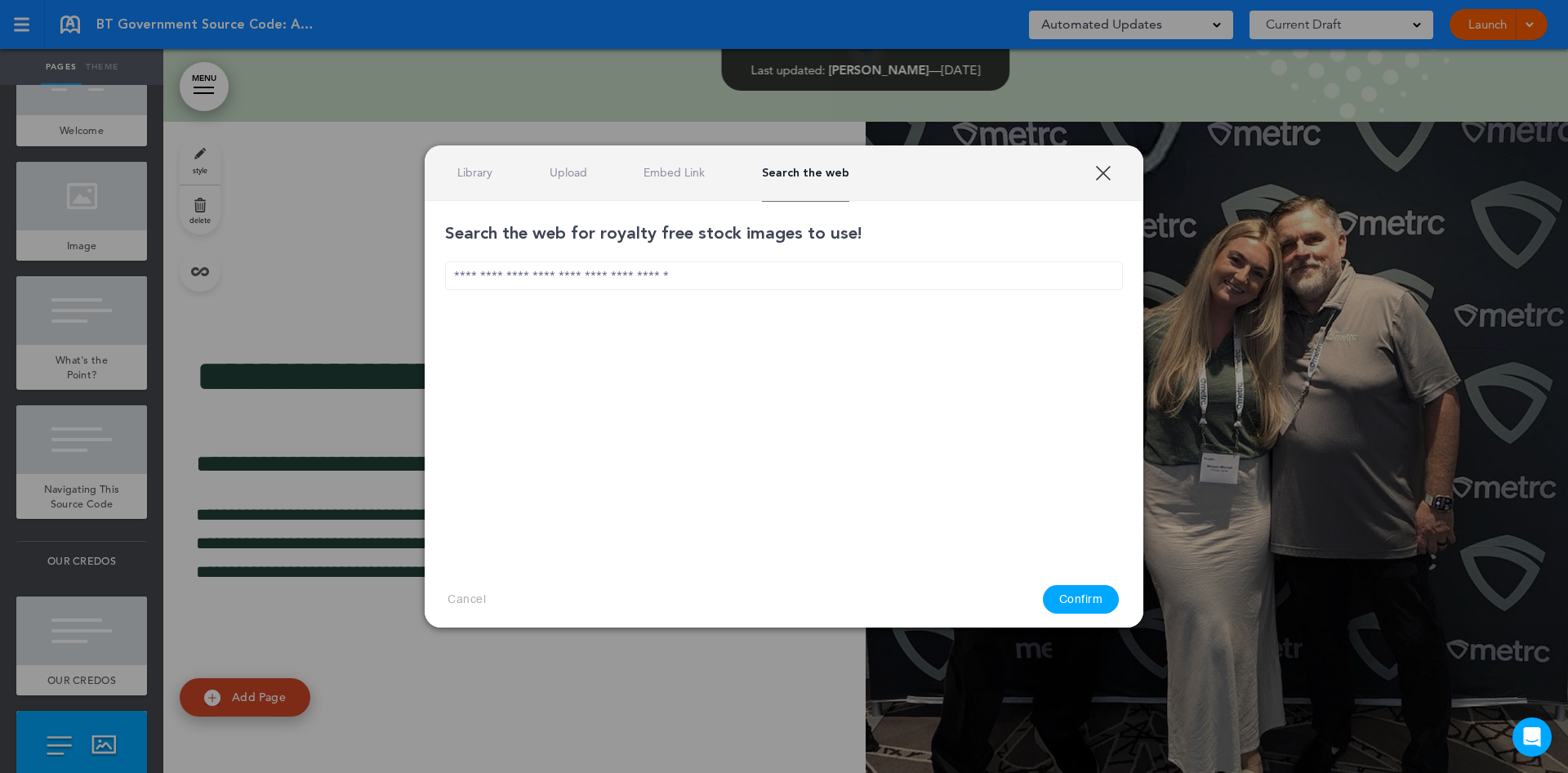 click at bounding box center (784, 275) 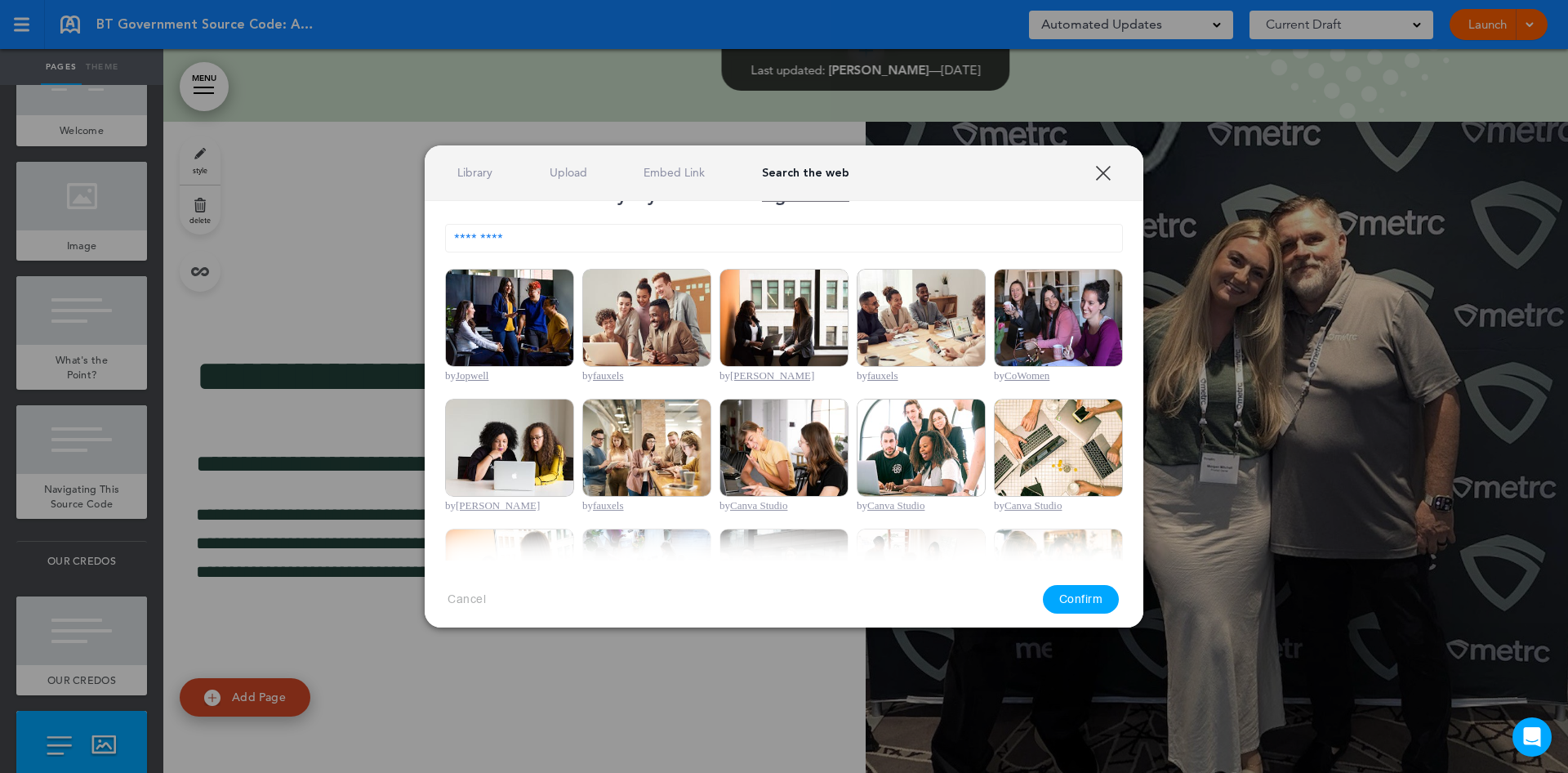 scroll, scrollTop: 0, scrollLeft: 0, axis: both 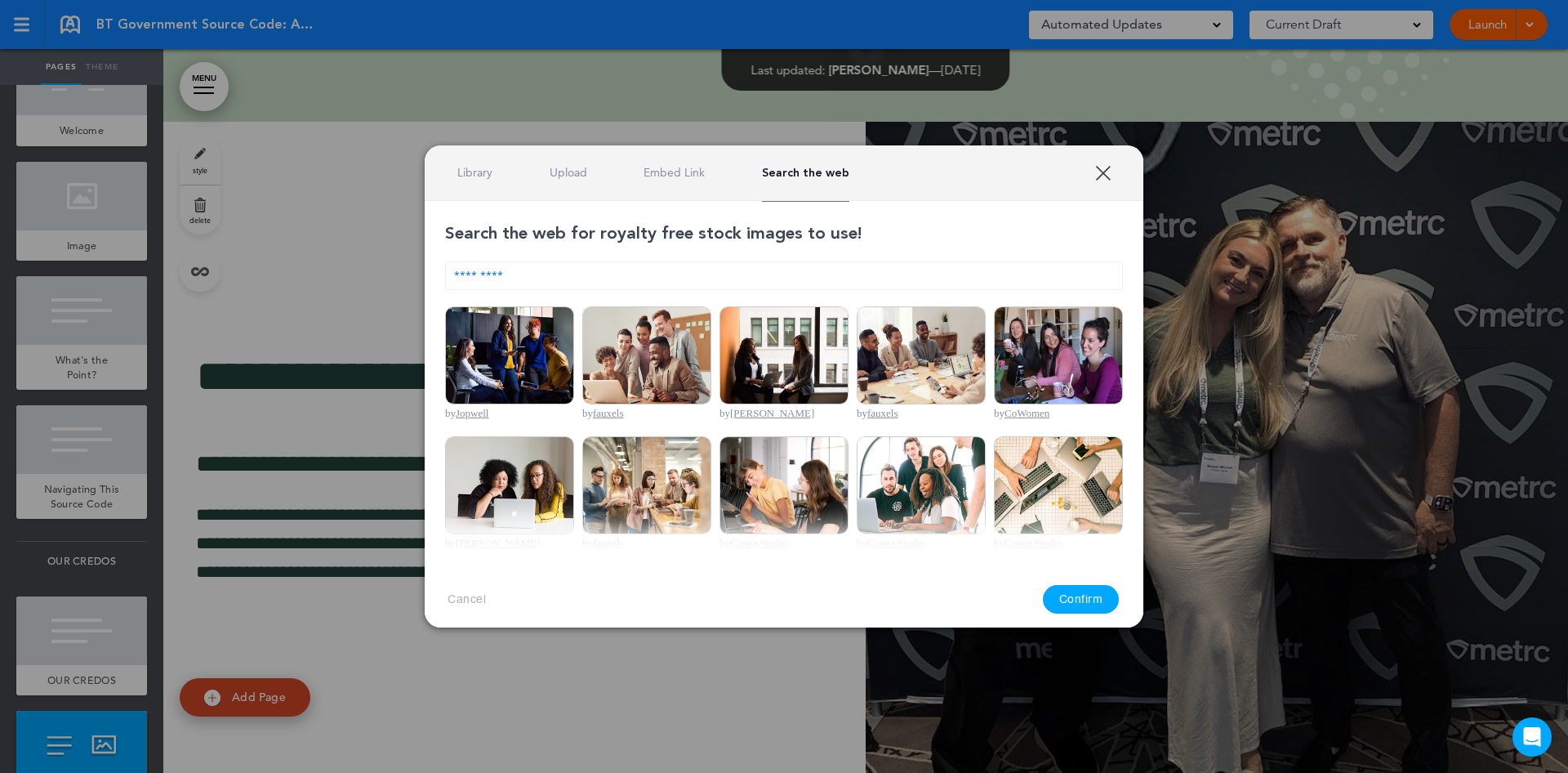 drag, startPoint x: 529, startPoint y: 264, endPoint x: 368, endPoint y: 273, distance: 161.25136 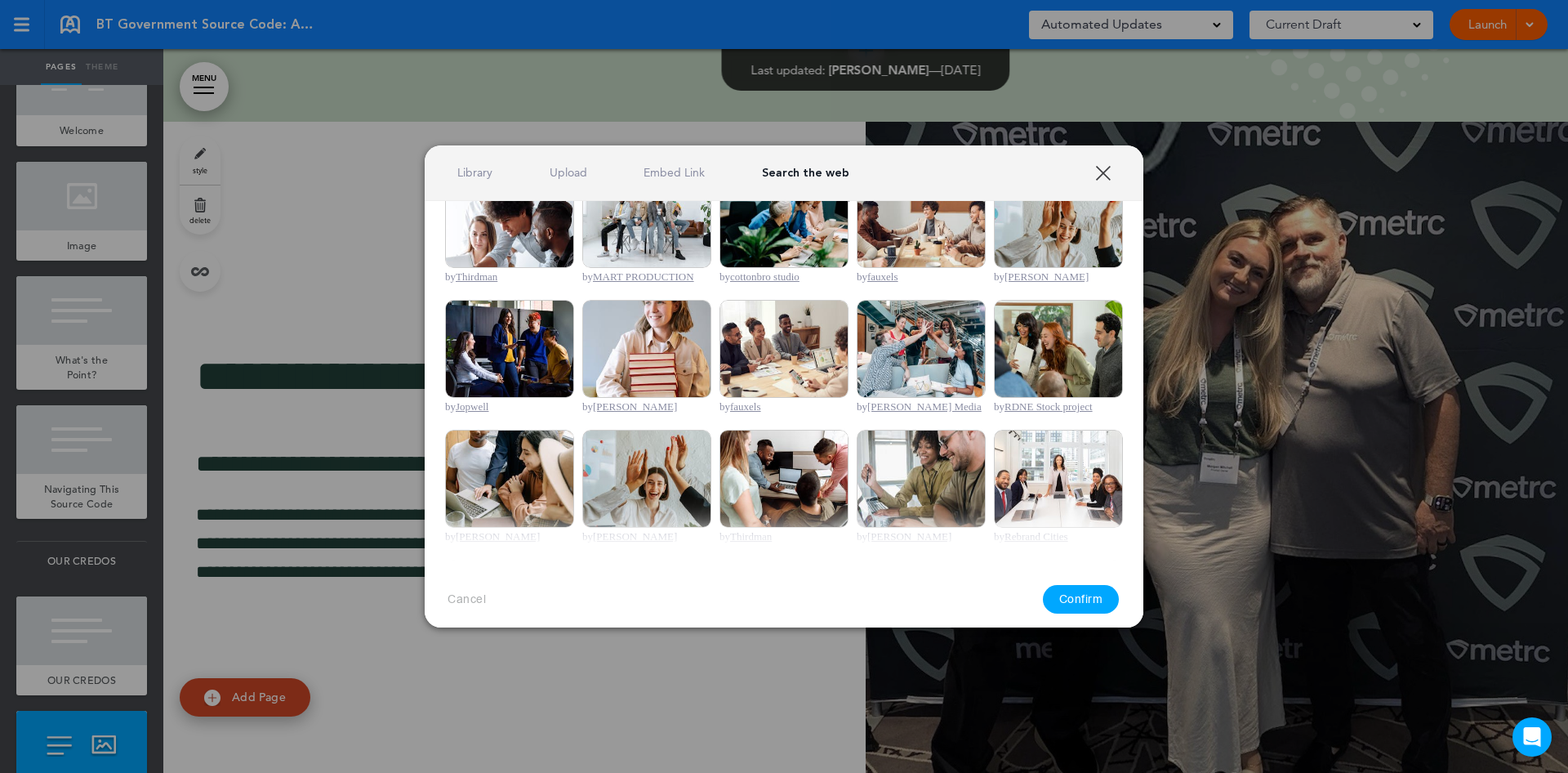 scroll, scrollTop: 448, scrollLeft: 0, axis: vertical 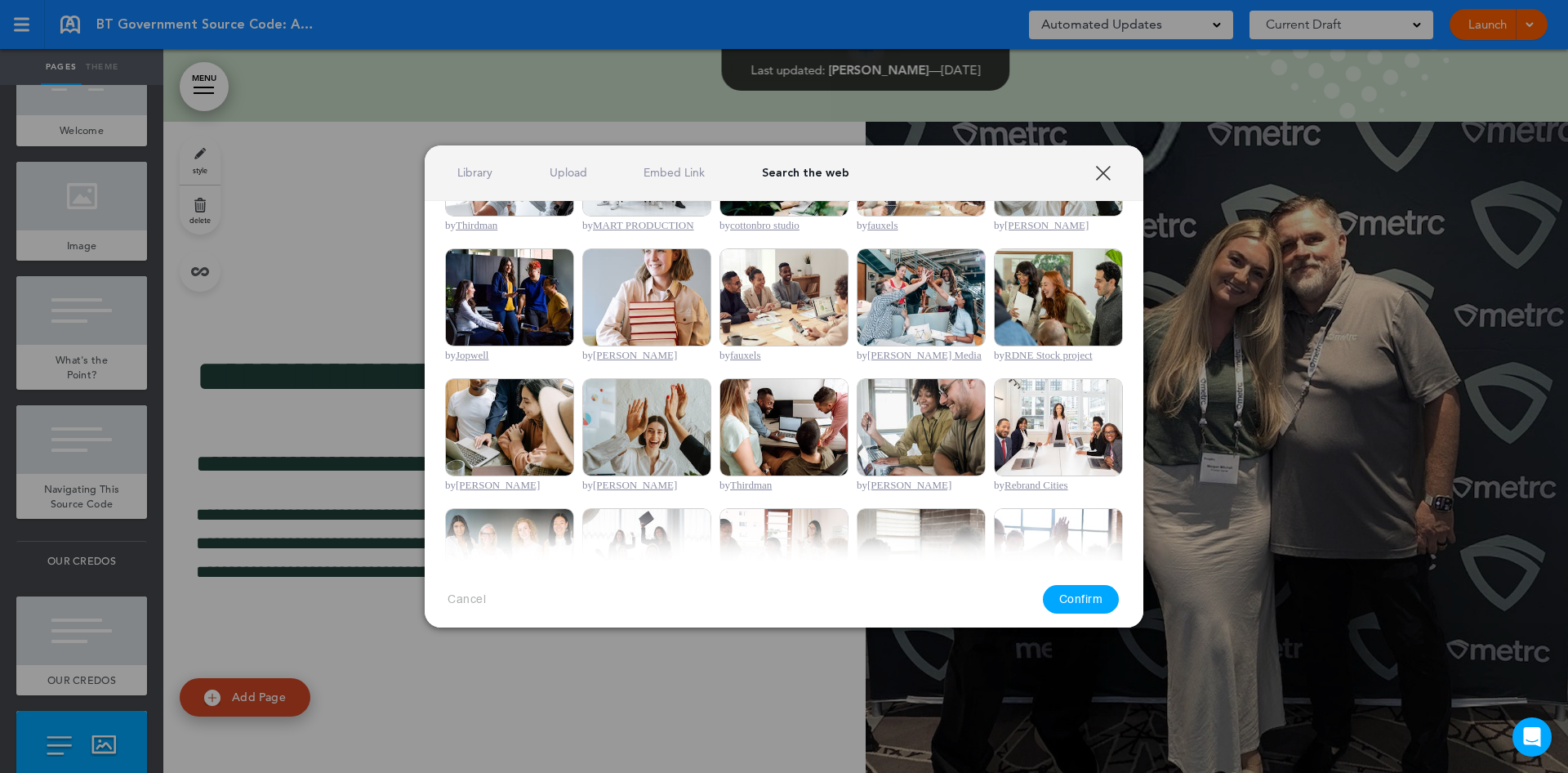 type on "**********" 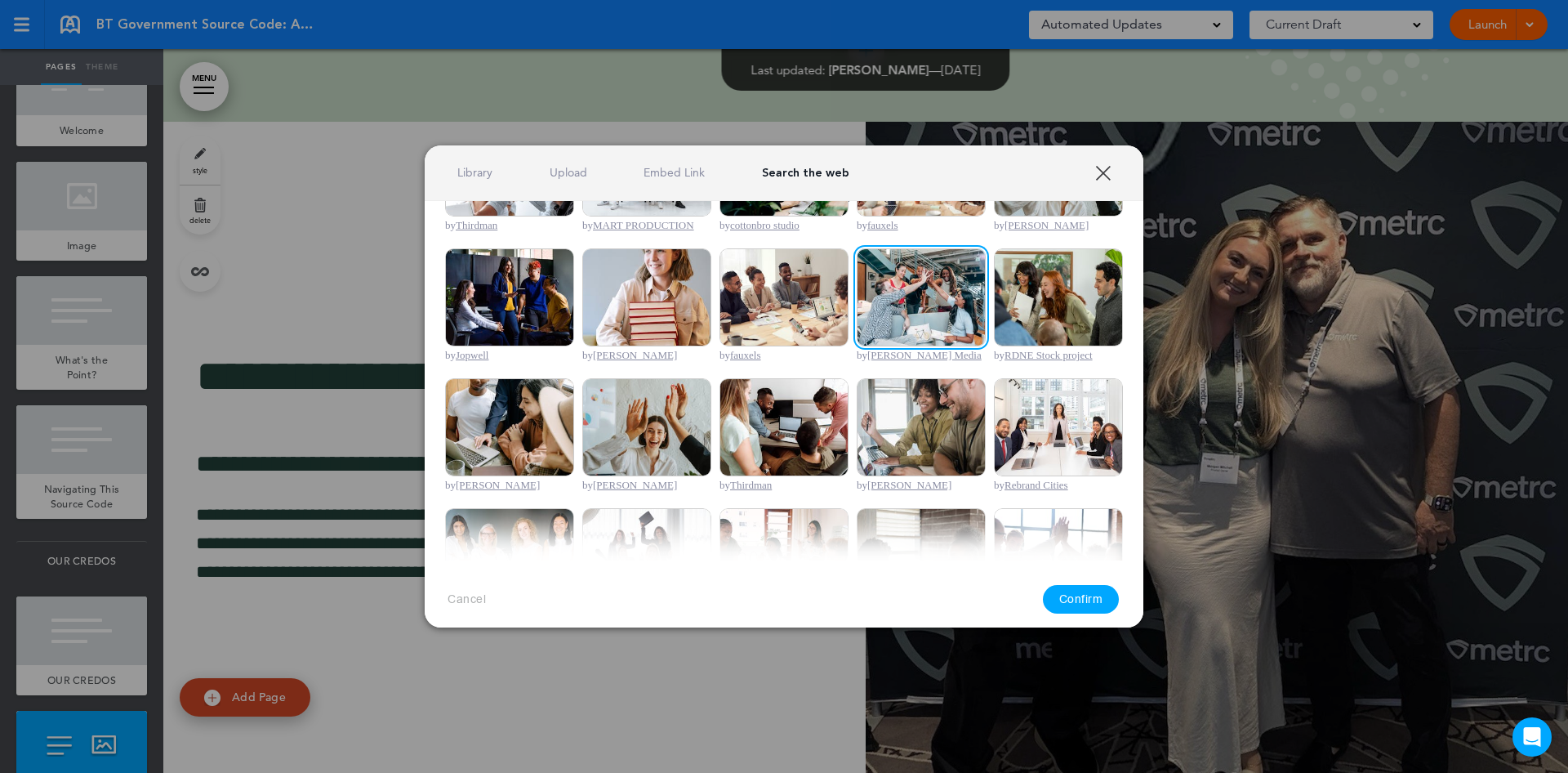 click on "Confirm" at bounding box center [1081, 599] 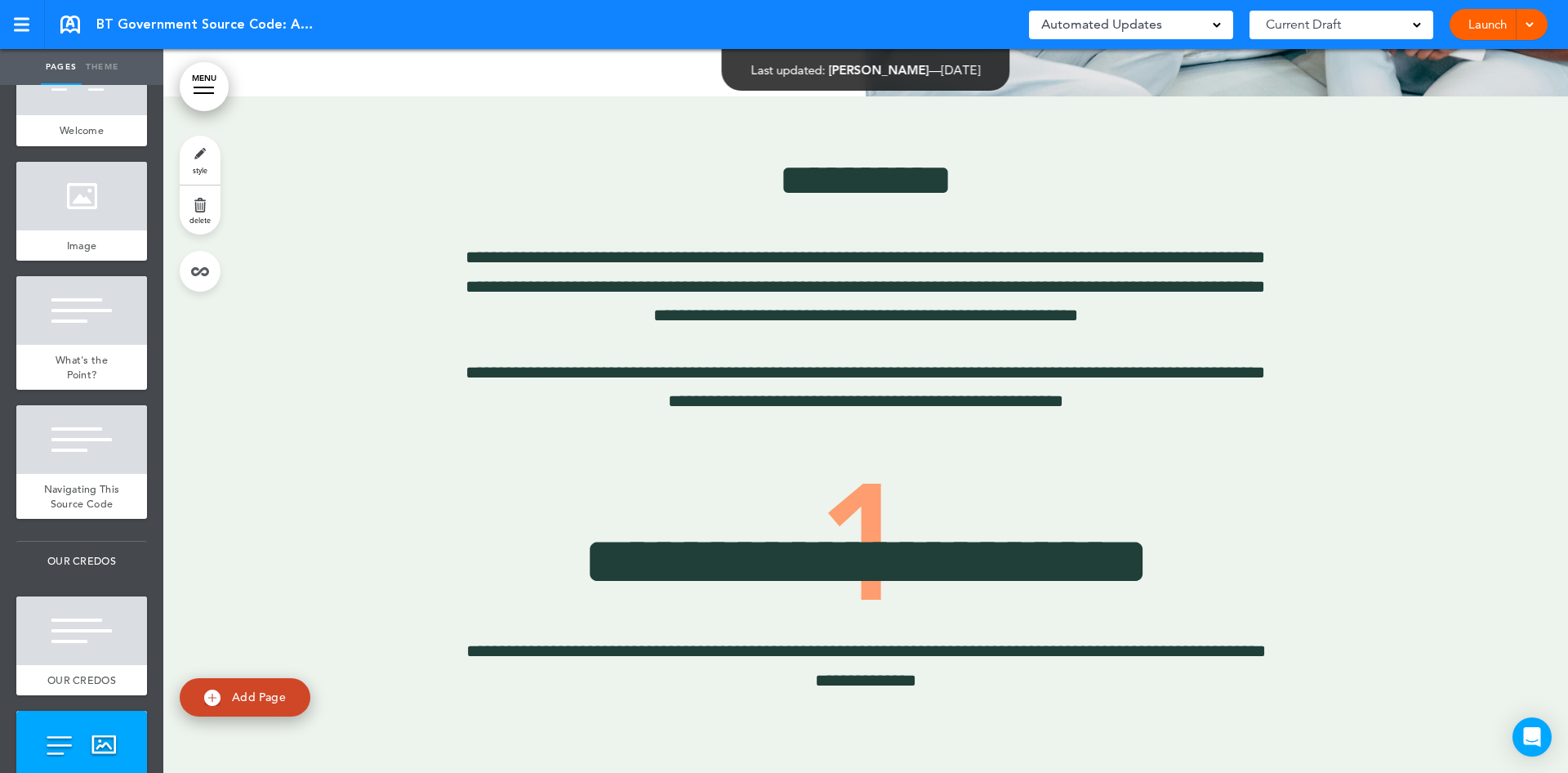 scroll, scrollTop: 5144, scrollLeft: 0, axis: vertical 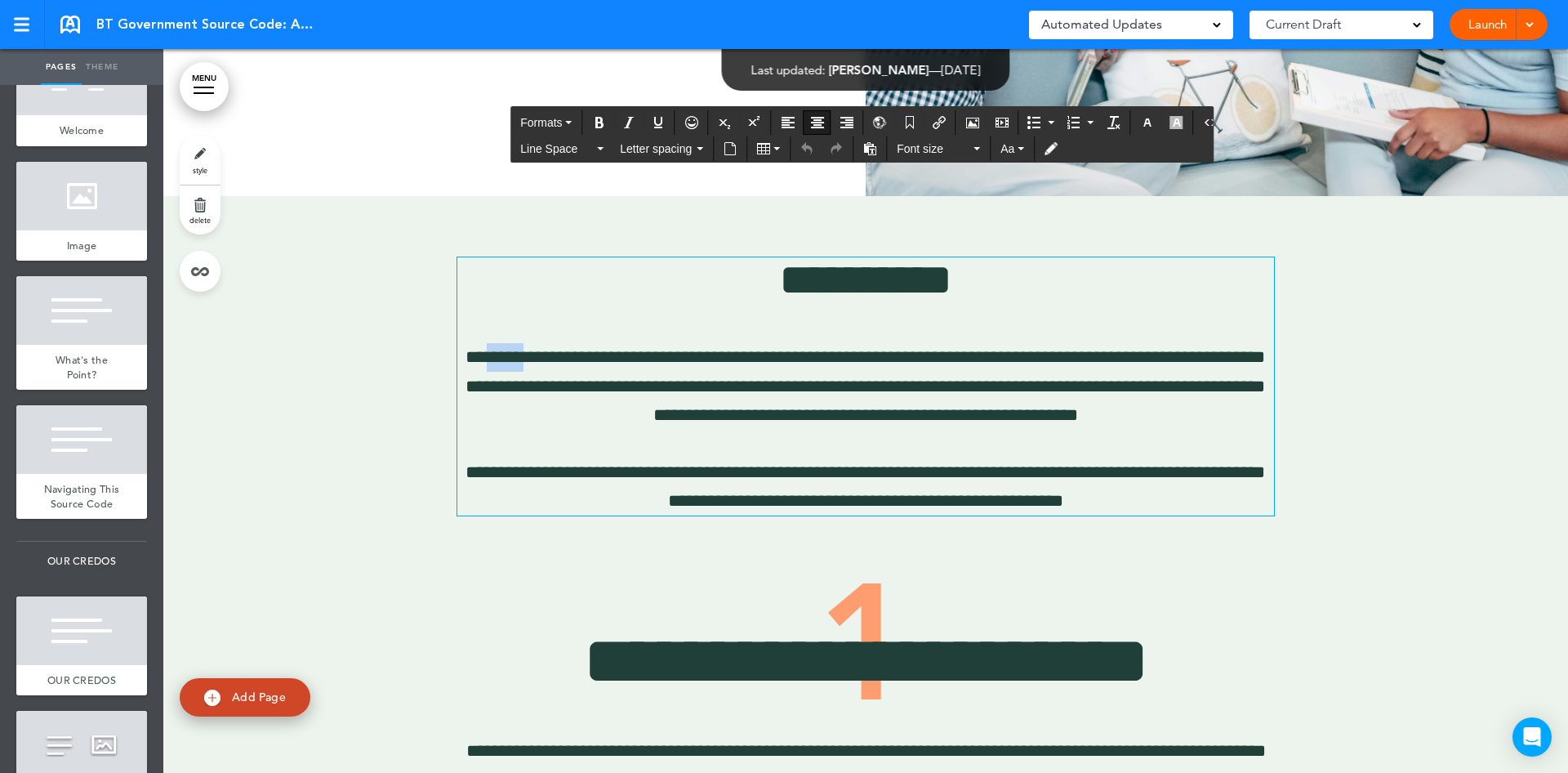 drag, startPoint x: 482, startPoint y: 360, endPoint x: 525, endPoint y: 356, distance: 43.185646 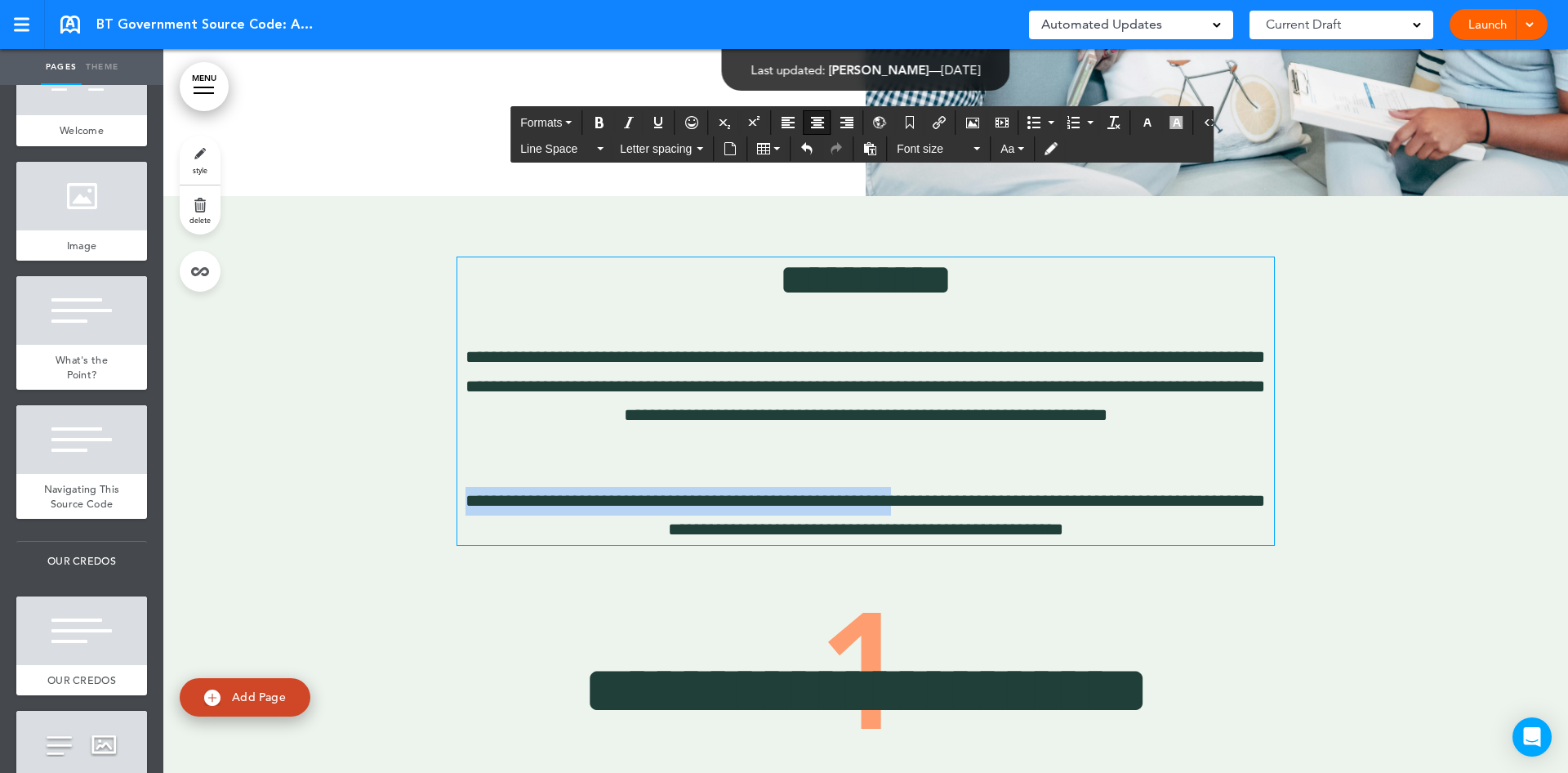 drag, startPoint x: 466, startPoint y: 498, endPoint x: 965, endPoint y: 503, distance: 499.02505 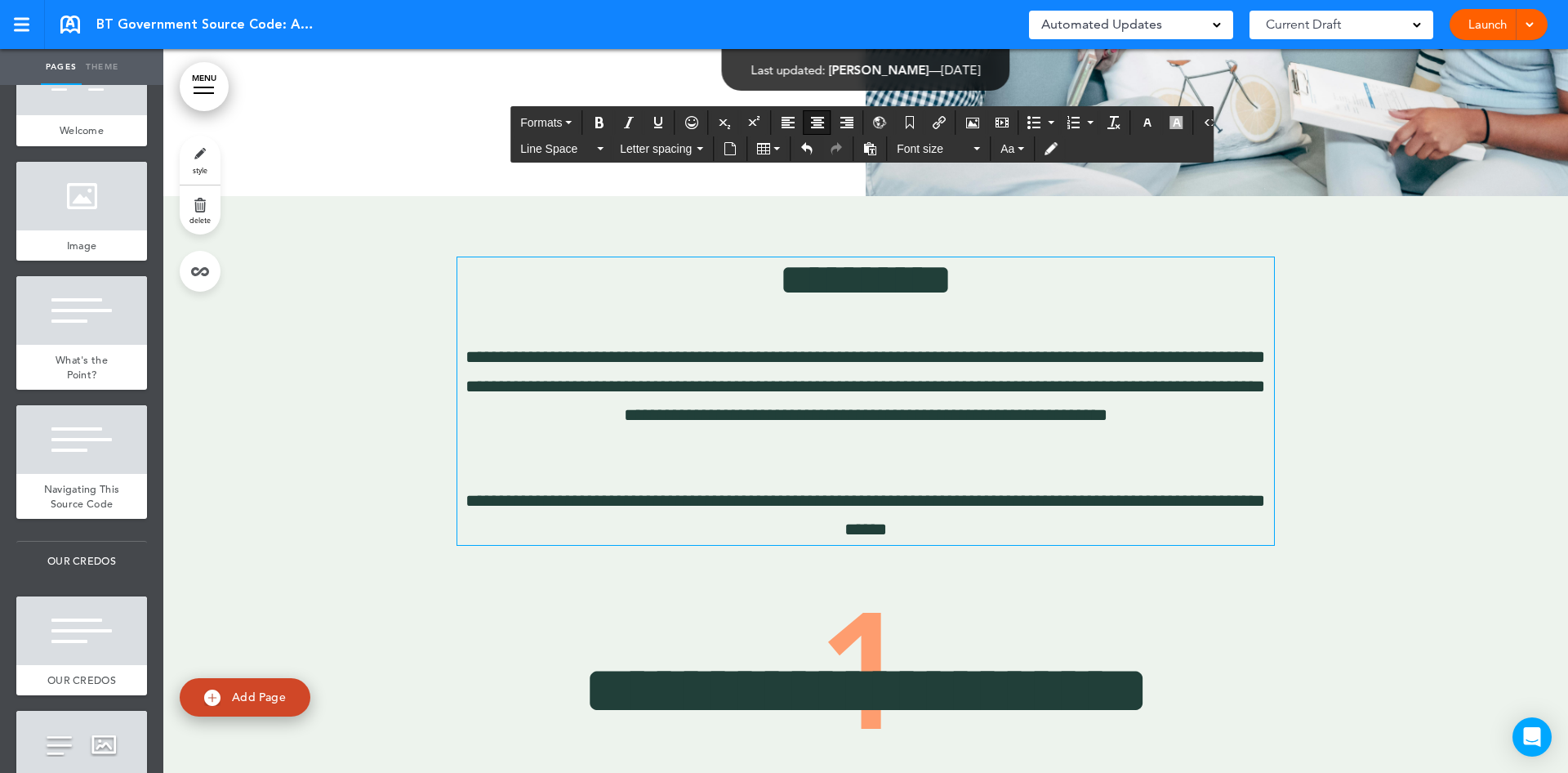 click on "**********" at bounding box center (866, 516) 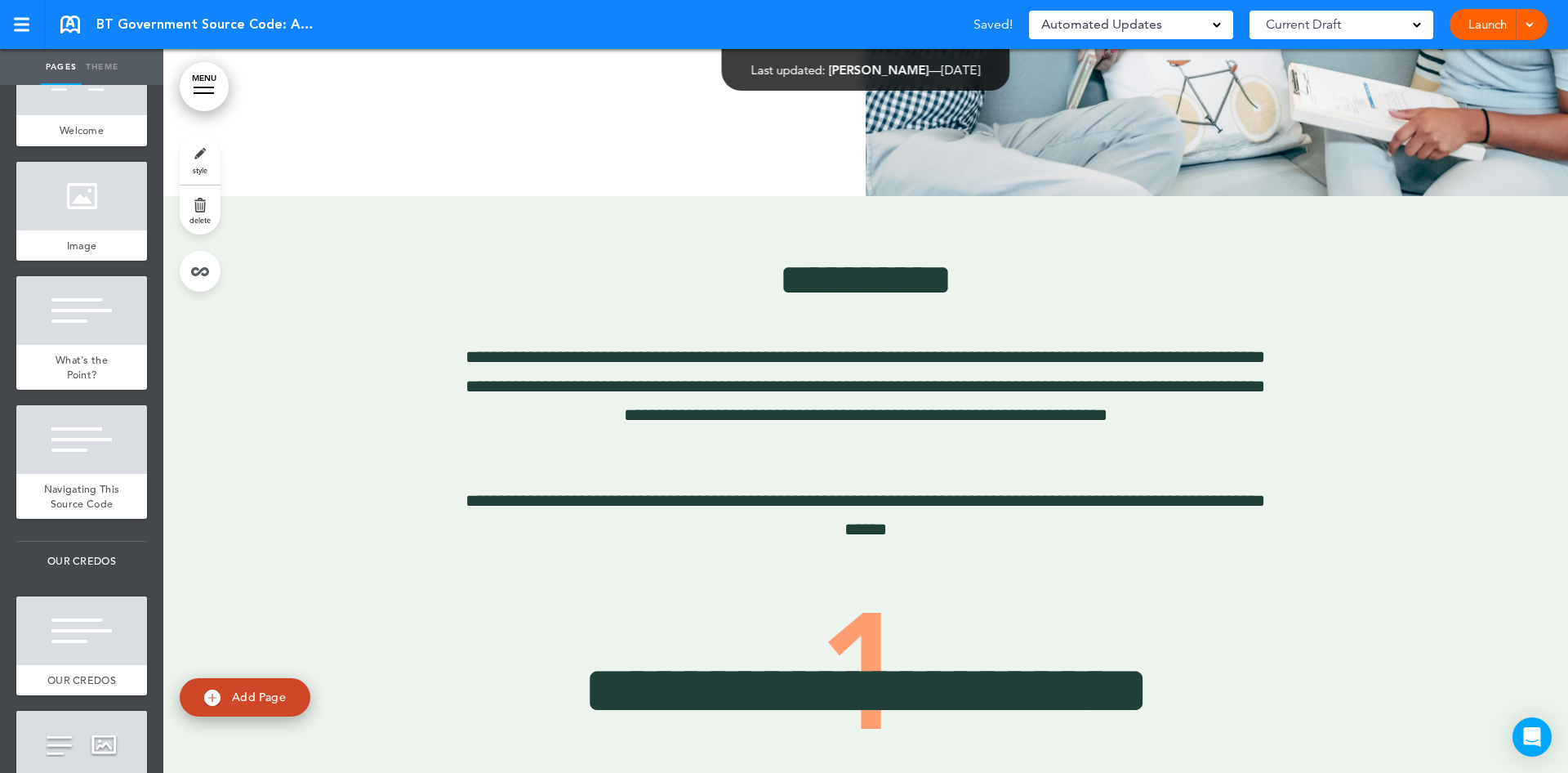 click on "Pages
Theme
add page
BT Government
add page
INTRODUCTION
add page
Welcome
add page
Image
Image" at bounding box center [777, 386] 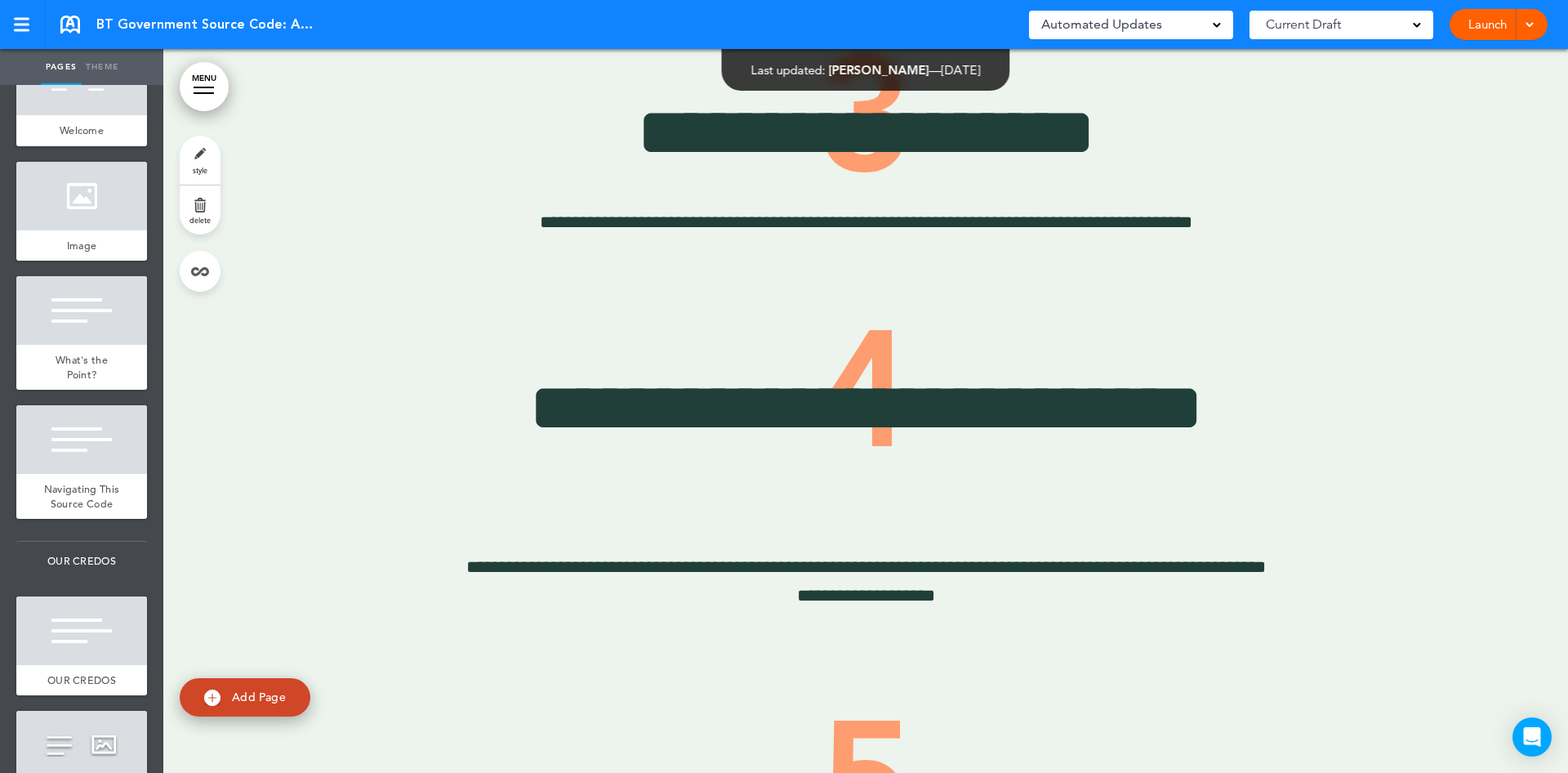 scroll, scrollTop: 6343, scrollLeft: 0, axis: vertical 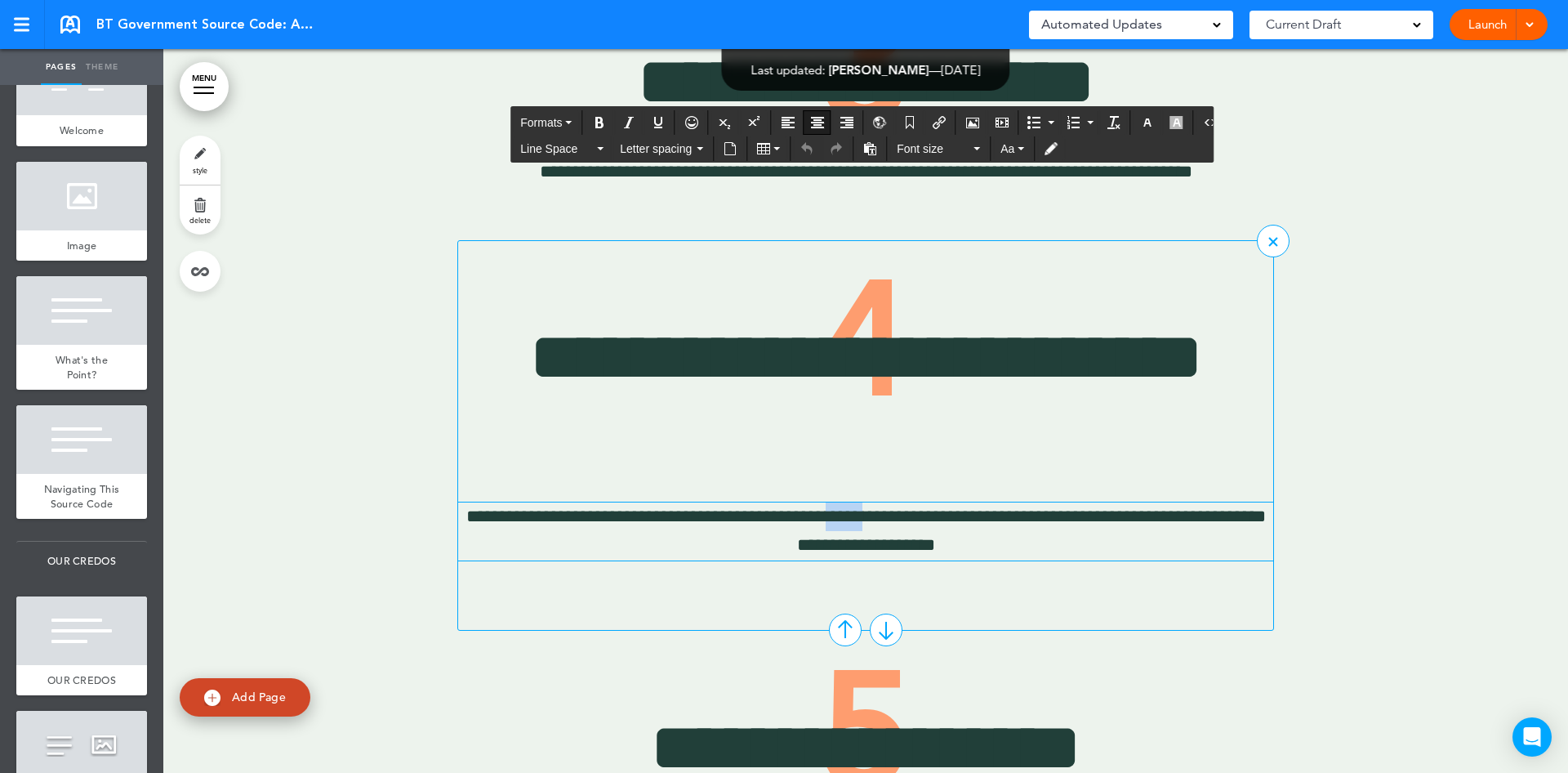 drag, startPoint x: 882, startPoint y: 525, endPoint x: 928, endPoint y: 522, distance: 46.0977 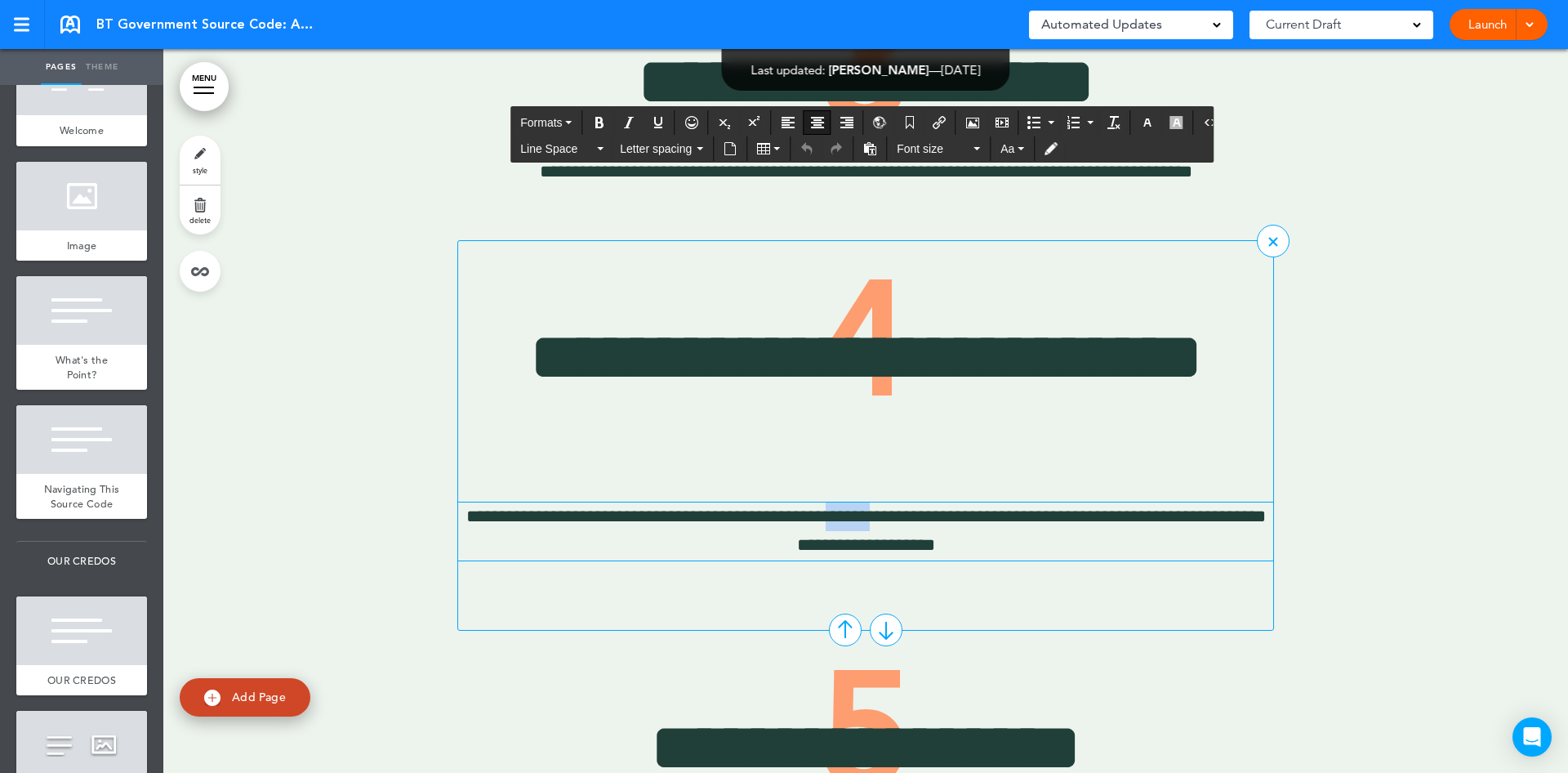 type 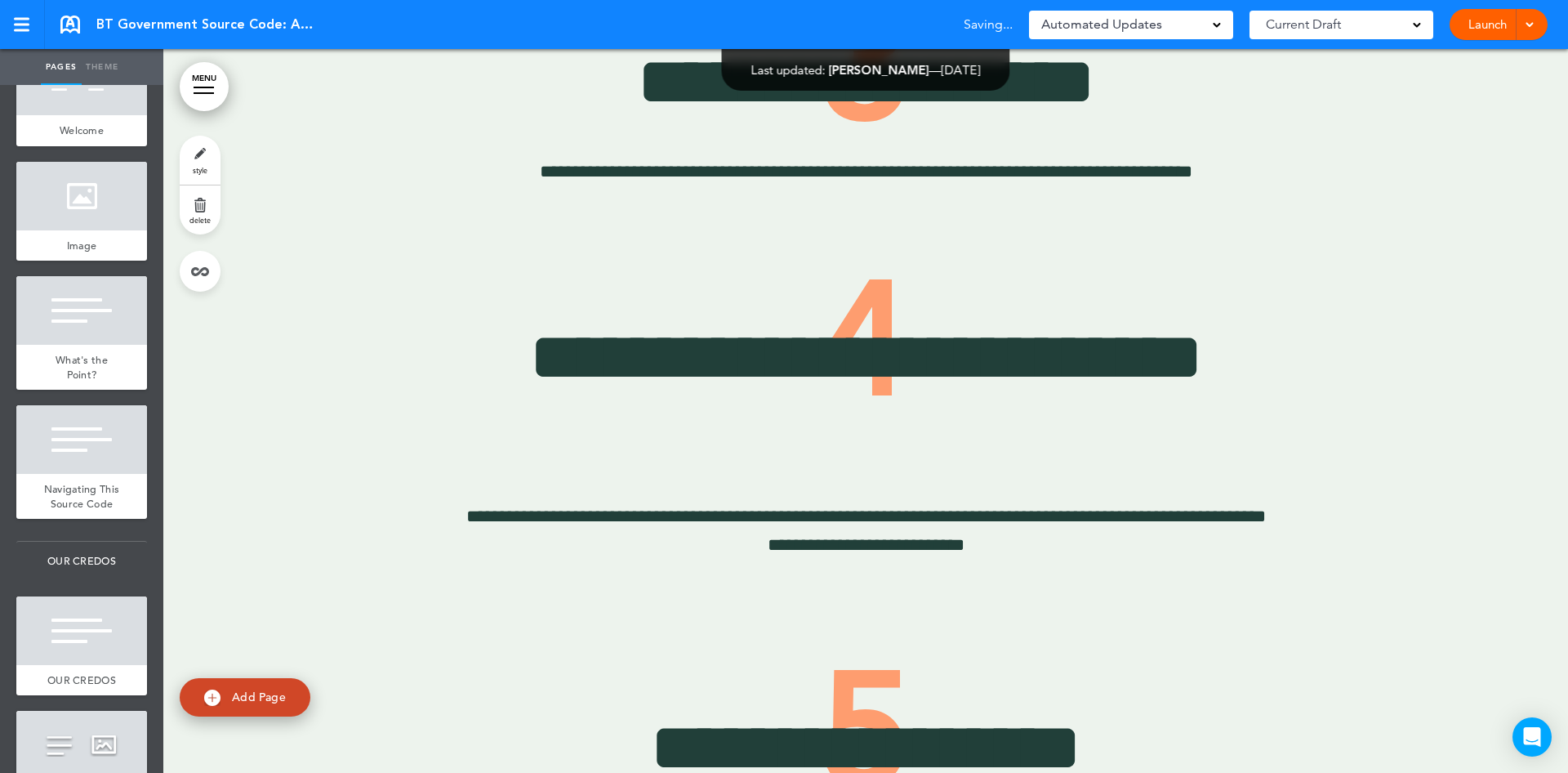 click on "**********" at bounding box center [866, -38] 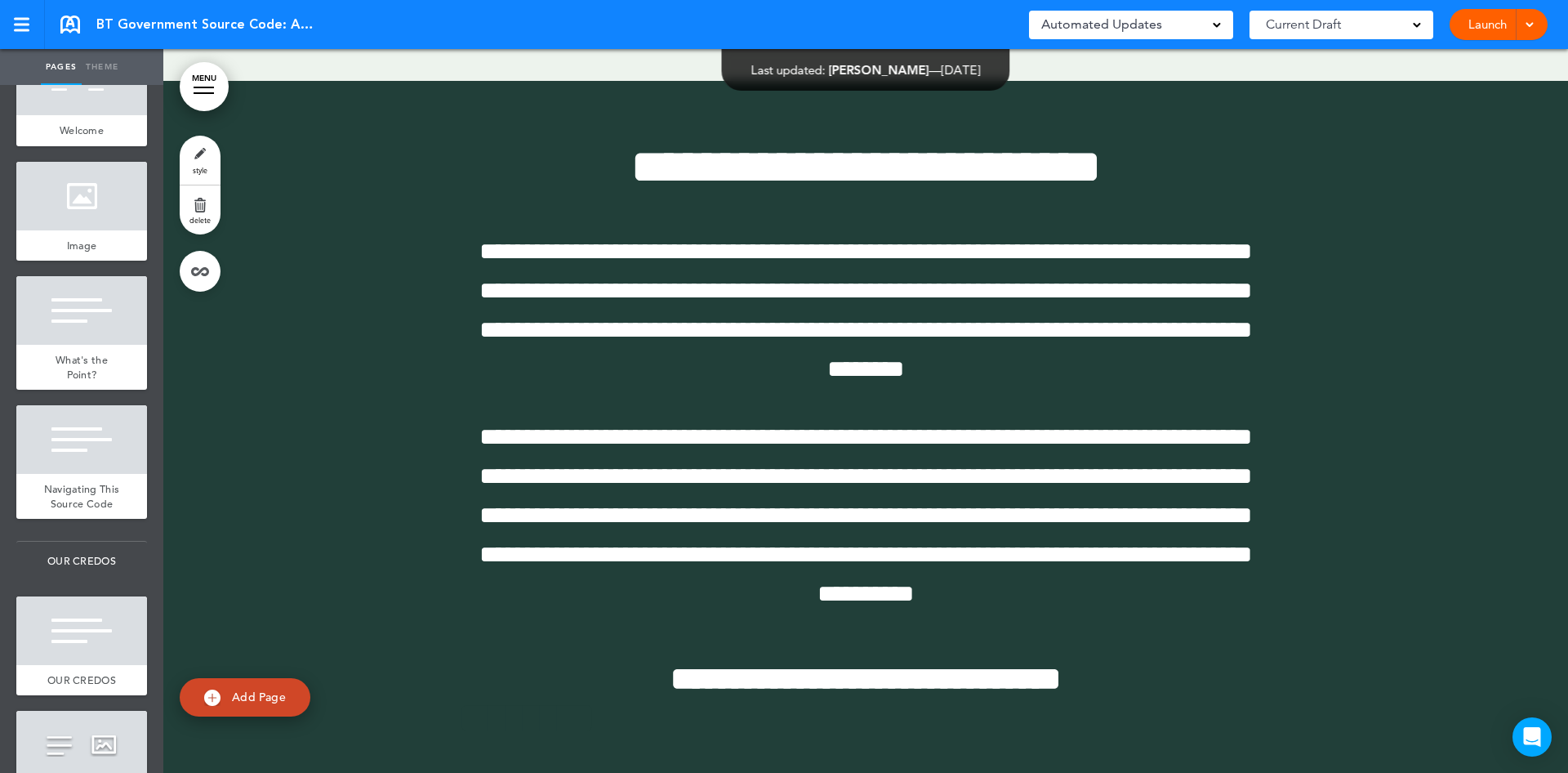 scroll, scrollTop: 7343, scrollLeft: 0, axis: vertical 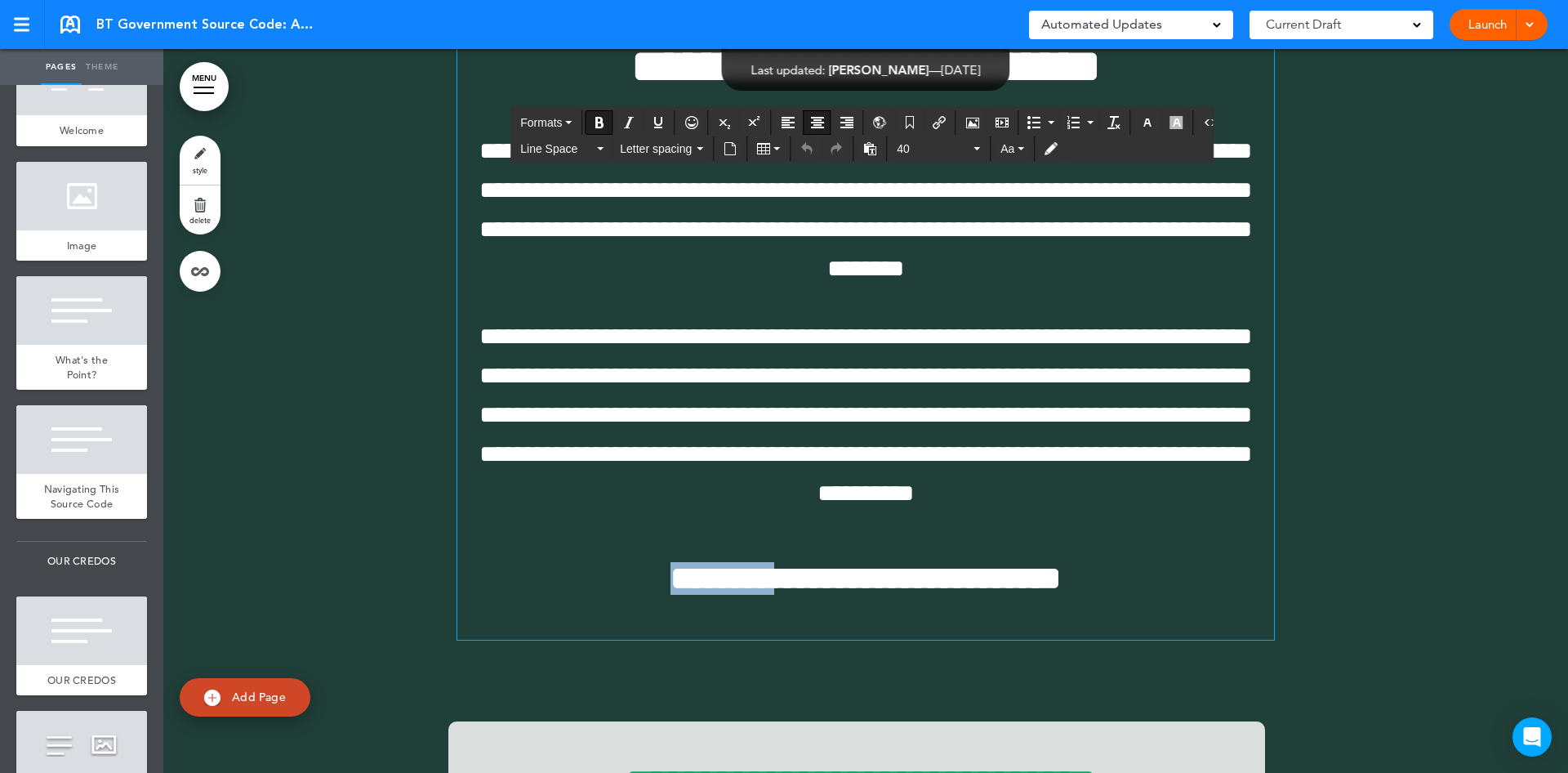 drag, startPoint x: 624, startPoint y: 571, endPoint x: 746, endPoint y: 564, distance: 122.20065 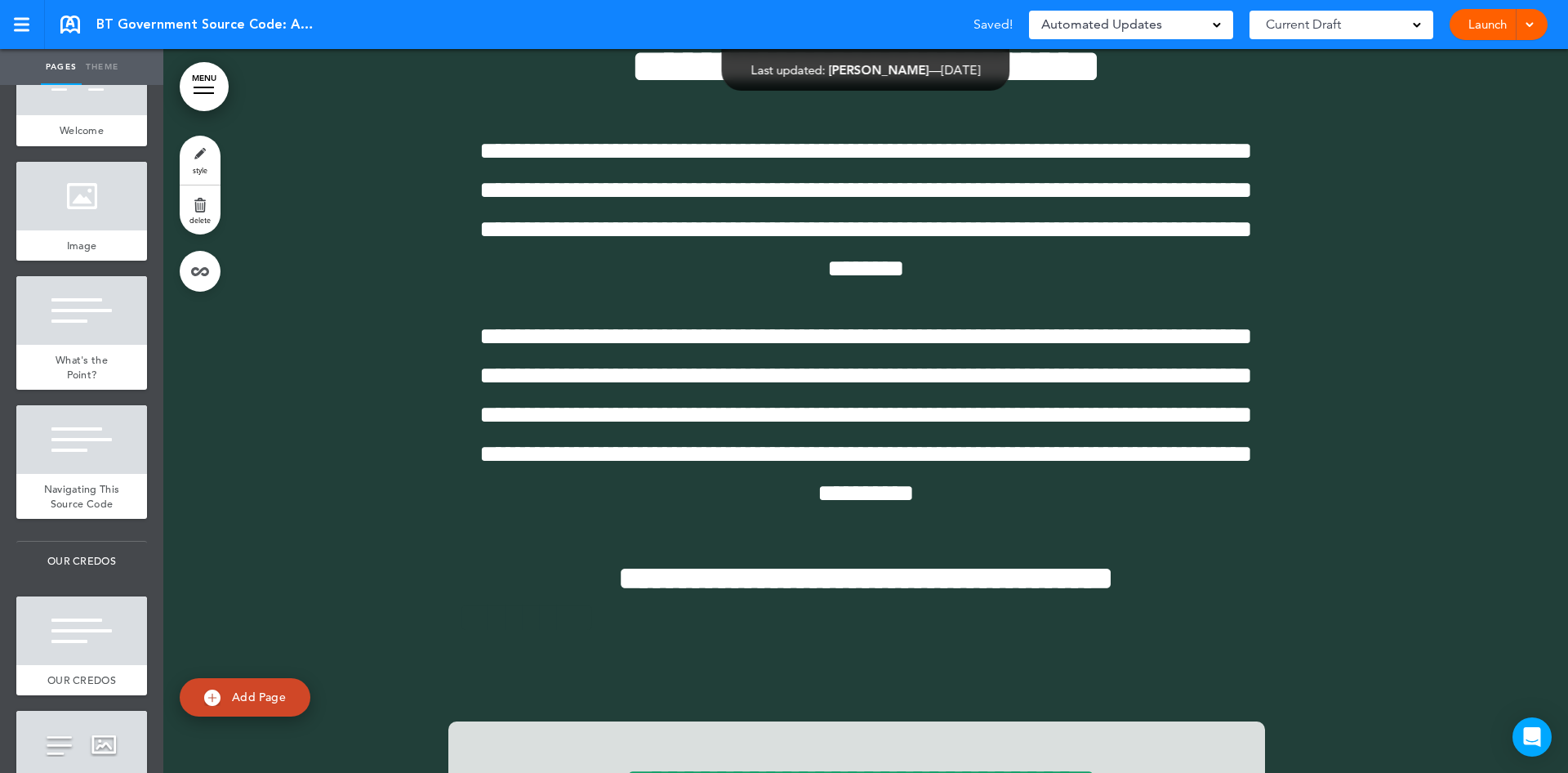 drag, startPoint x: 1551, startPoint y: 168, endPoint x: 1554, endPoint y: 179, distance: 11.401754 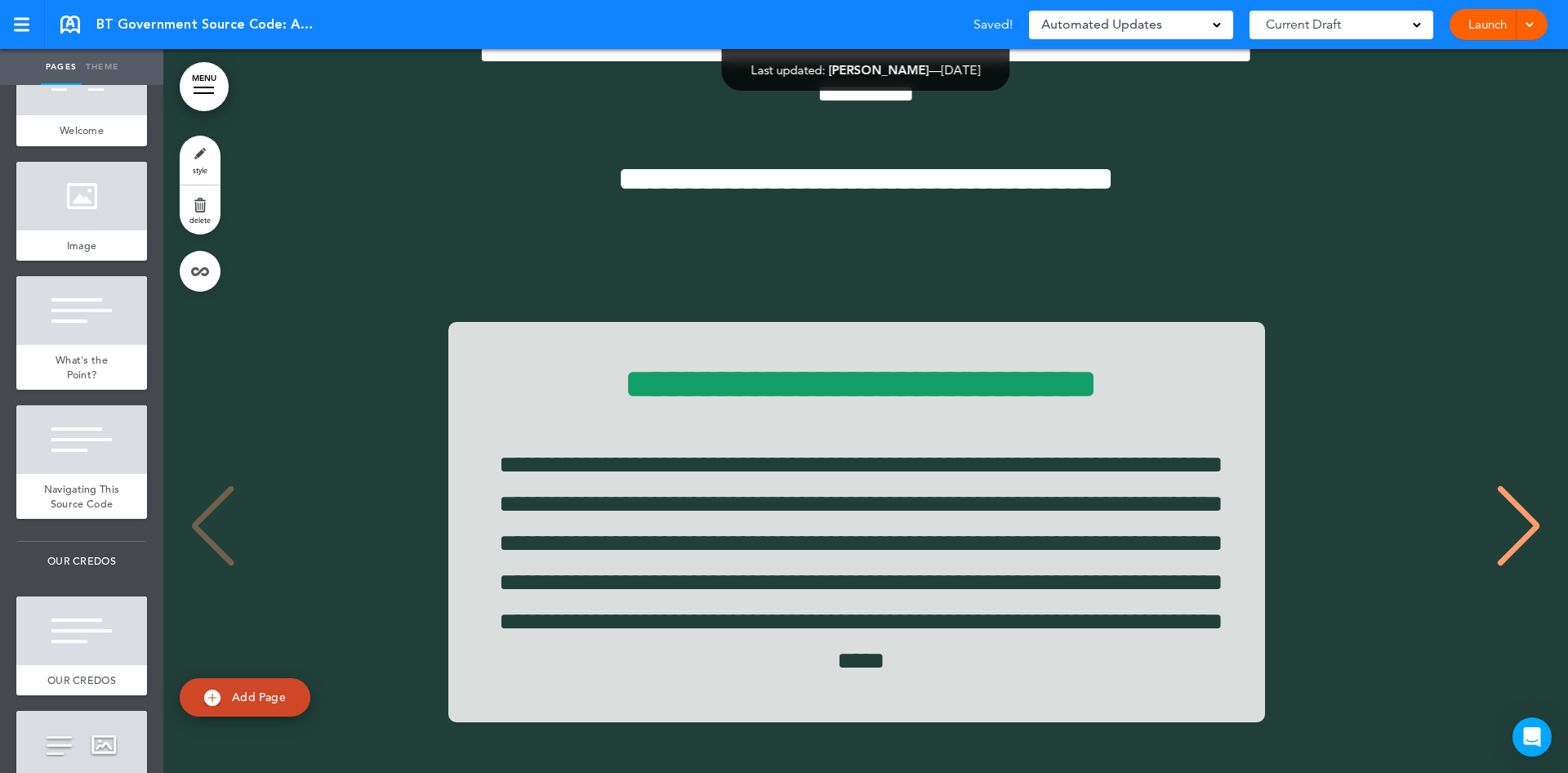 scroll, scrollTop: 7792, scrollLeft: 0, axis: vertical 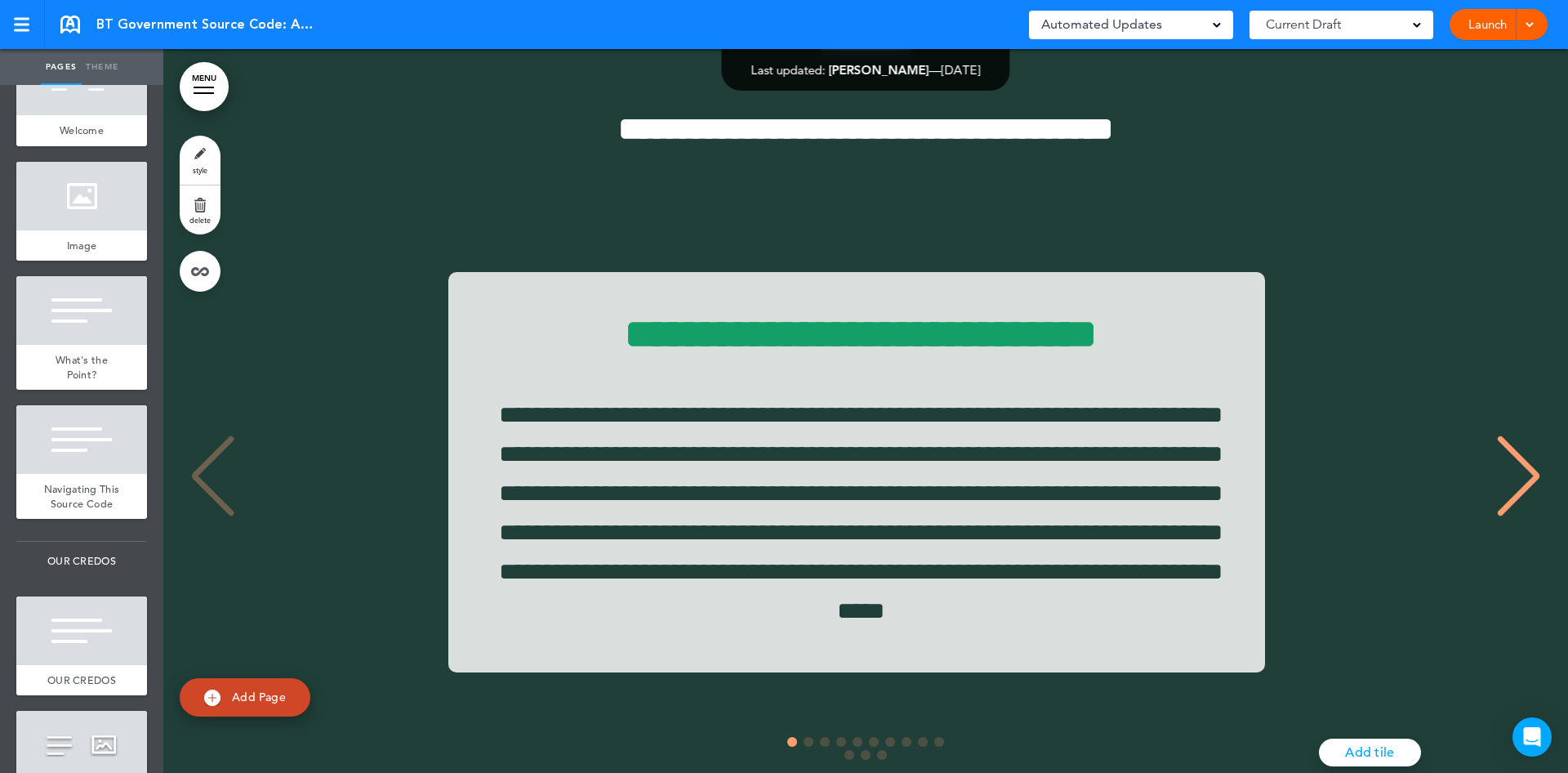 click at bounding box center (1518, 476) 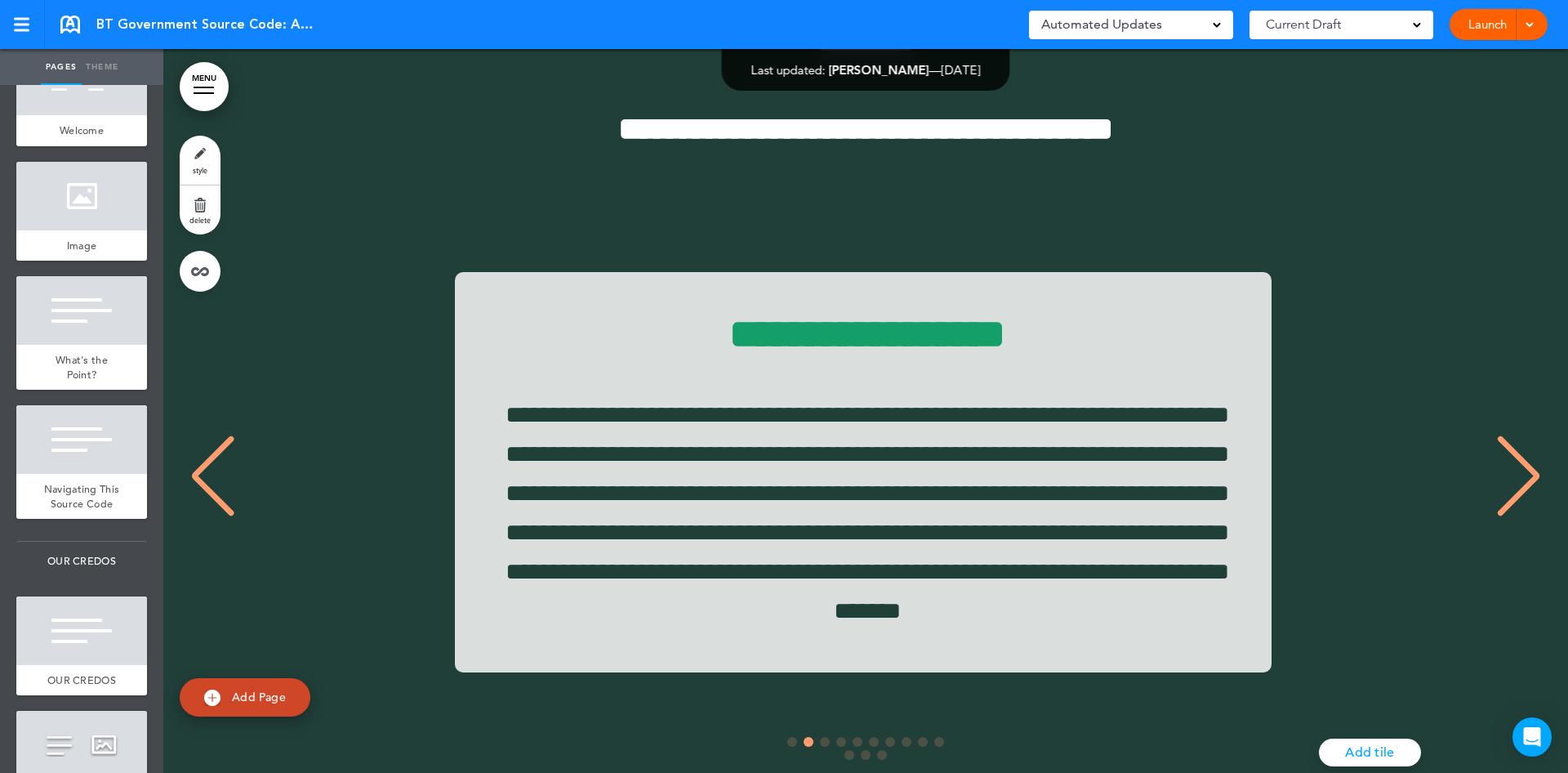 scroll, scrollTop: 0, scrollLeft: 1362, axis: horizontal 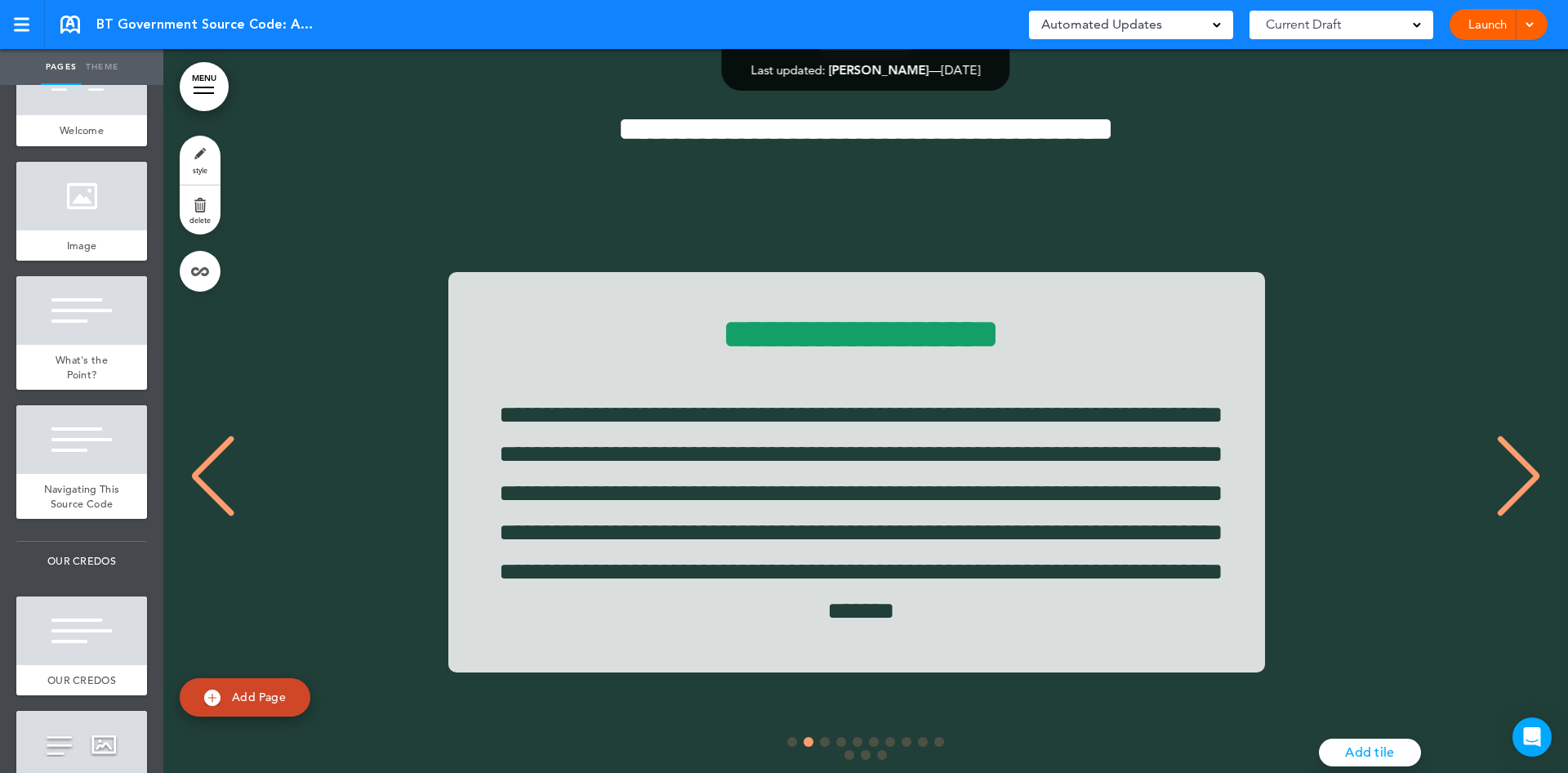 click at bounding box center [1518, 476] 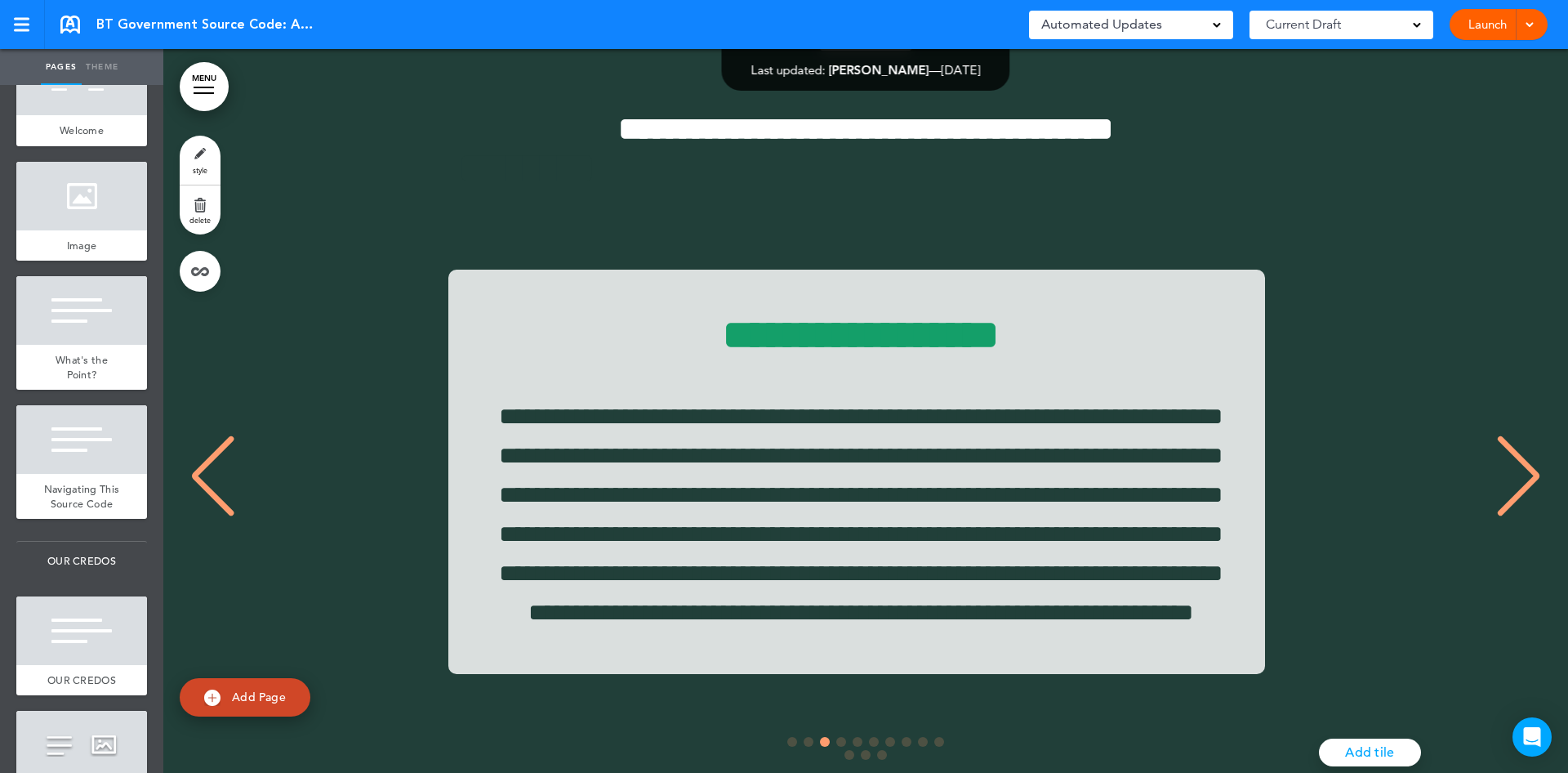 click at bounding box center [1518, 476] 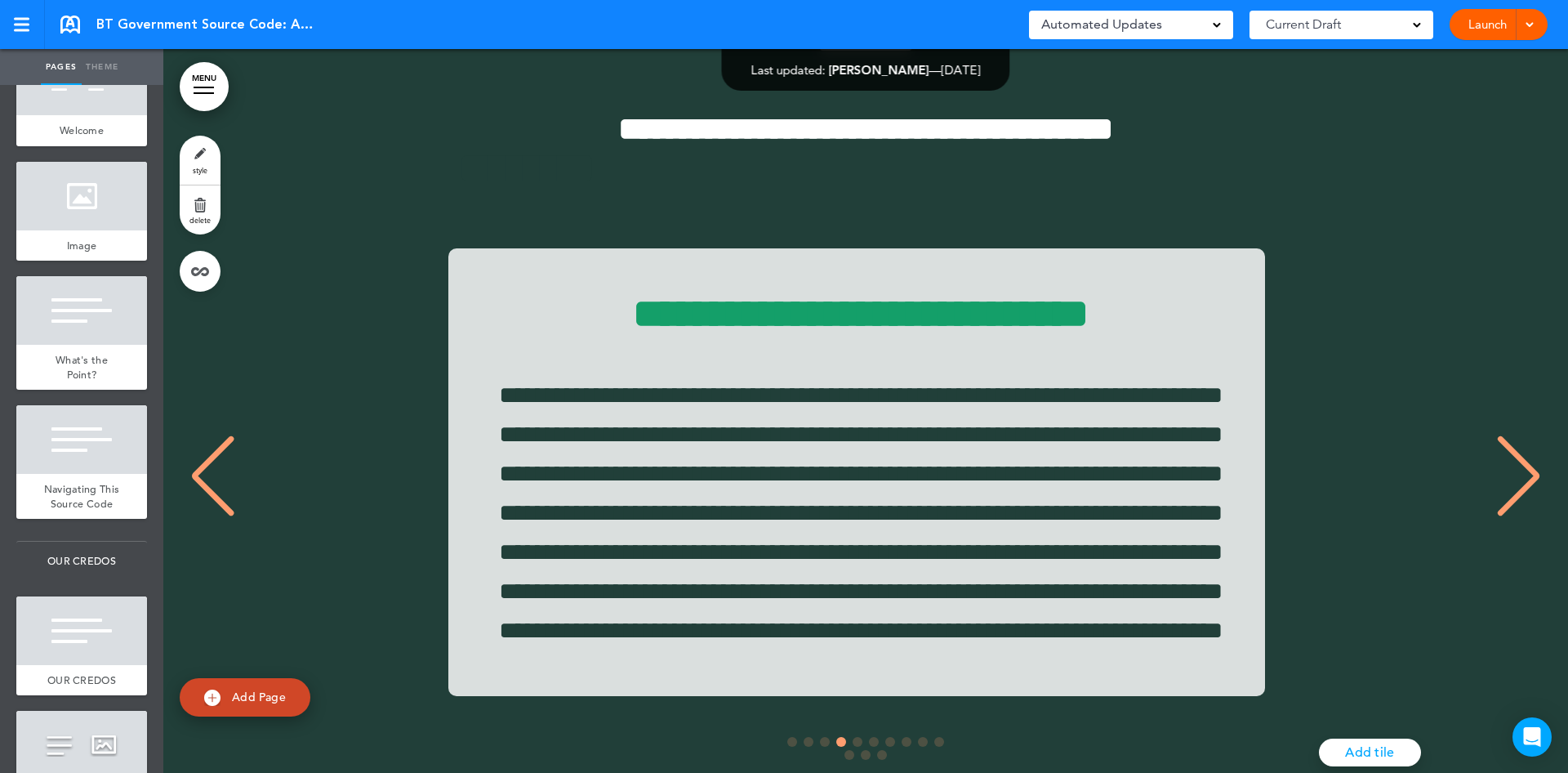 click at bounding box center [1518, 476] 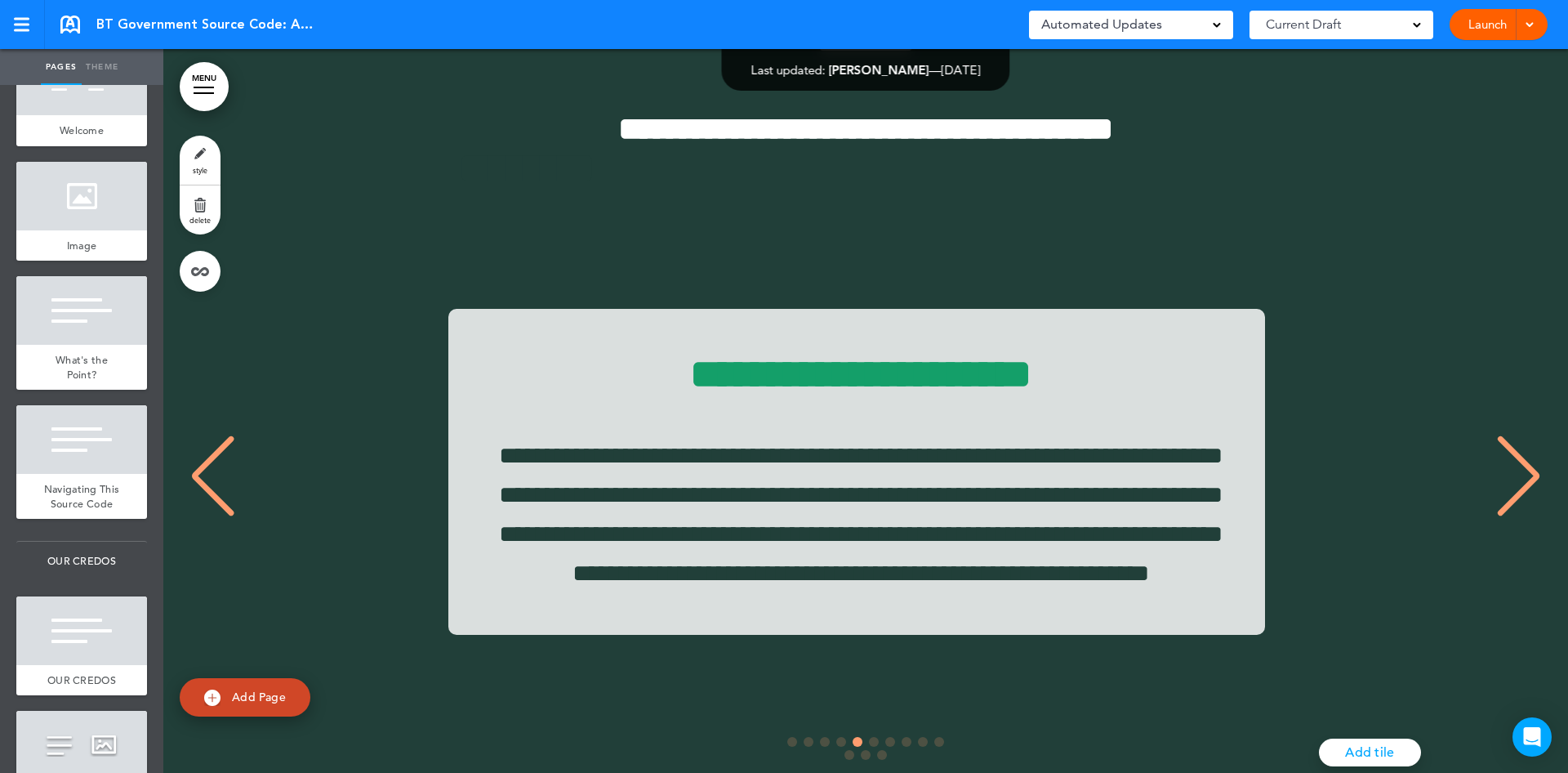 click at bounding box center (1518, 476) 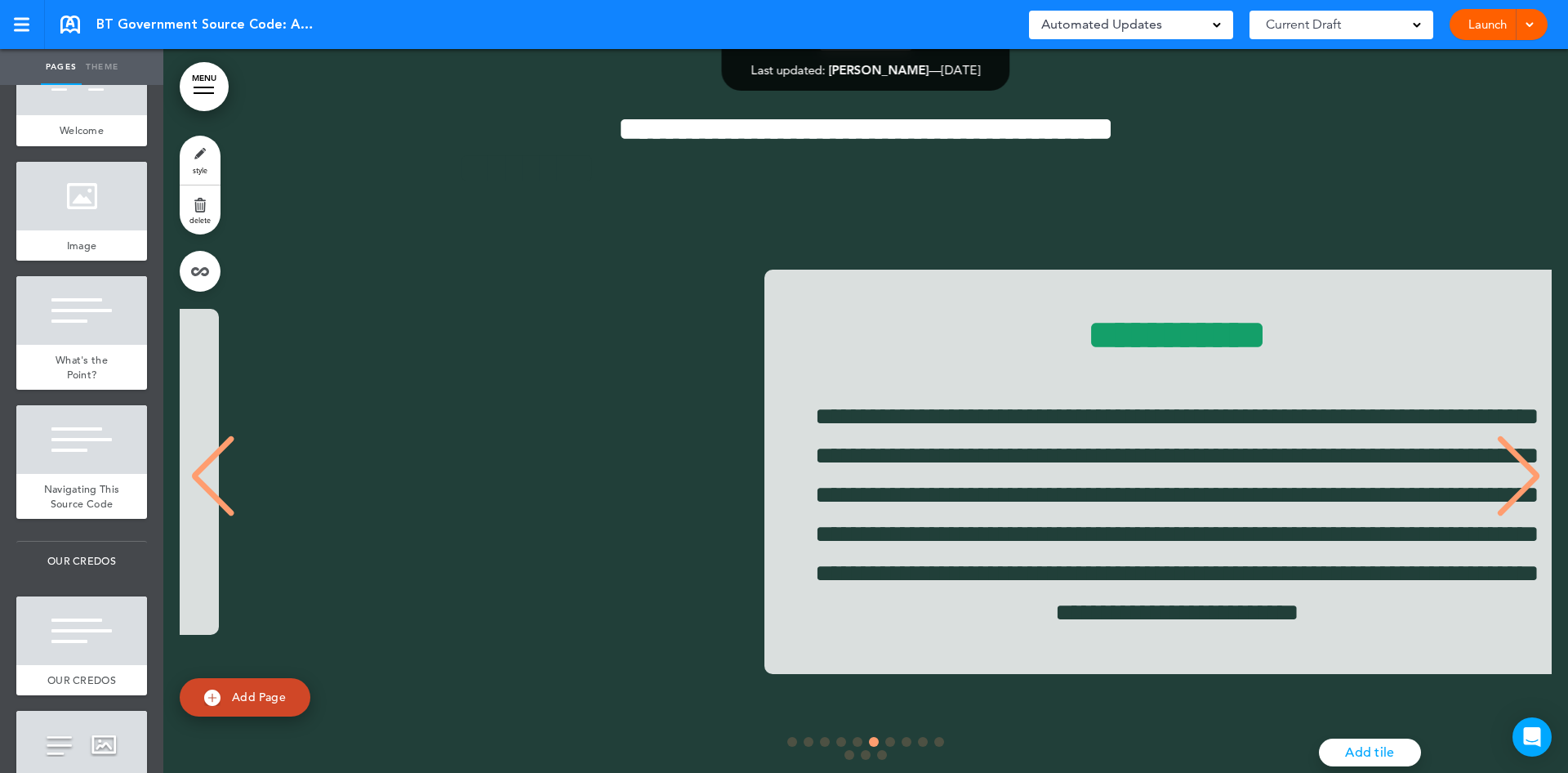 scroll, scrollTop: 0, scrollLeft: 6811, axis: horizontal 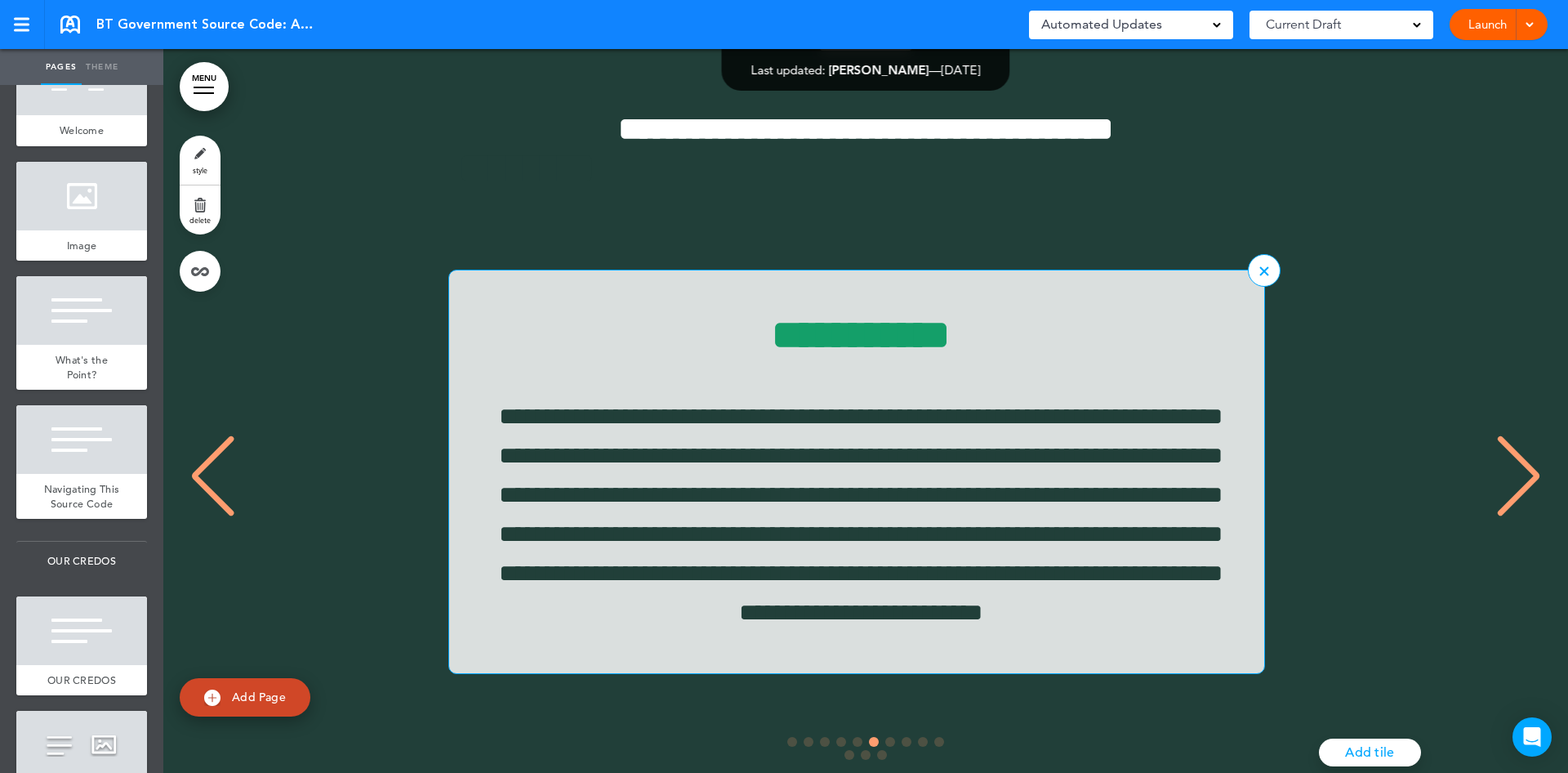 click on "**********" at bounding box center [849, 471] 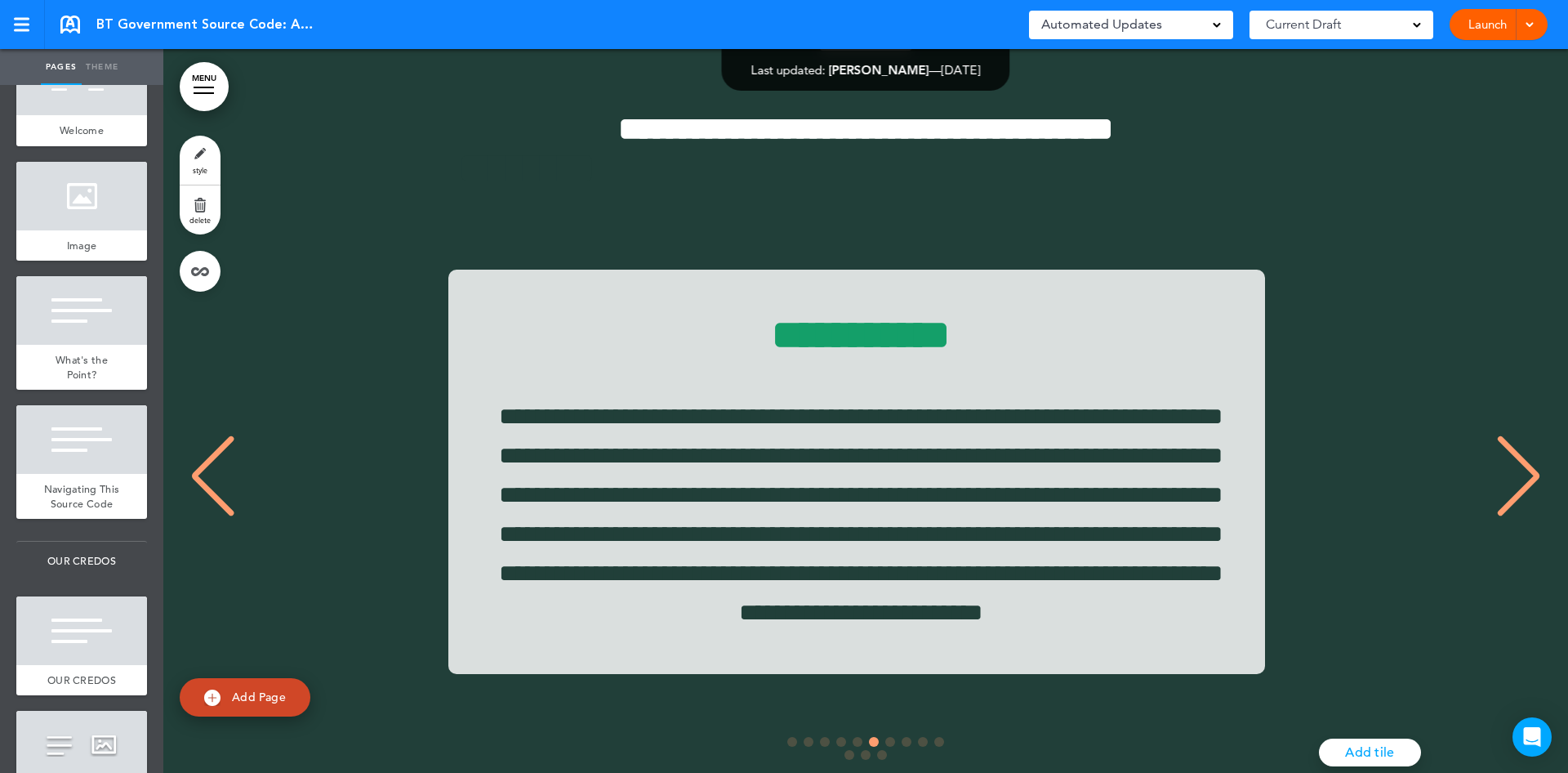 click at bounding box center [1518, 476] 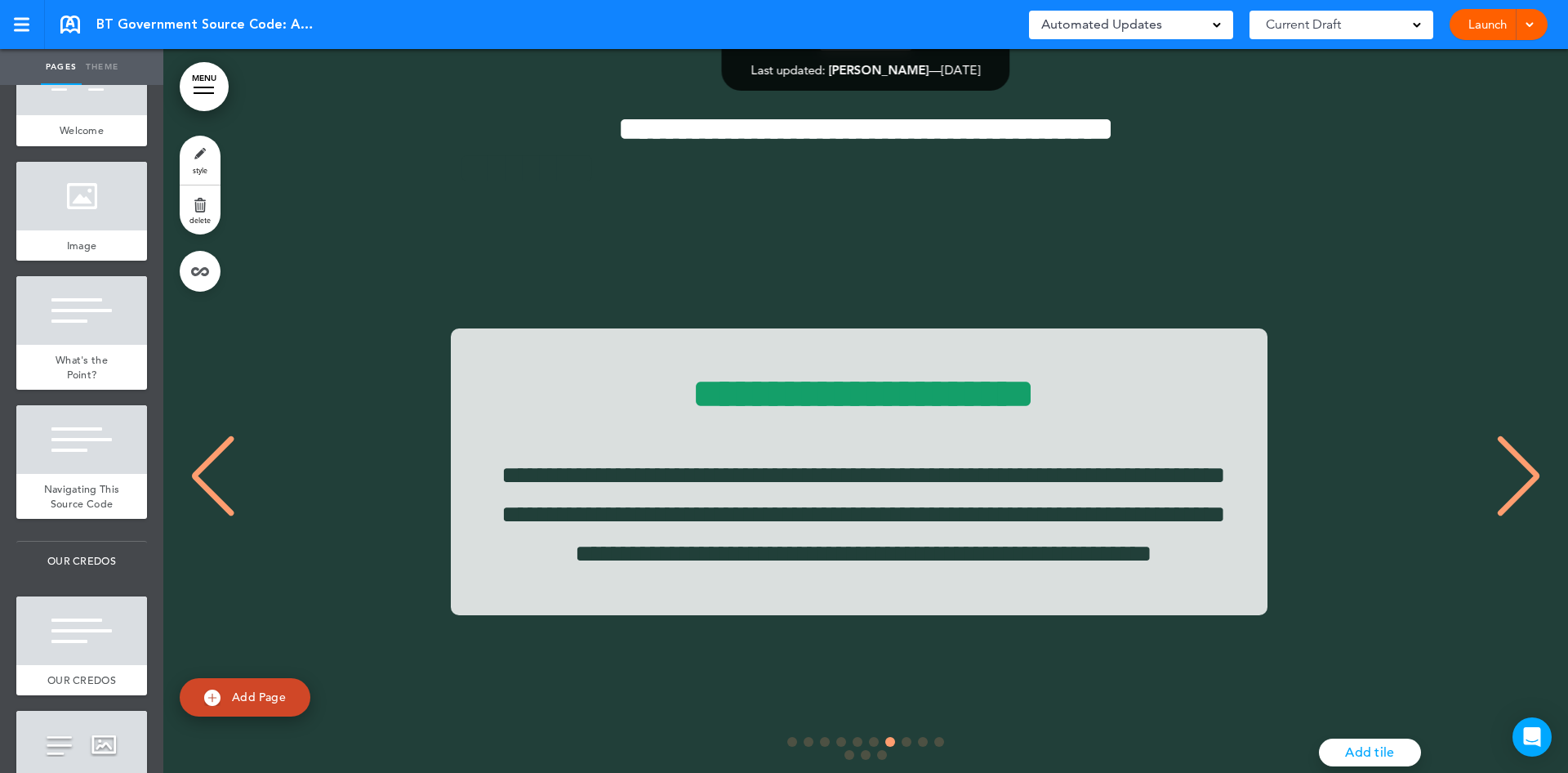 scroll, scrollTop: 0, scrollLeft: 8173, axis: horizontal 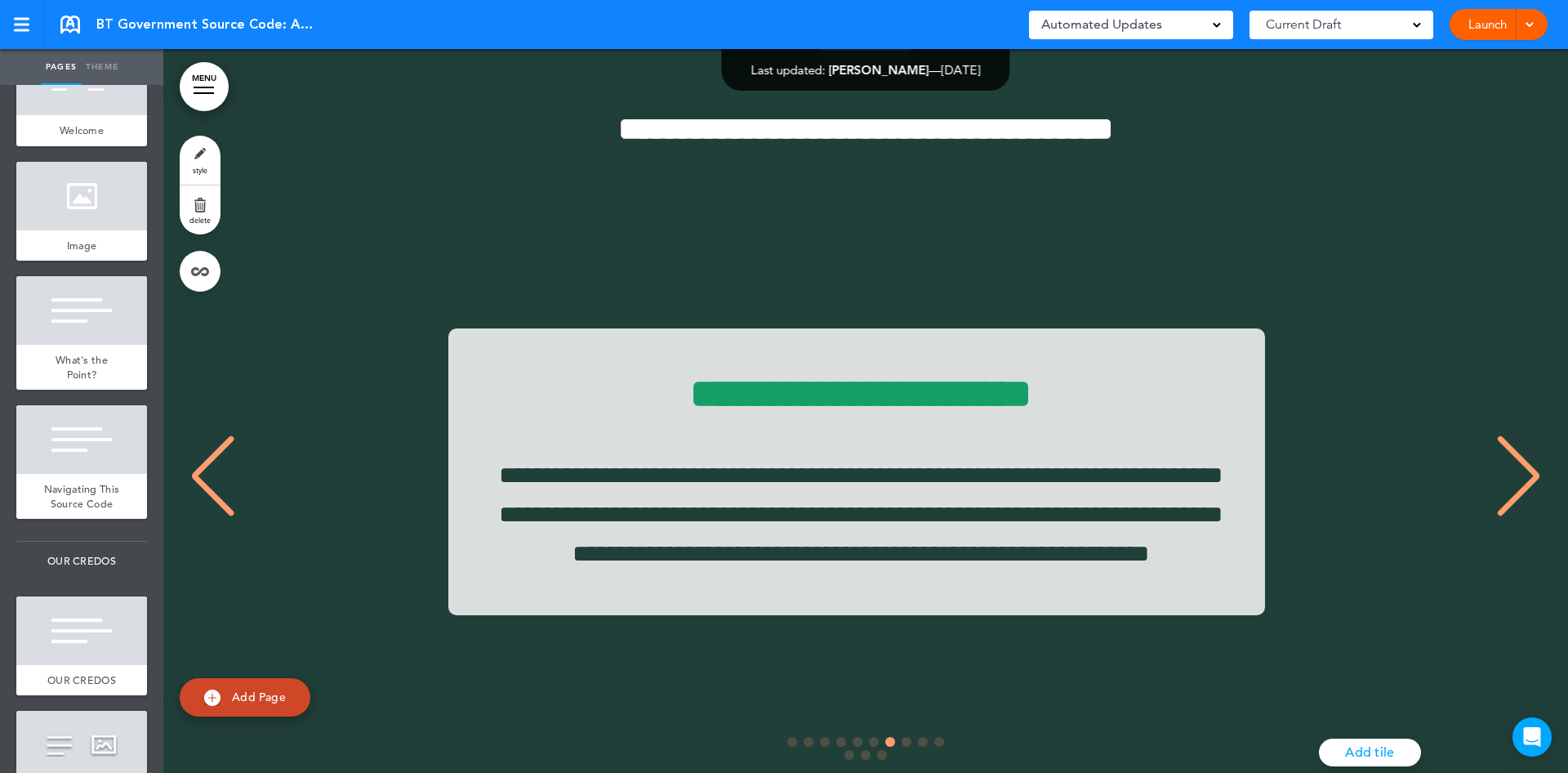 click at bounding box center [1518, 476] 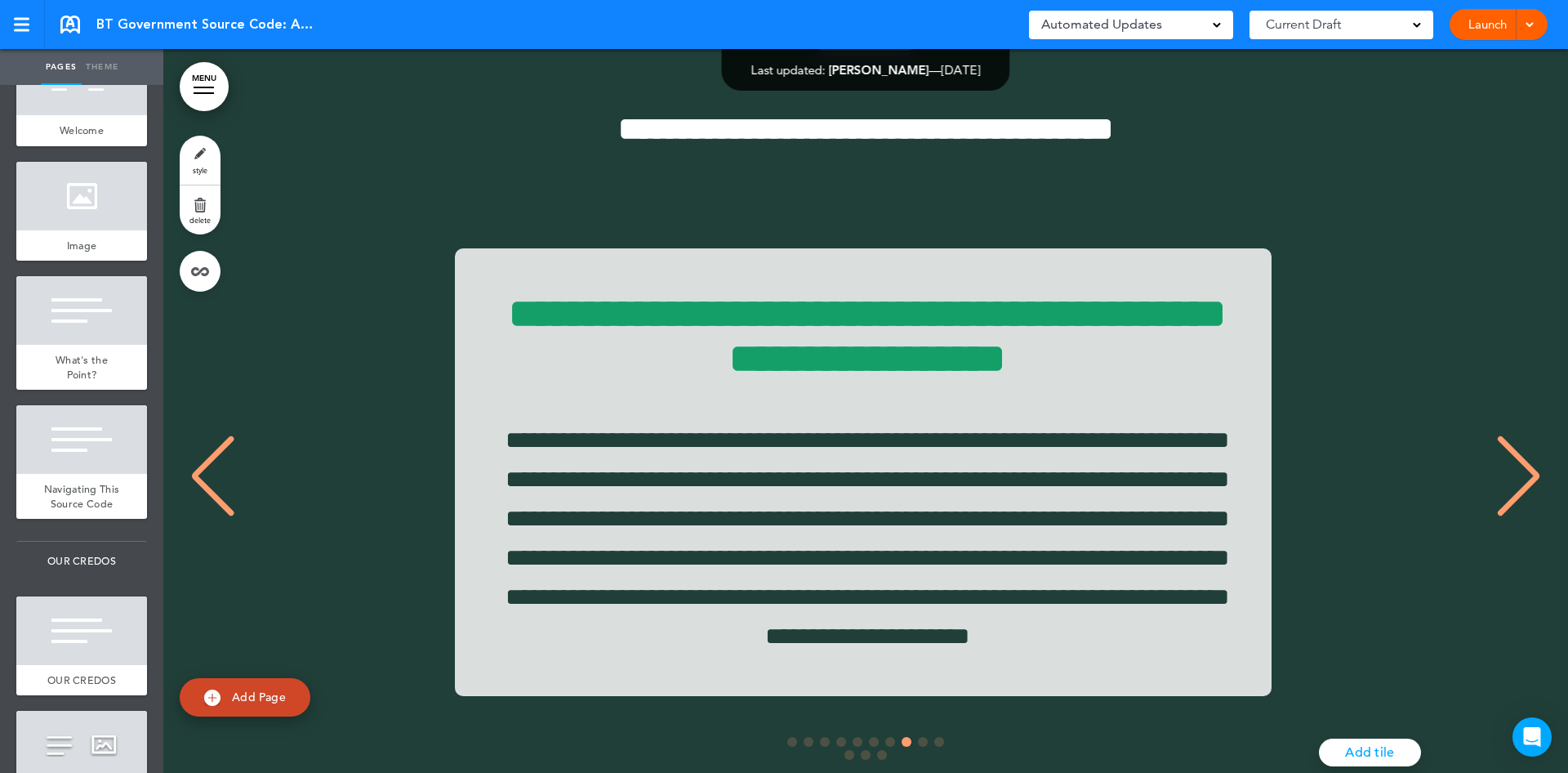 scroll, scrollTop: 0, scrollLeft: 9535, axis: horizontal 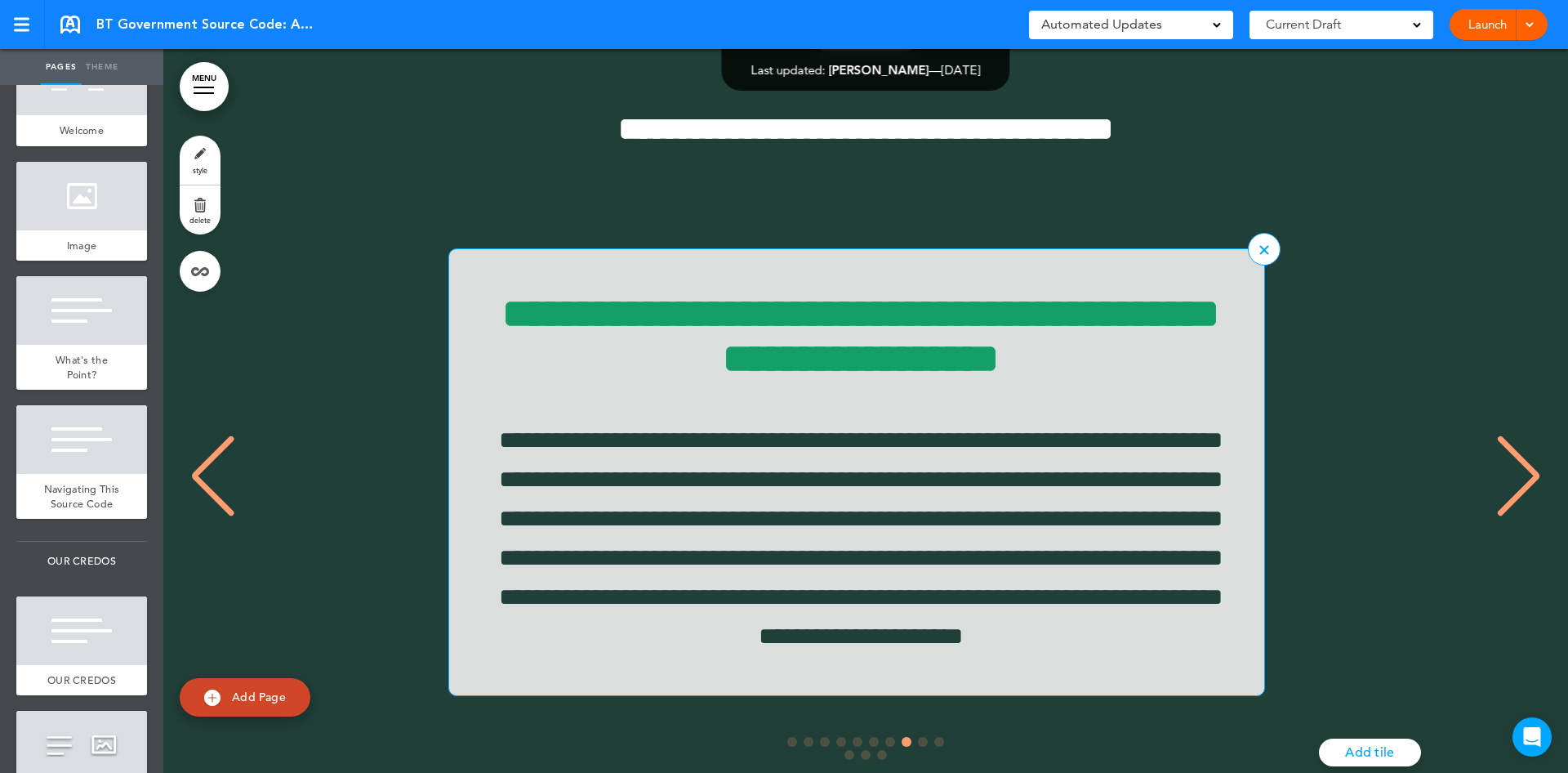 click on "**********" at bounding box center [857, 472] 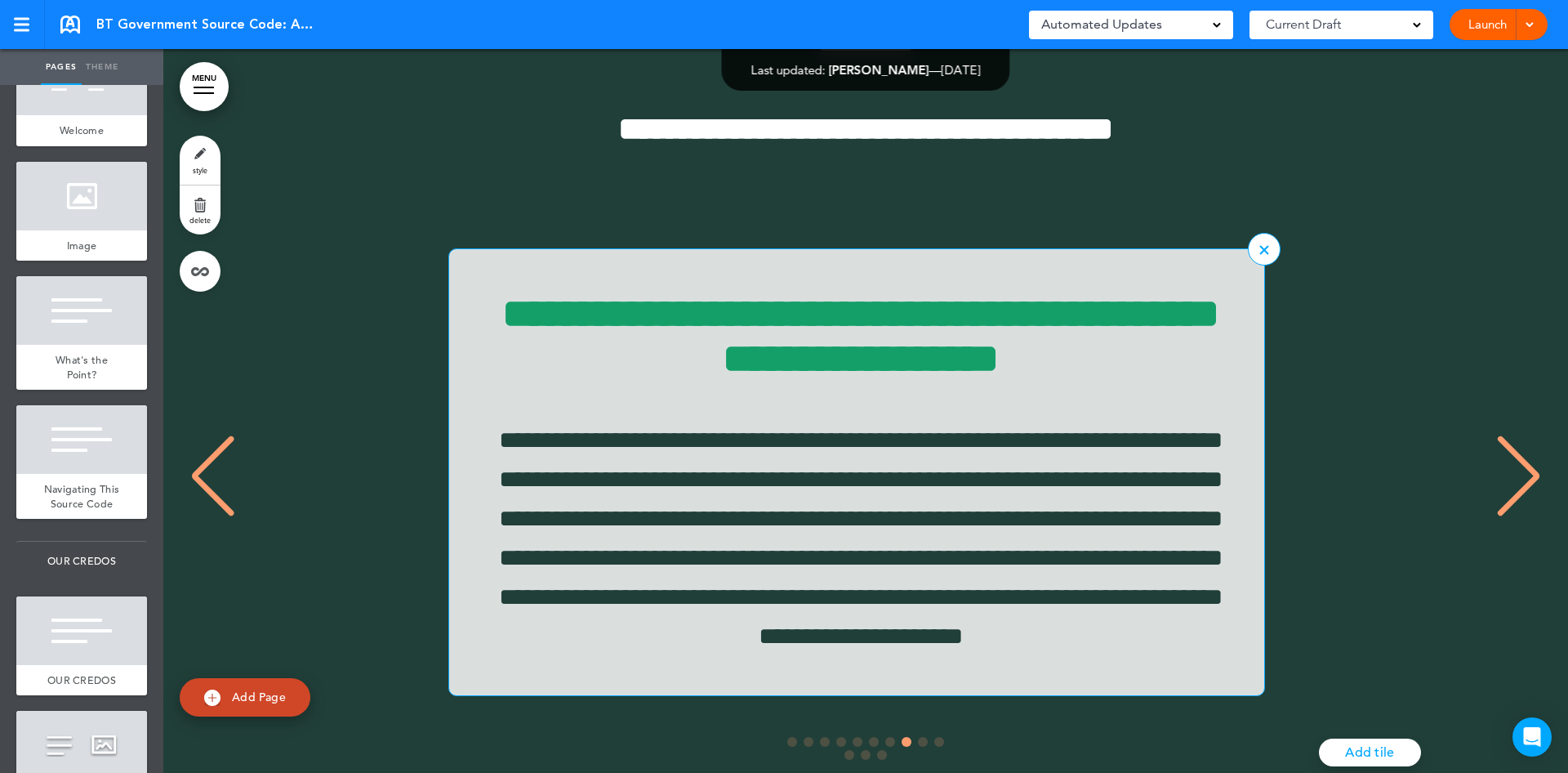 click on "**********" at bounding box center (849, 472) 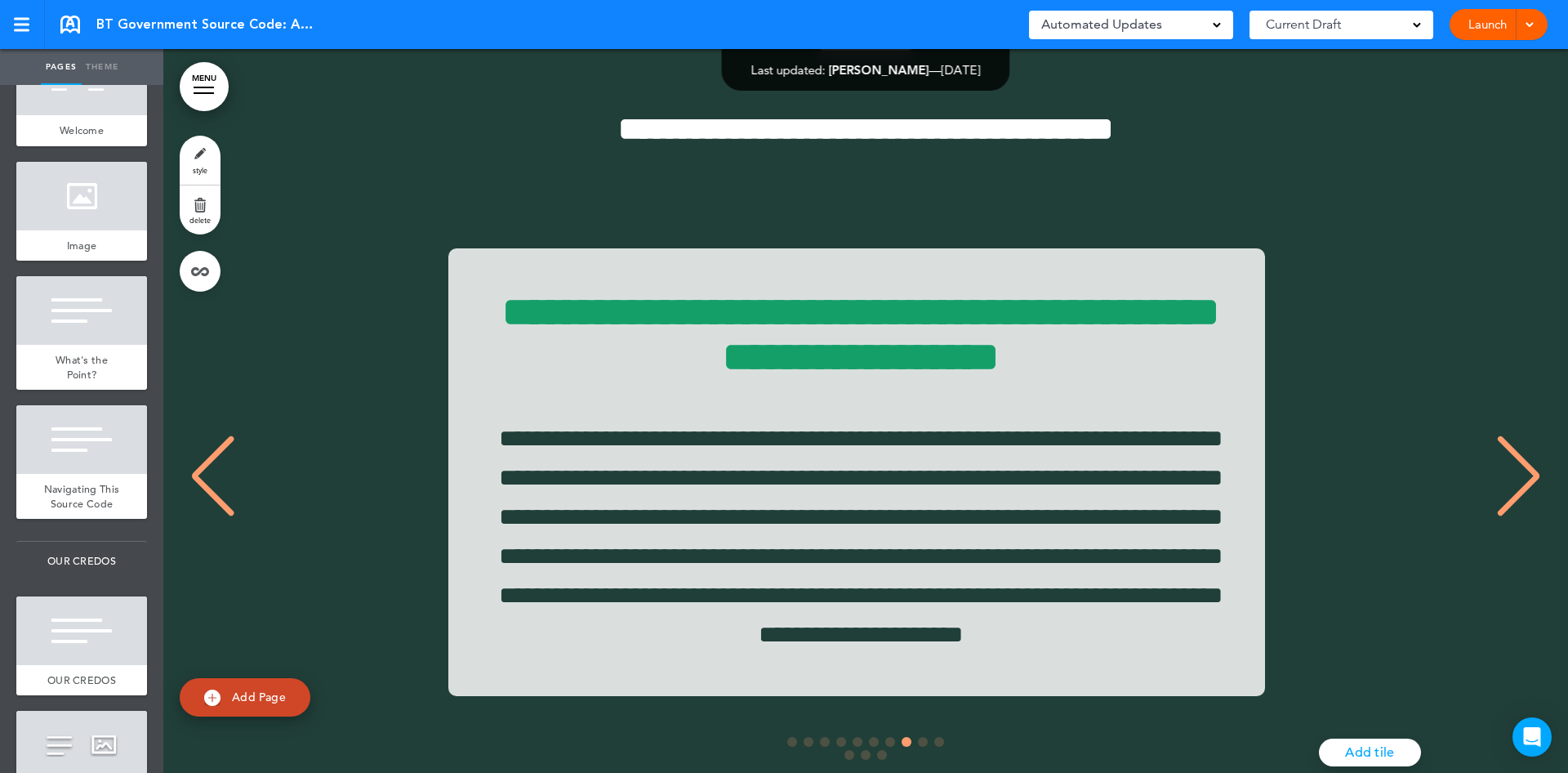 click at bounding box center (1518, 476) 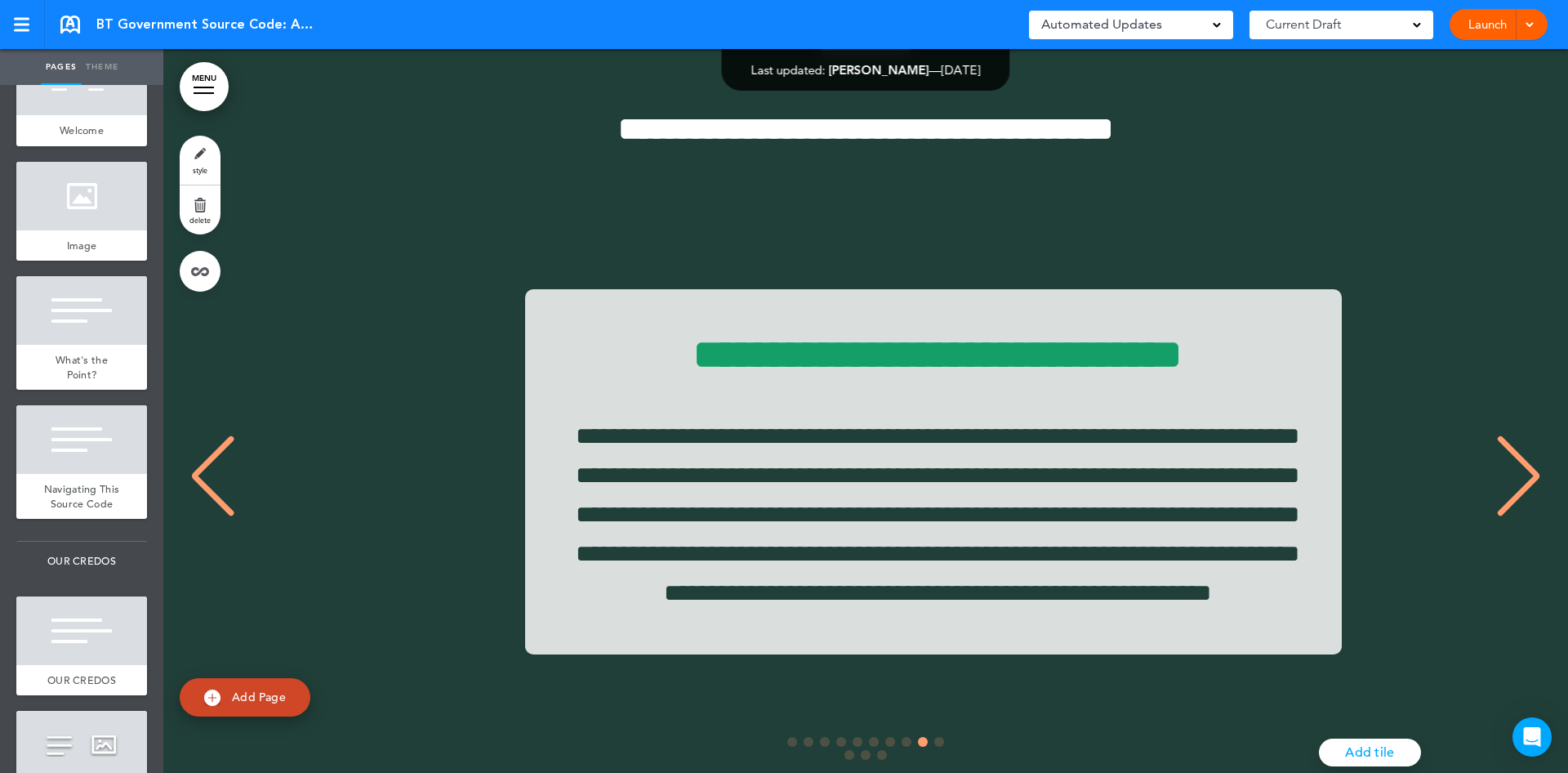 scroll, scrollTop: 0, scrollLeft: 10898, axis: horizontal 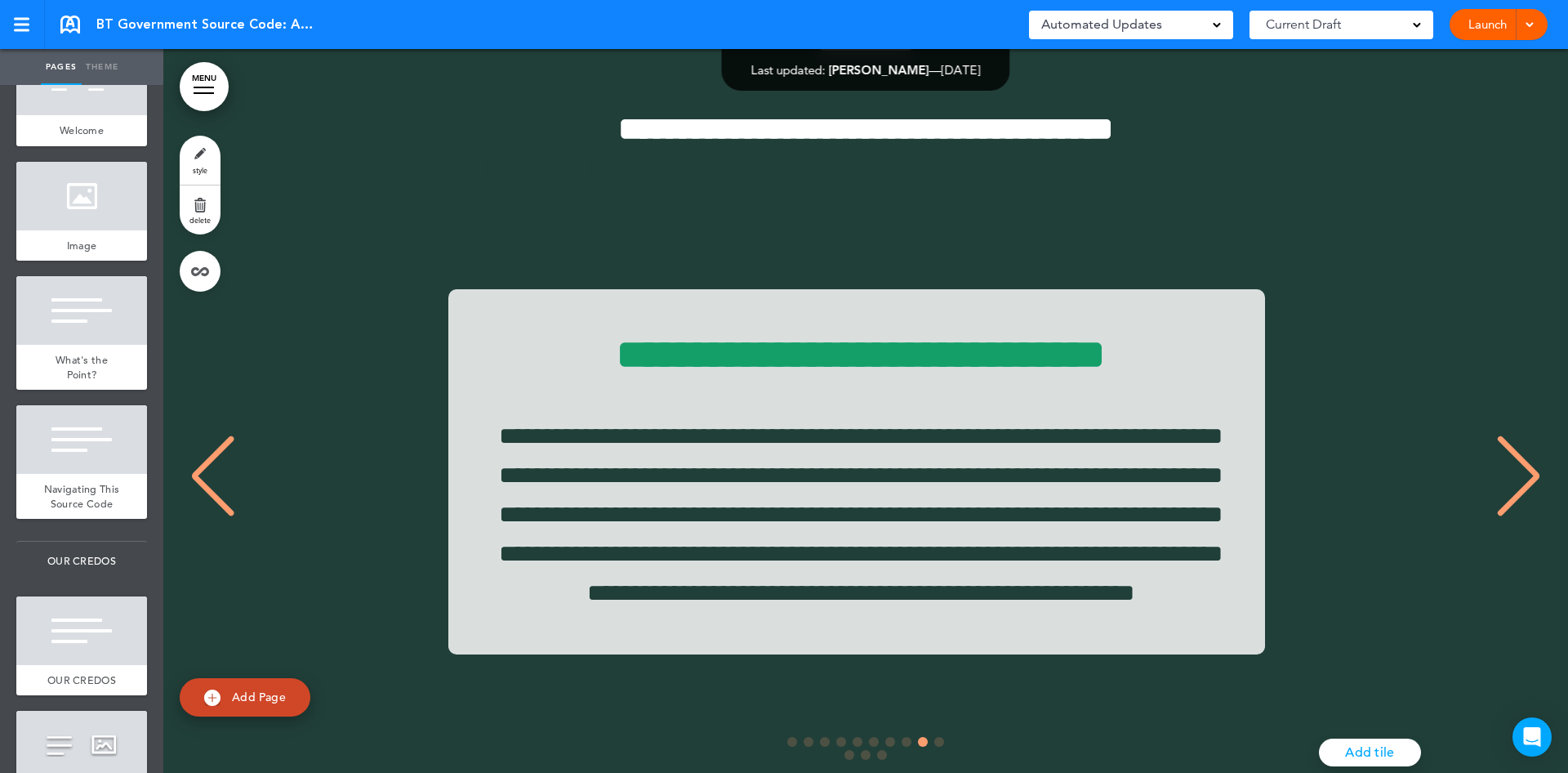 click at bounding box center (1518, 476) 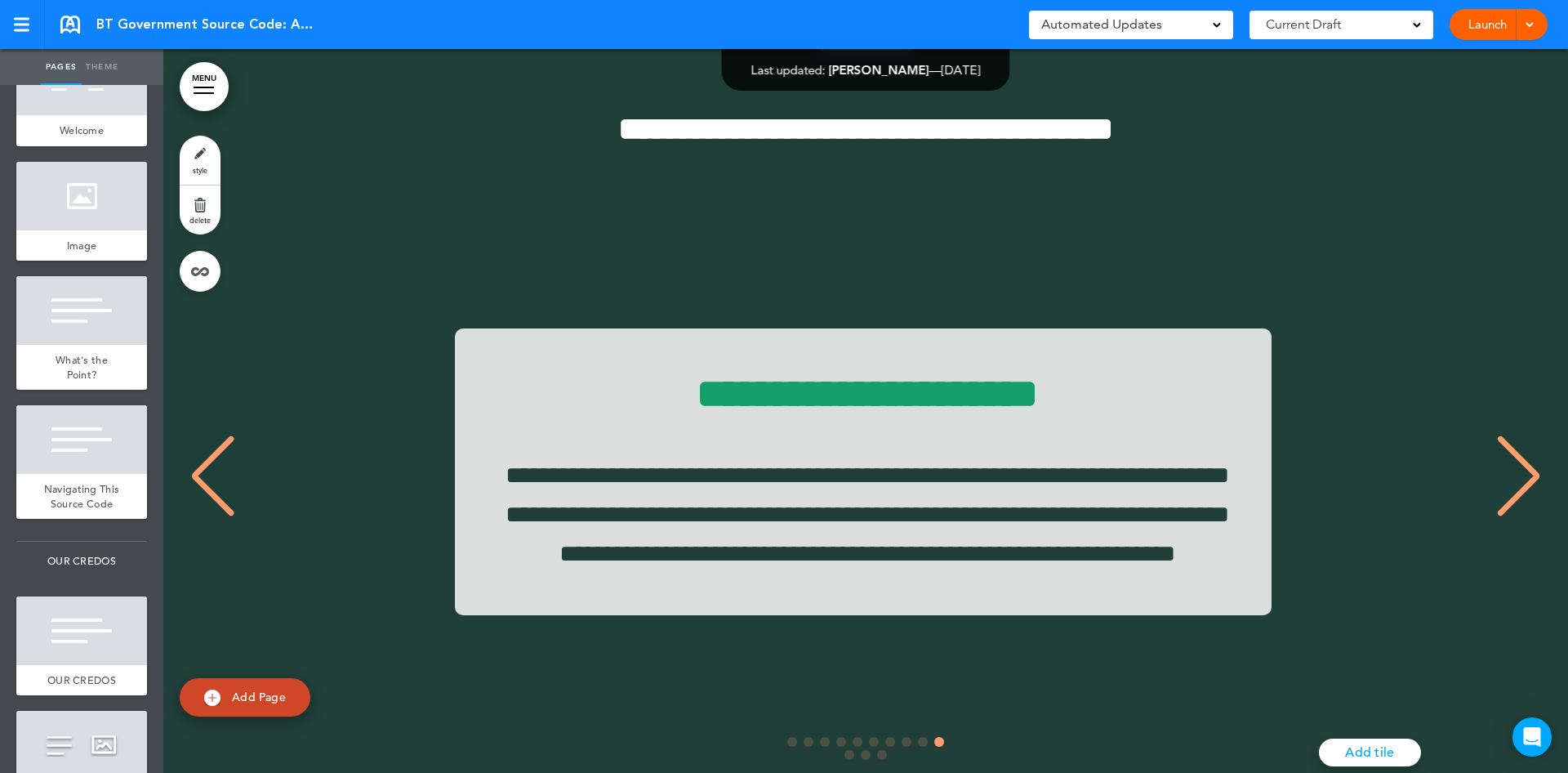 scroll, scrollTop: 0, scrollLeft: 12260, axis: horizontal 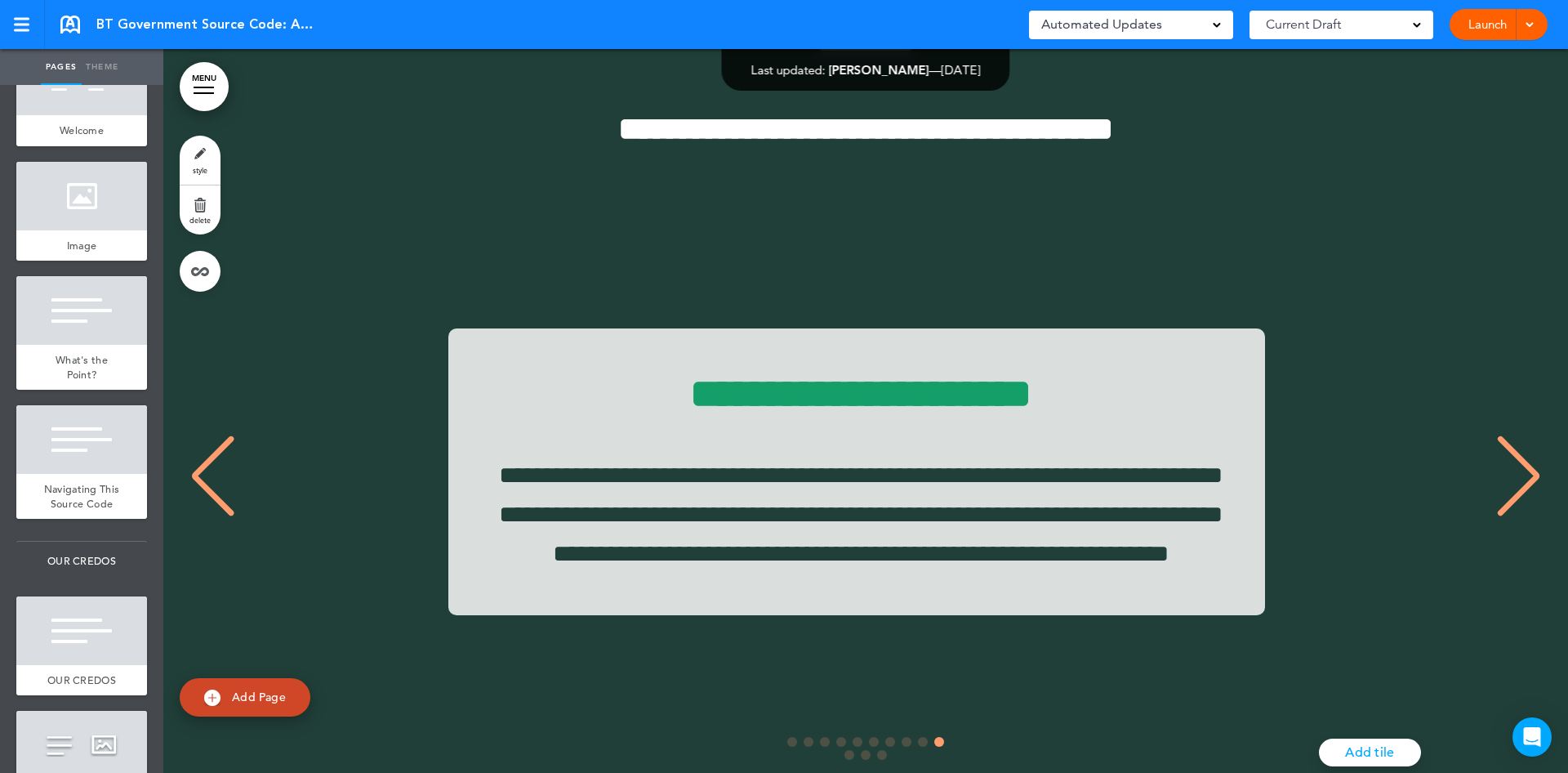 click at bounding box center (1518, 476) 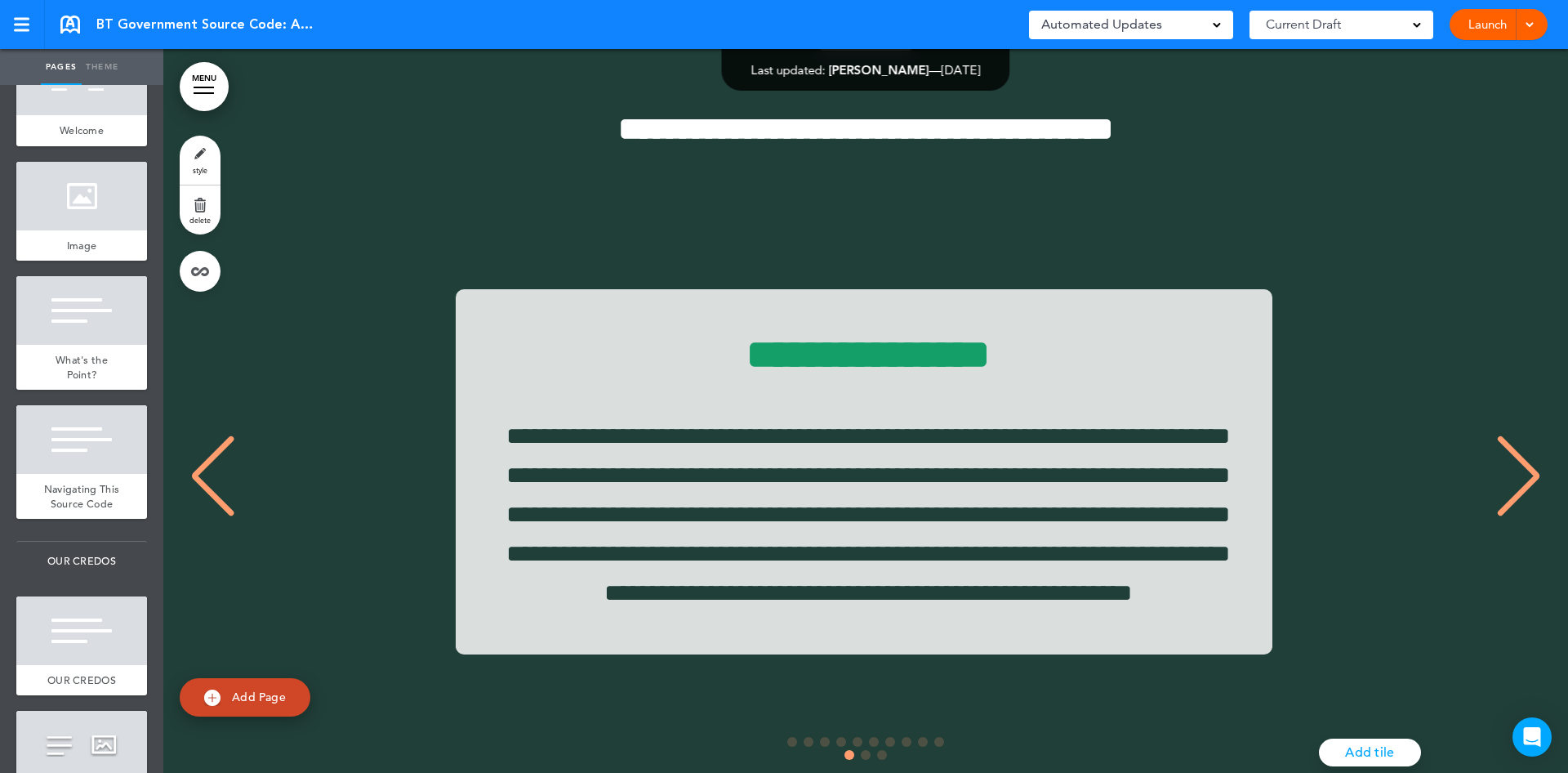 scroll, scrollTop: 0, scrollLeft: 13622, axis: horizontal 